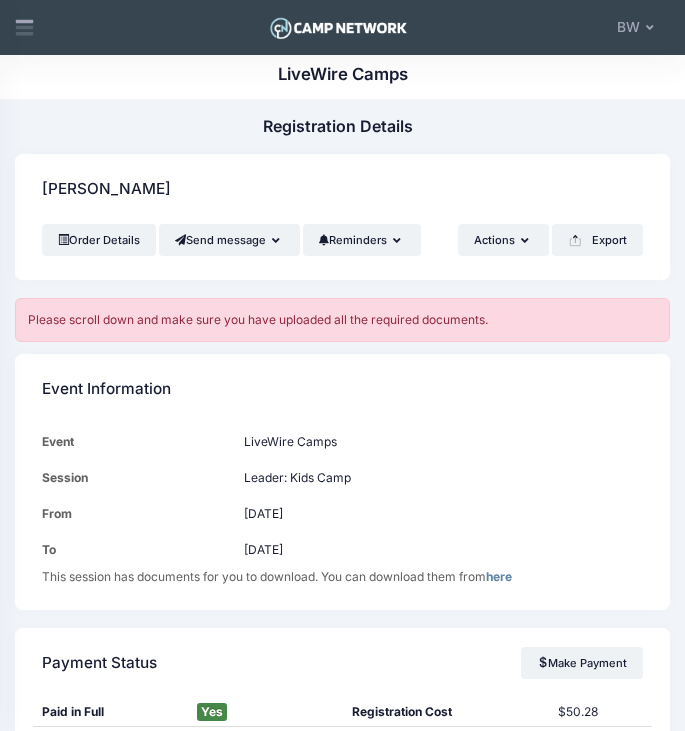 scroll, scrollTop: 1242, scrollLeft: 0, axis: vertical 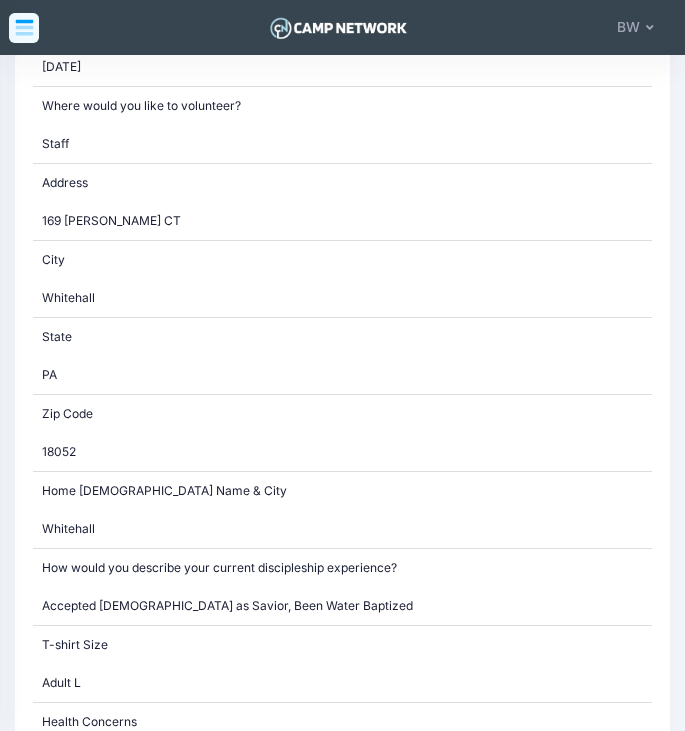 click 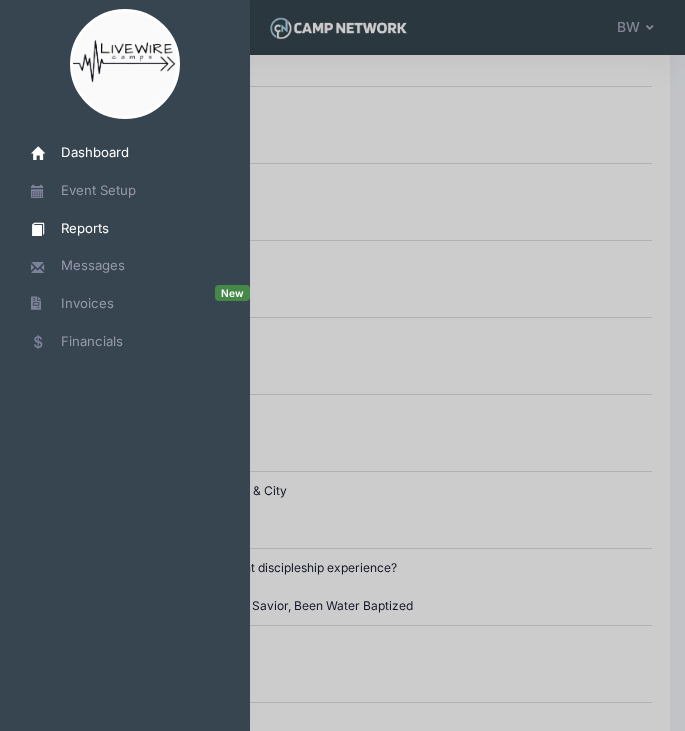 click on "Reports" at bounding box center [135, 229] 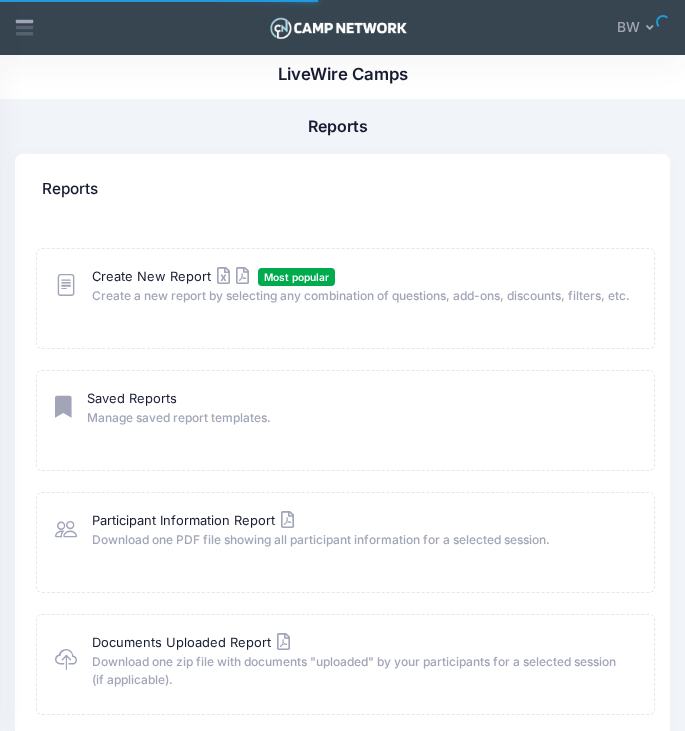 scroll, scrollTop: 0, scrollLeft: 0, axis: both 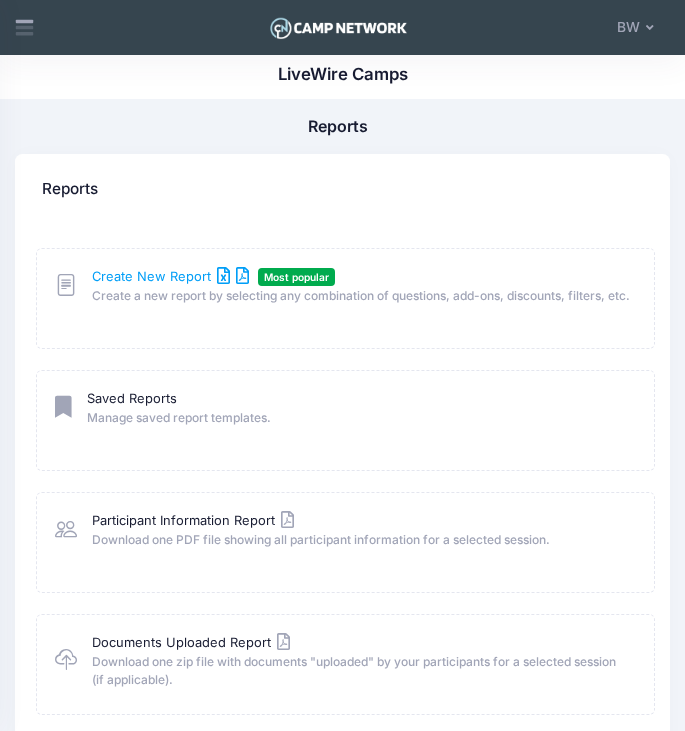 click on "Create New Report" at bounding box center [170, 276] 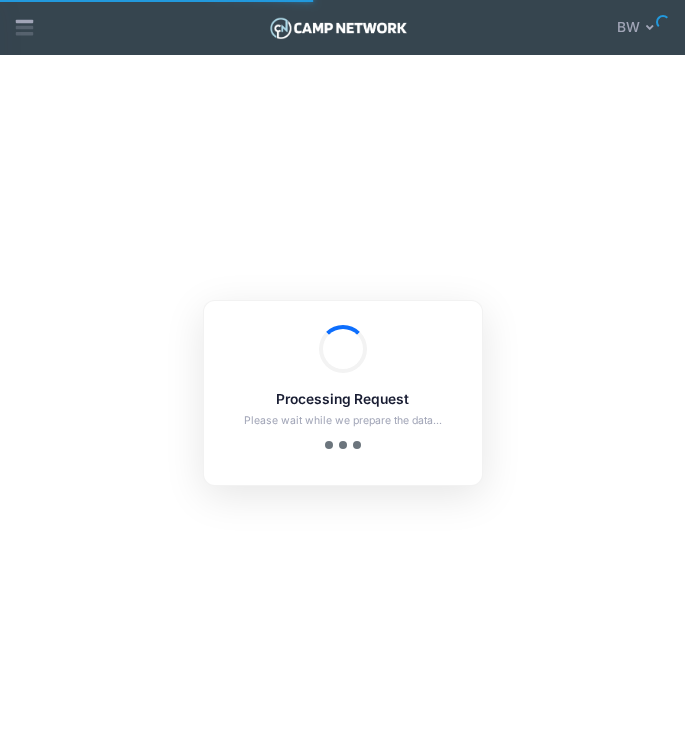 scroll, scrollTop: 0, scrollLeft: 0, axis: both 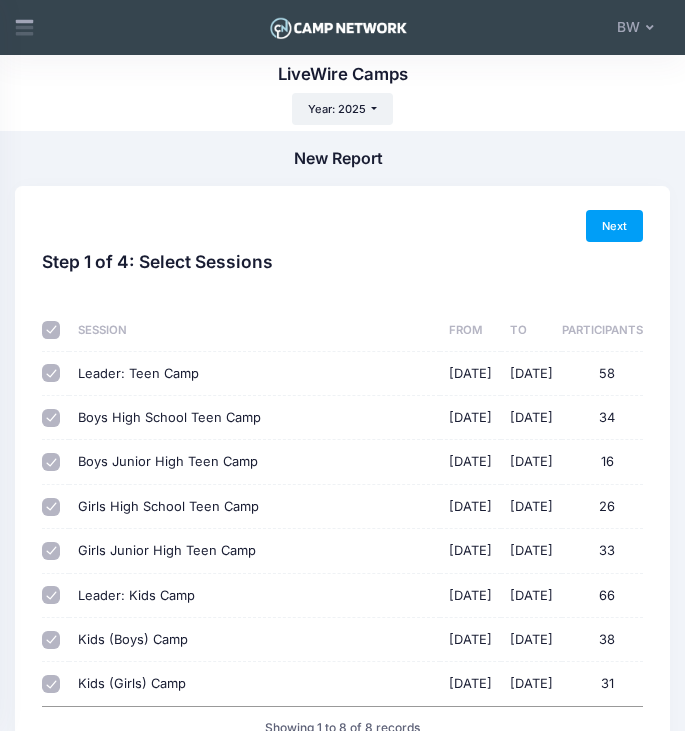 click at bounding box center [51, 330] 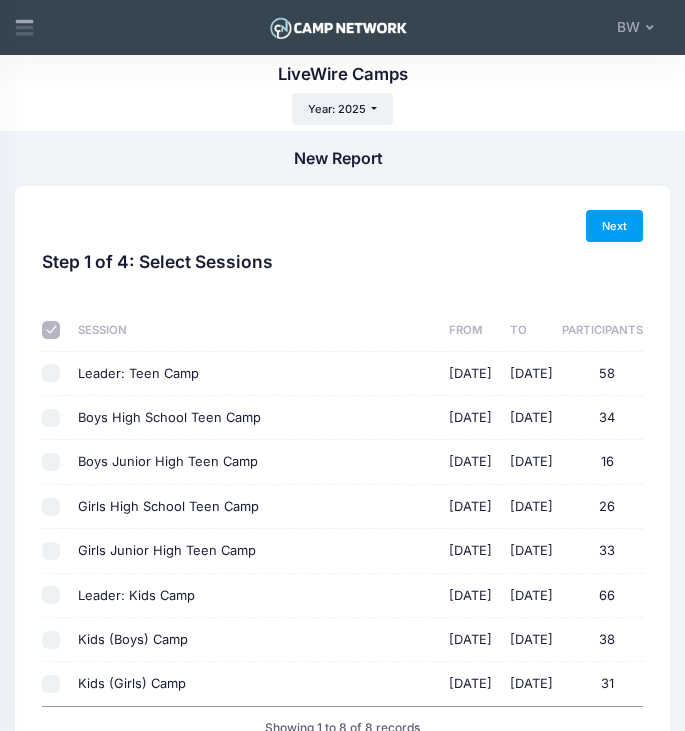 checkbox on "false" 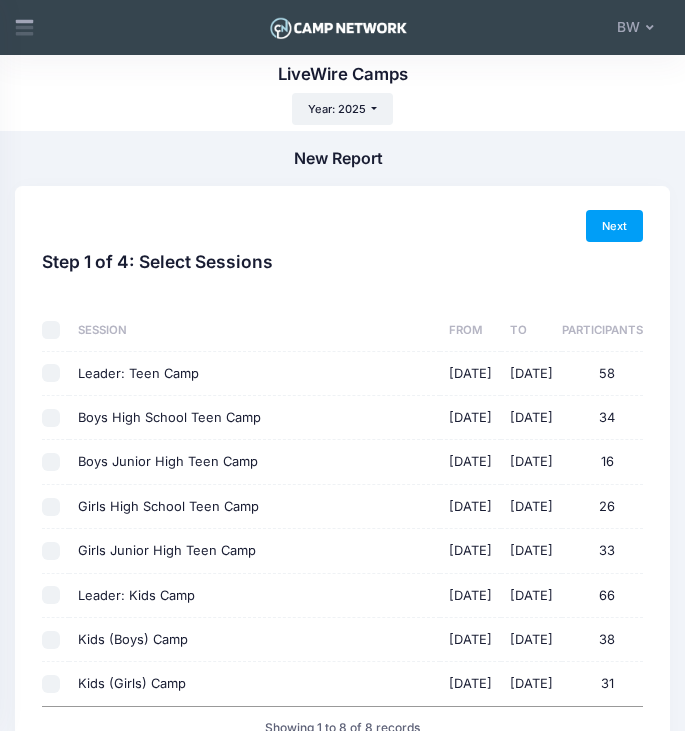 checkbox on "false" 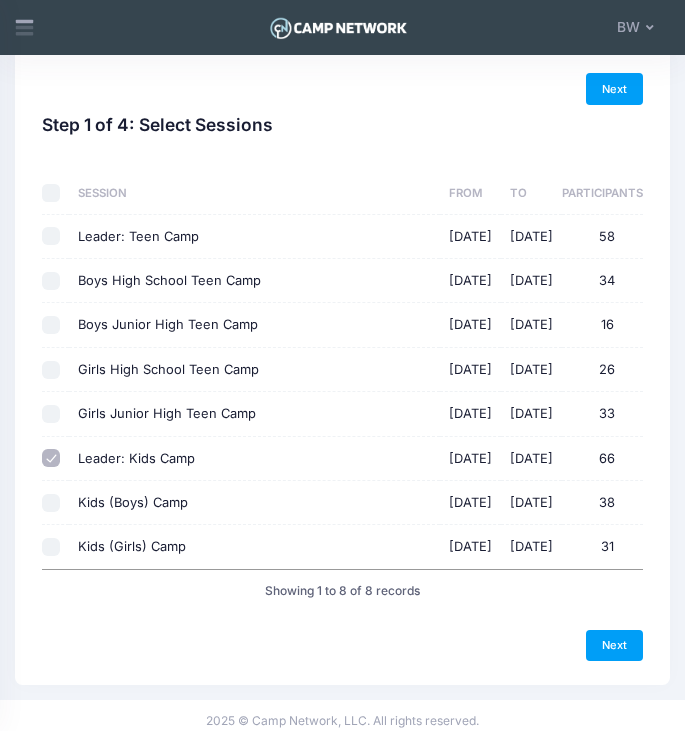 scroll, scrollTop: 148, scrollLeft: 0, axis: vertical 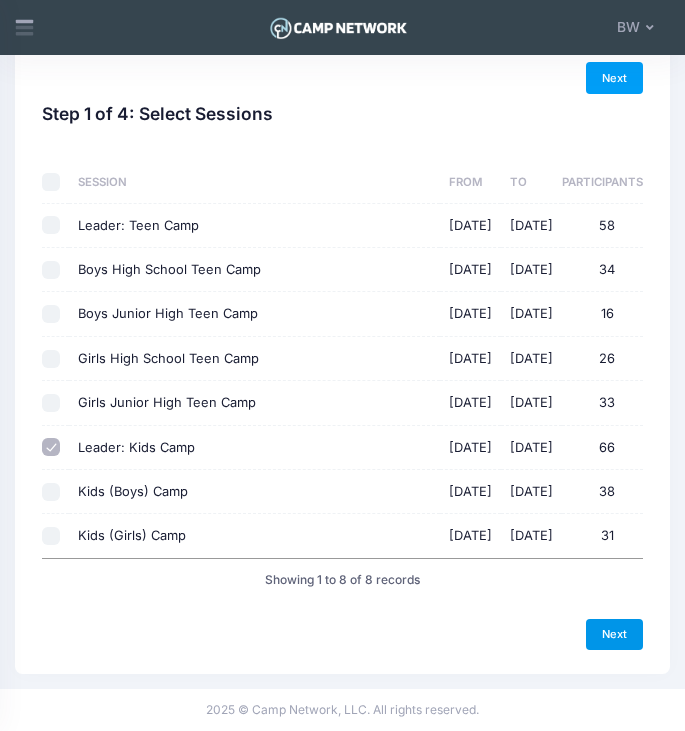 click on "Next" at bounding box center (614, 635) 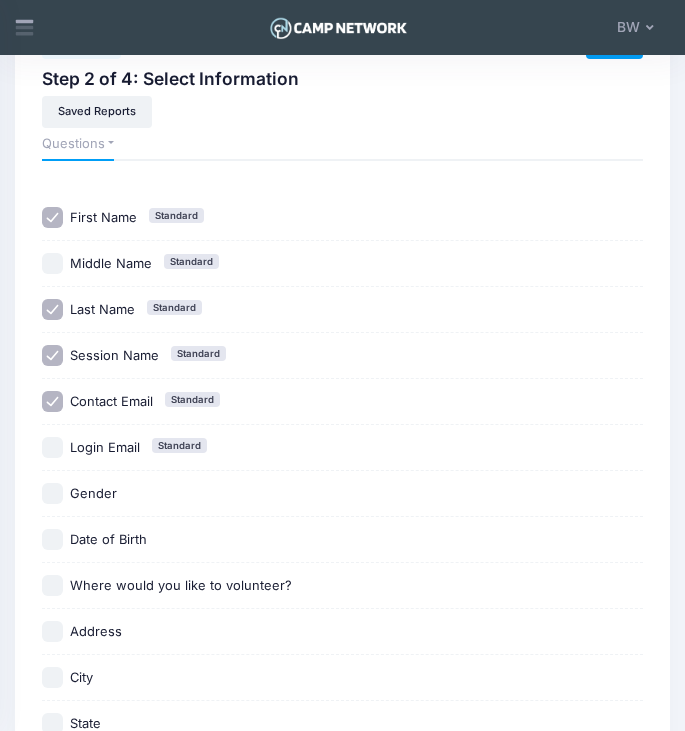 scroll, scrollTop: 186, scrollLeft: 0, axis: vertical 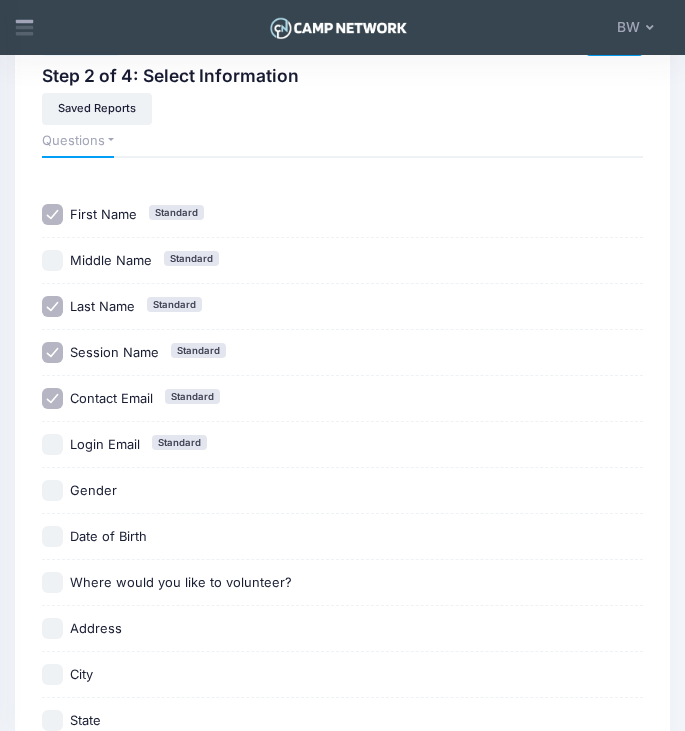 click on "Gender" at bounding box center [52, 490] 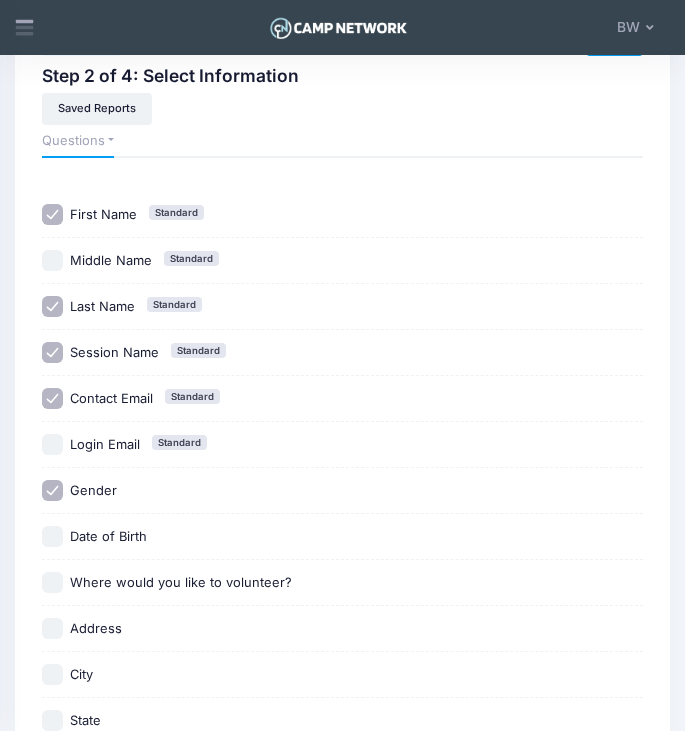 click on "Date of Birth" at bounding box center (52, 536) 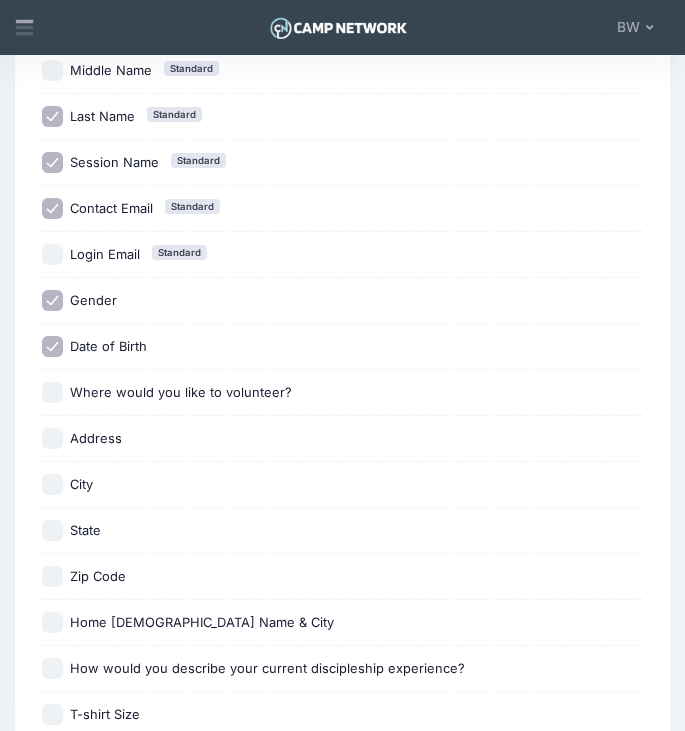 scroll, scrollTop: 386, scrollLeft: 0, axis: vertical 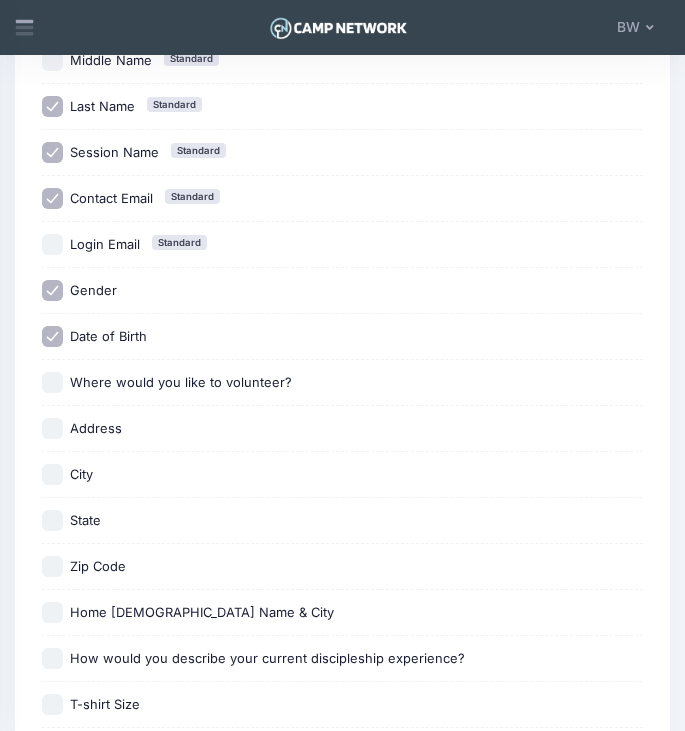 click on "Where would you like to volunteer?" at bounding box center (52, 382) 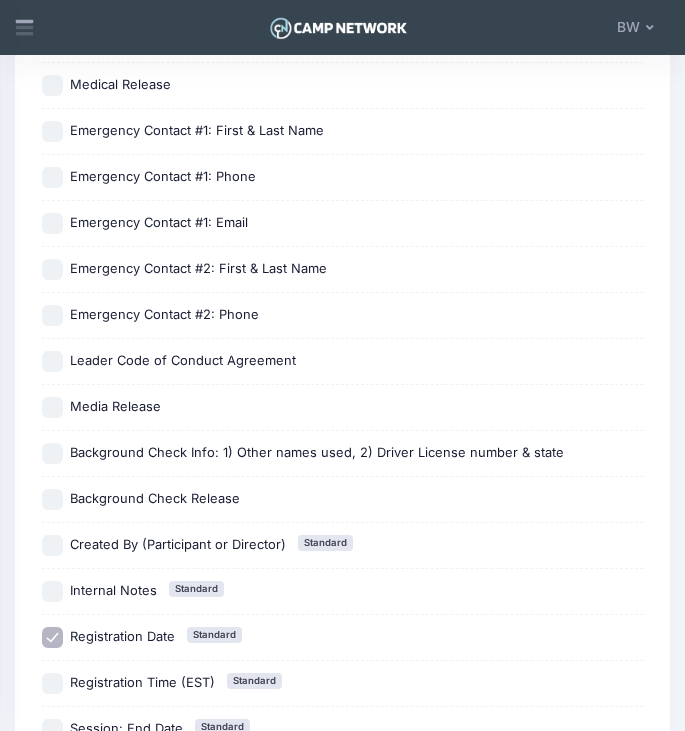 scroll, scrollTop: 1491, scrollLeft: 0, axis: vertical 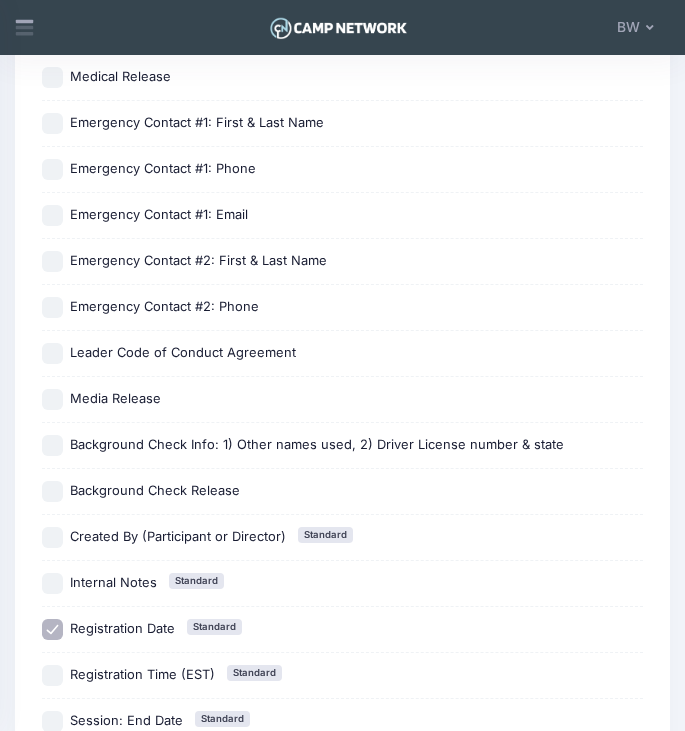 click on "Background Check Info: 1) Other names used, 2) Driver License number & state" at bounding box center [52, 445] 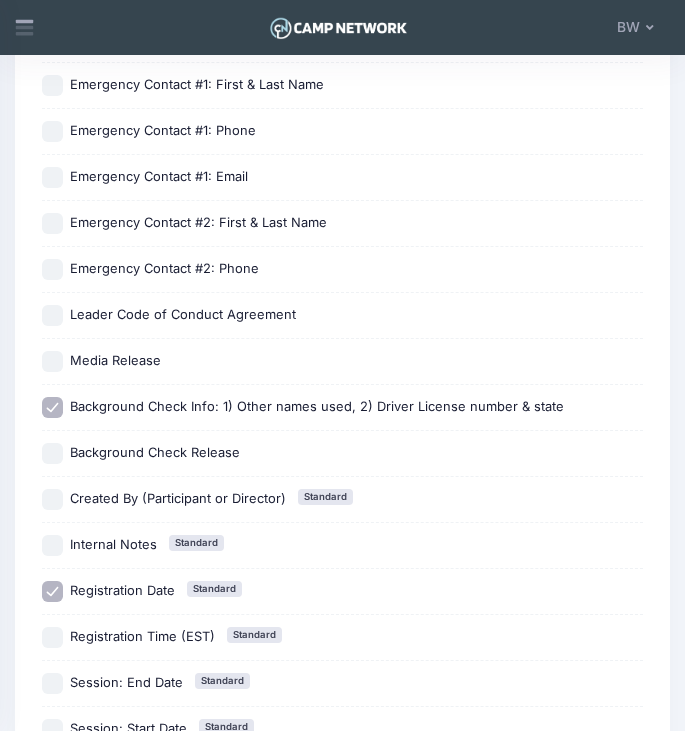 scroll, scrollTop: 1532, scrollLeft: 0, axis: vertical 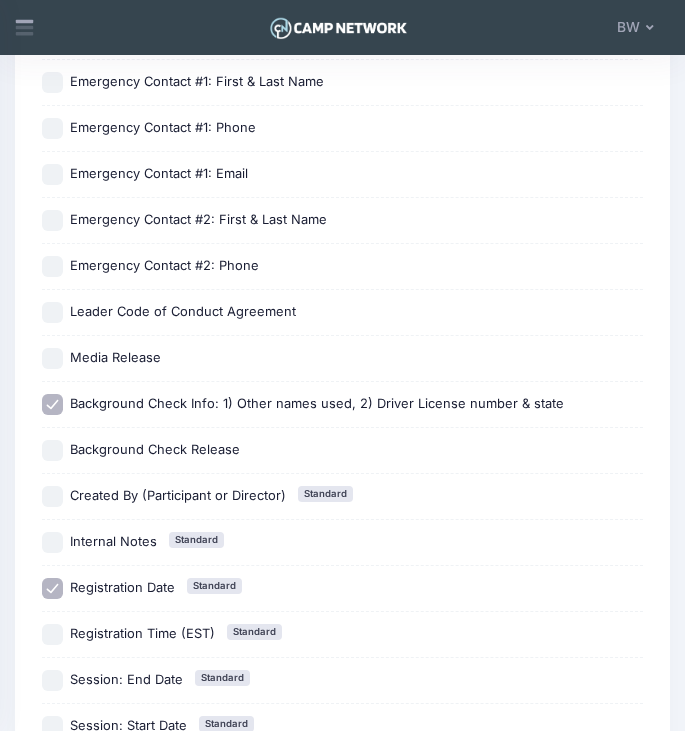 click on "Background Check Release" at bounding box center (52, 450) 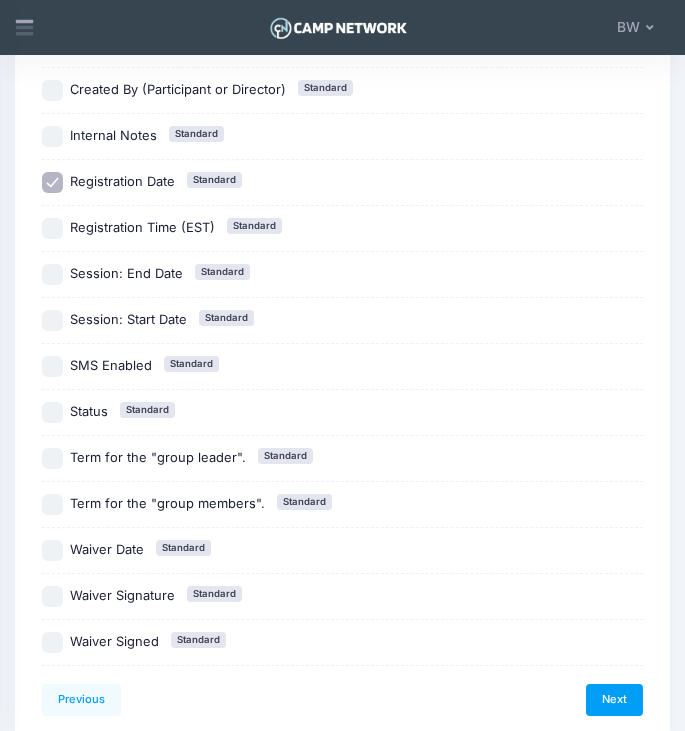 scroll, scrollTop: 2003, scrollLeft: 0, axis: vertical 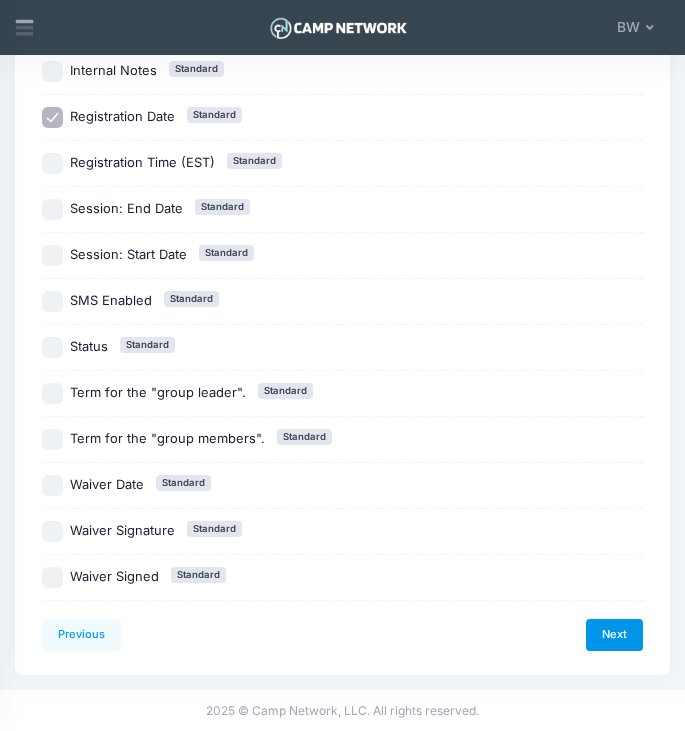click on "Next" at bounding box center (614, 635) 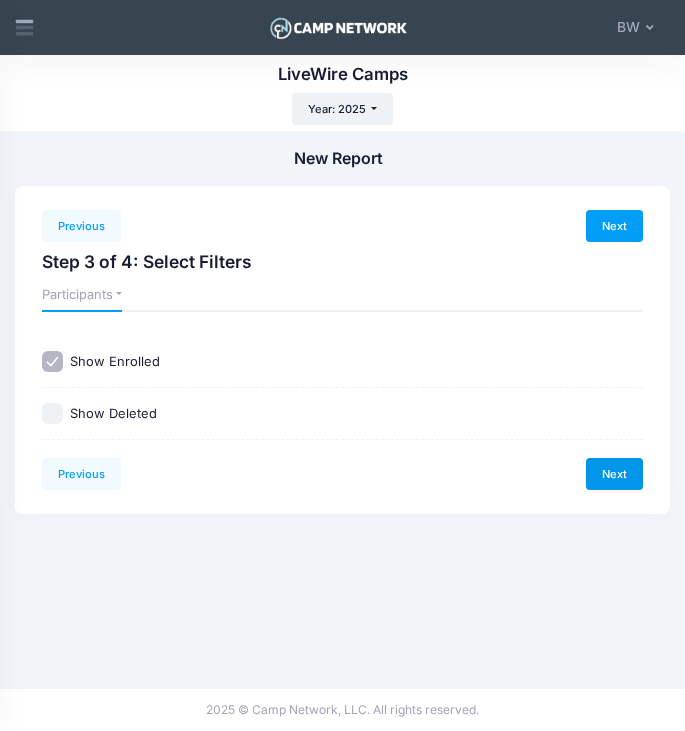 click on "Next" at bounding box center (614, 474) 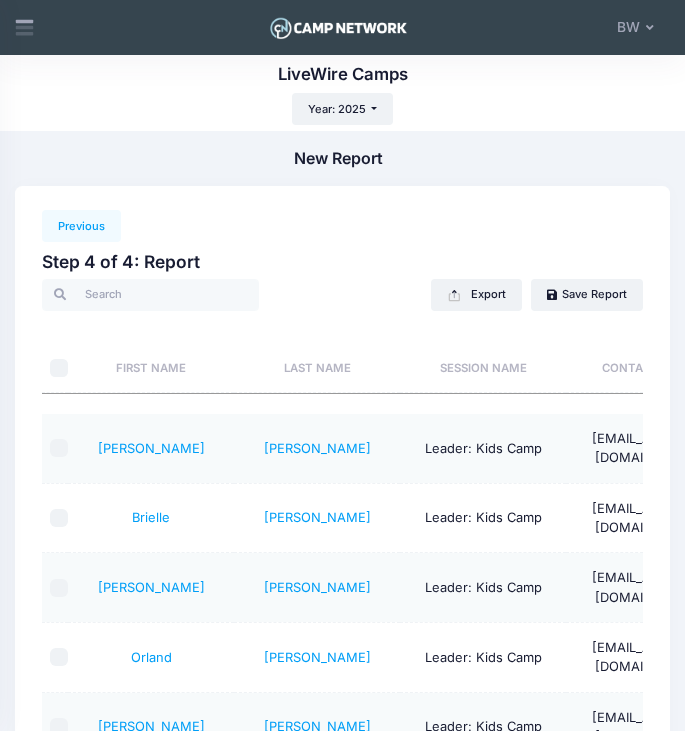 scroll, scrollTop: 0, scrollLeft: 331, axis: horizontal 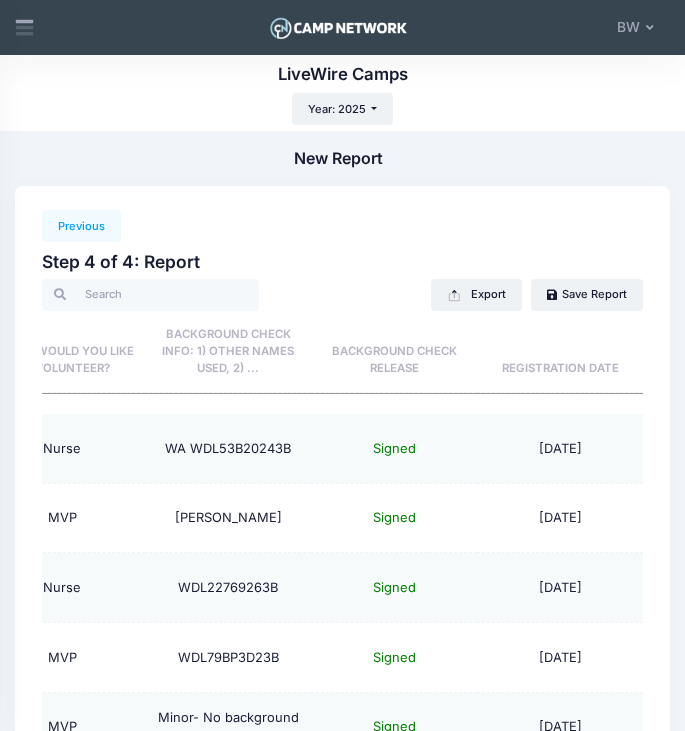 click on "Registration Date" at bounding box center [560, 352] 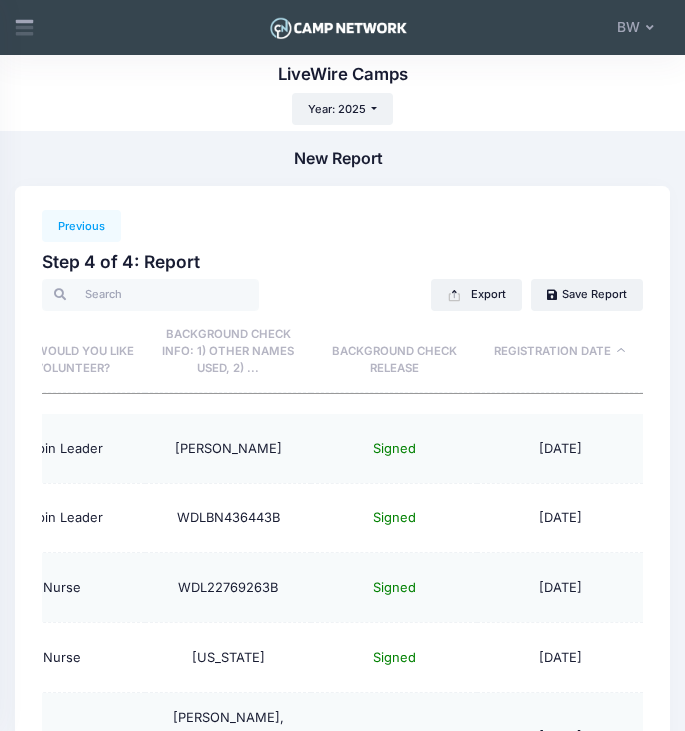 click on "Registration Date" at bounding box center (560, 352) 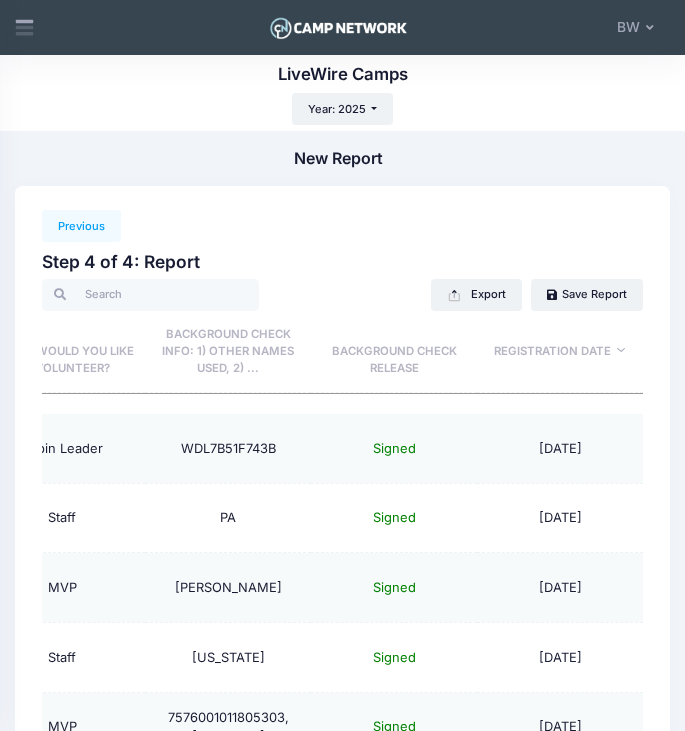scroll, scrollTop: 0, scrollLeft: 929, axis: horizontal 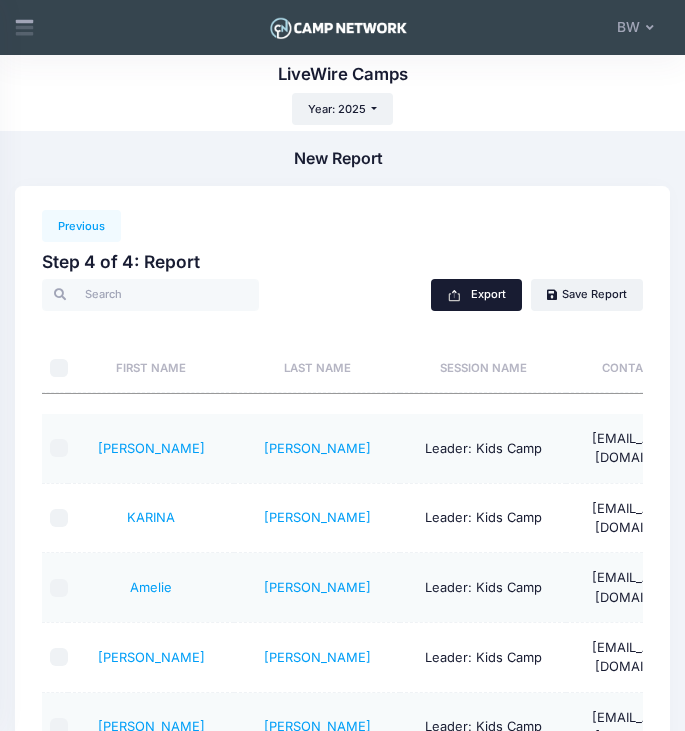 click on "Export" at bounding box center (476, 295) 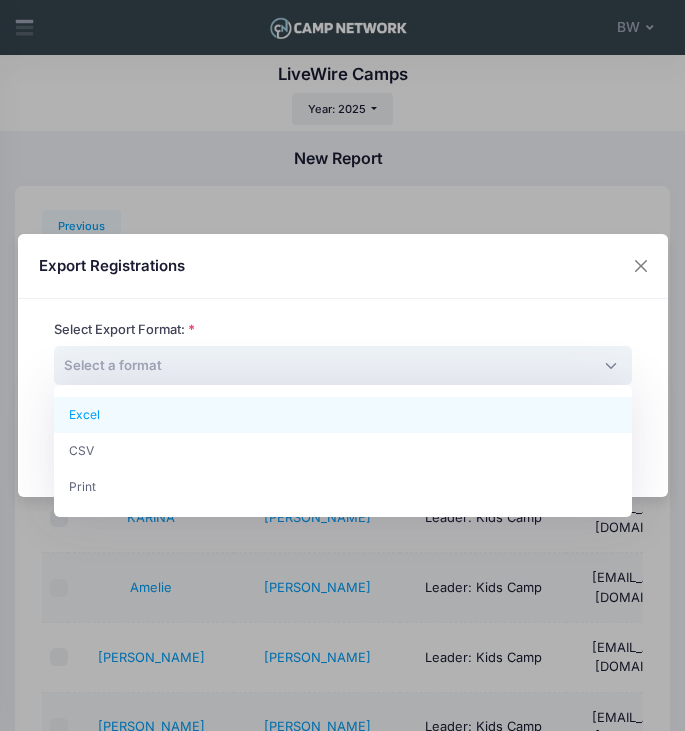 click on "Select a format" at bounding box center [343, 366] 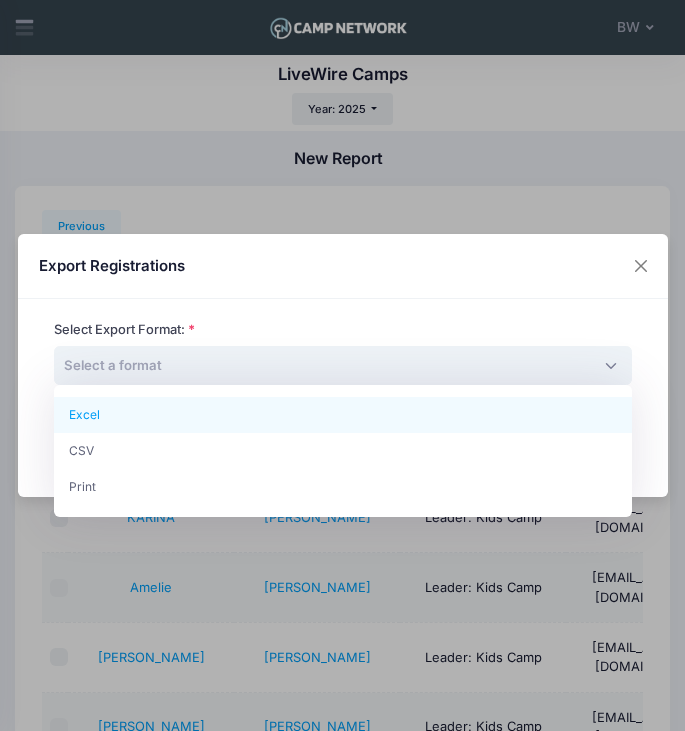 select on "excel" 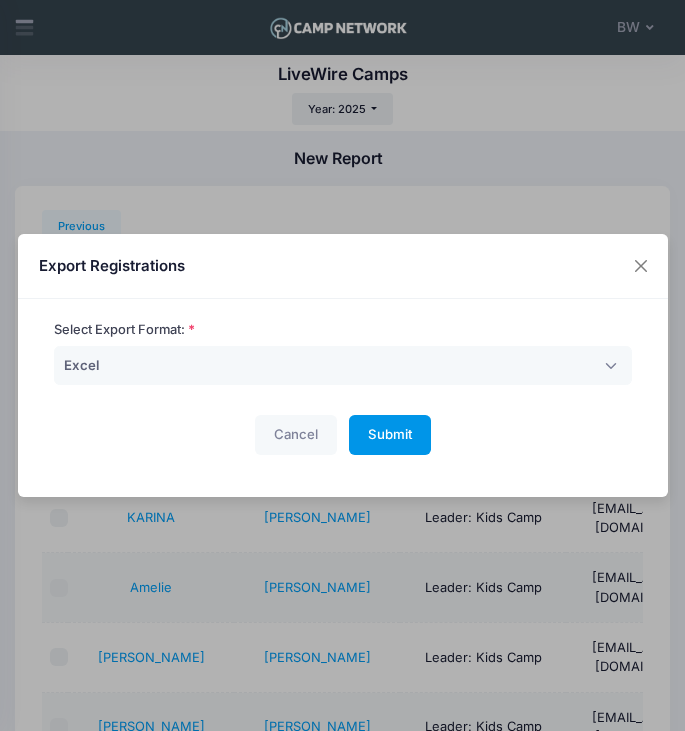 click on "Submit" at bounding box center [390, 434] 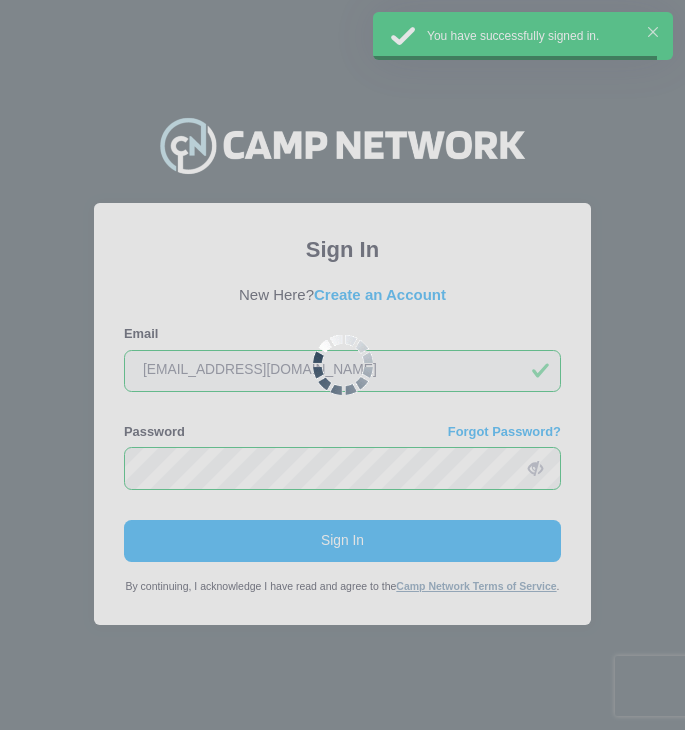 scroll, scrollTop: 0, scrollLeft: 0, axis: both 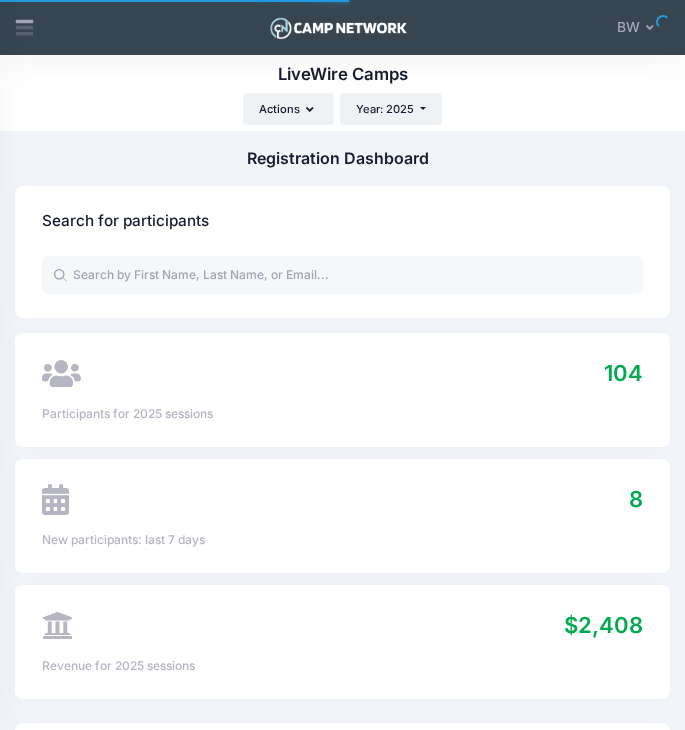 select 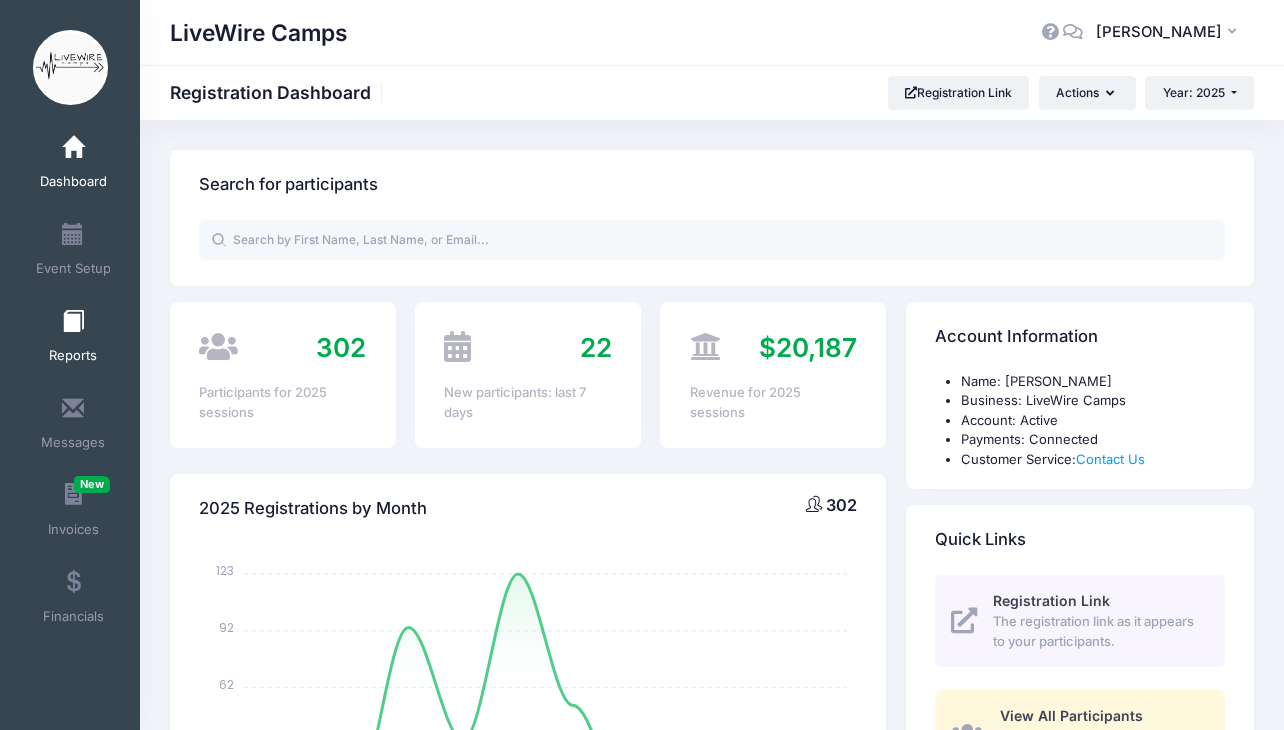 click on "Reports" at bounding box center [73, 339] 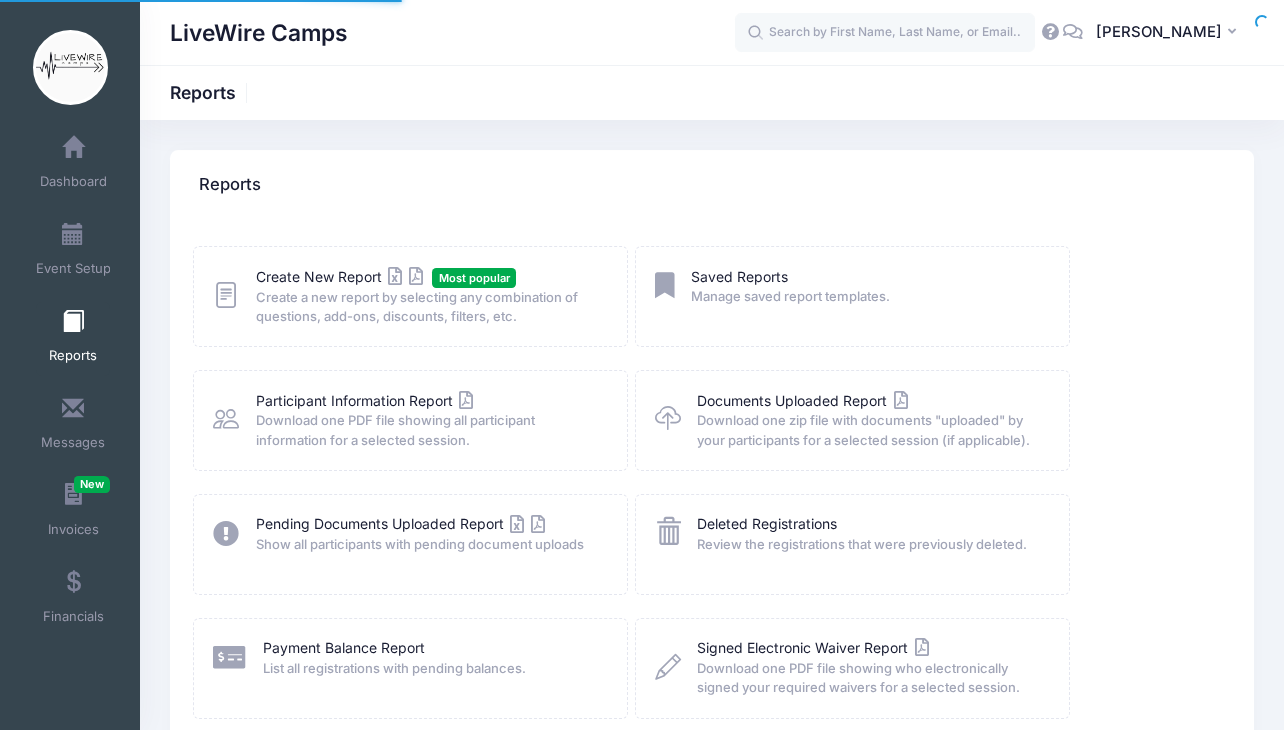 scroll, scrollTop: 0, scrollLeft: 0, axis: both 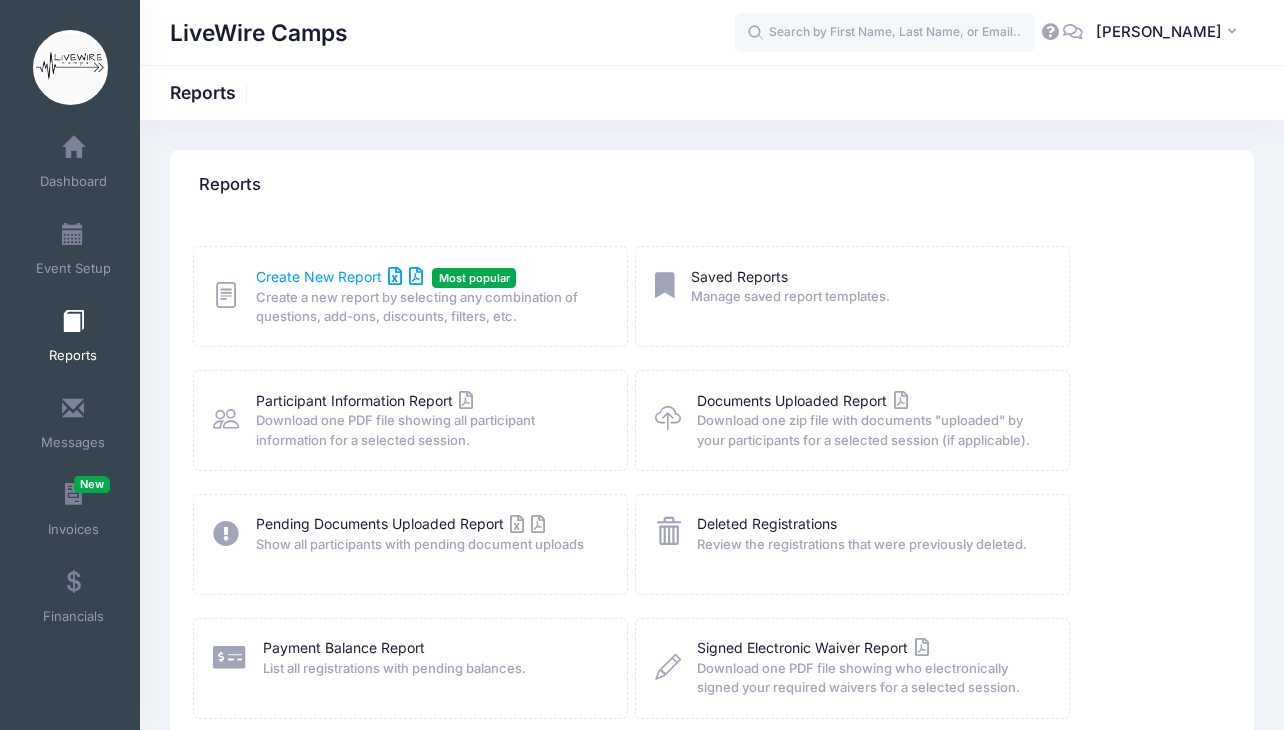 click on "Create New Report" at bounding box center [339, 276] 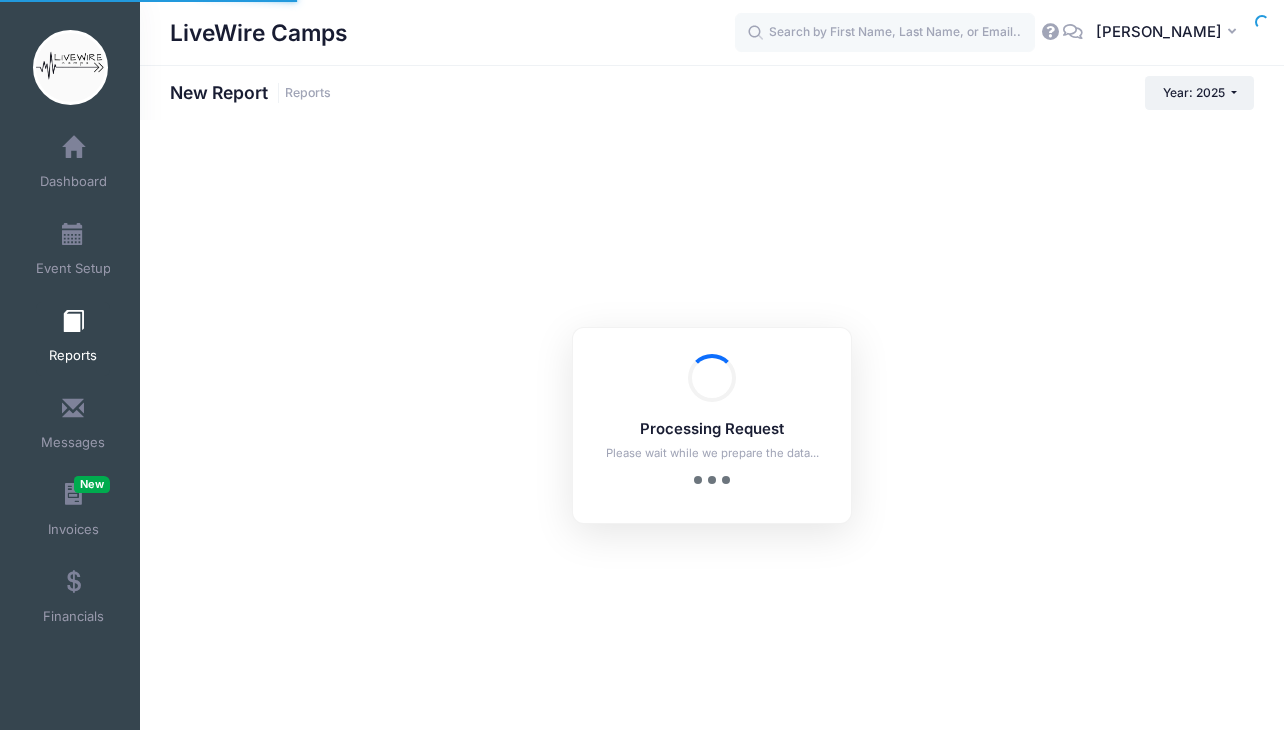 scroll, scrollTop: 0, scrollLeft: 0, axis: both 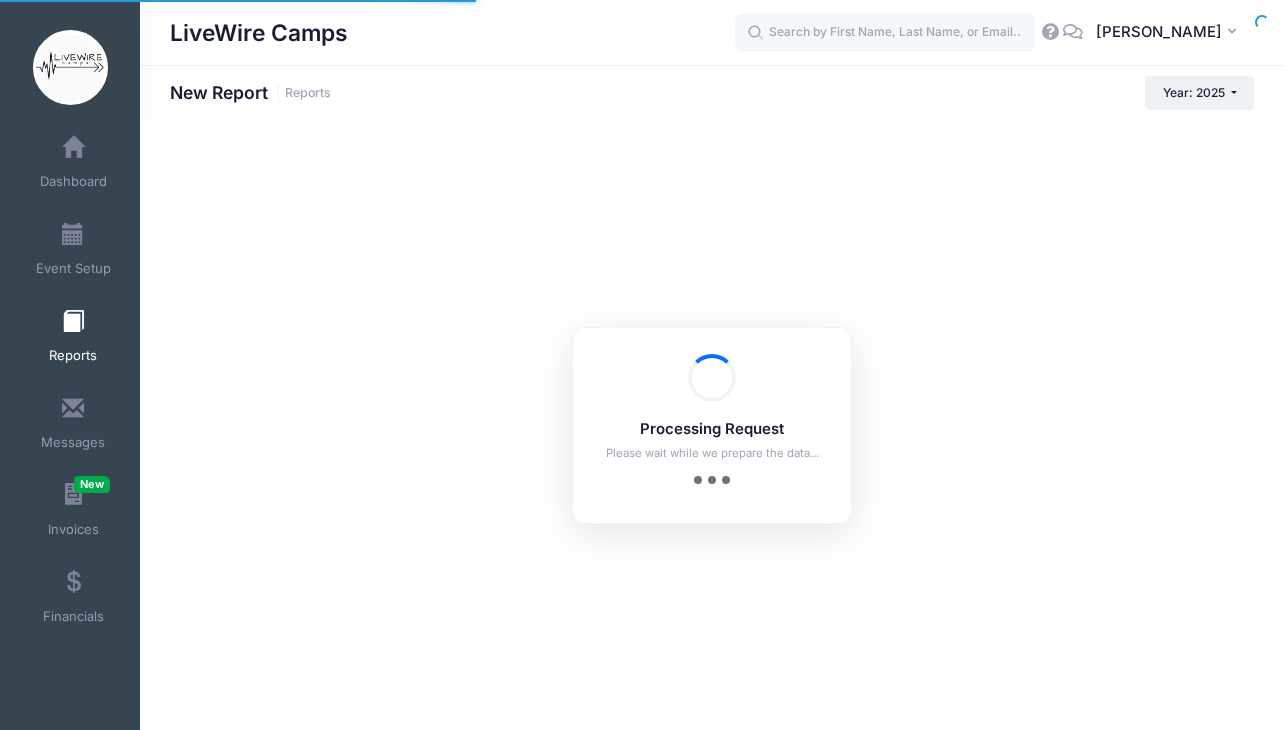 checkbox on "true" 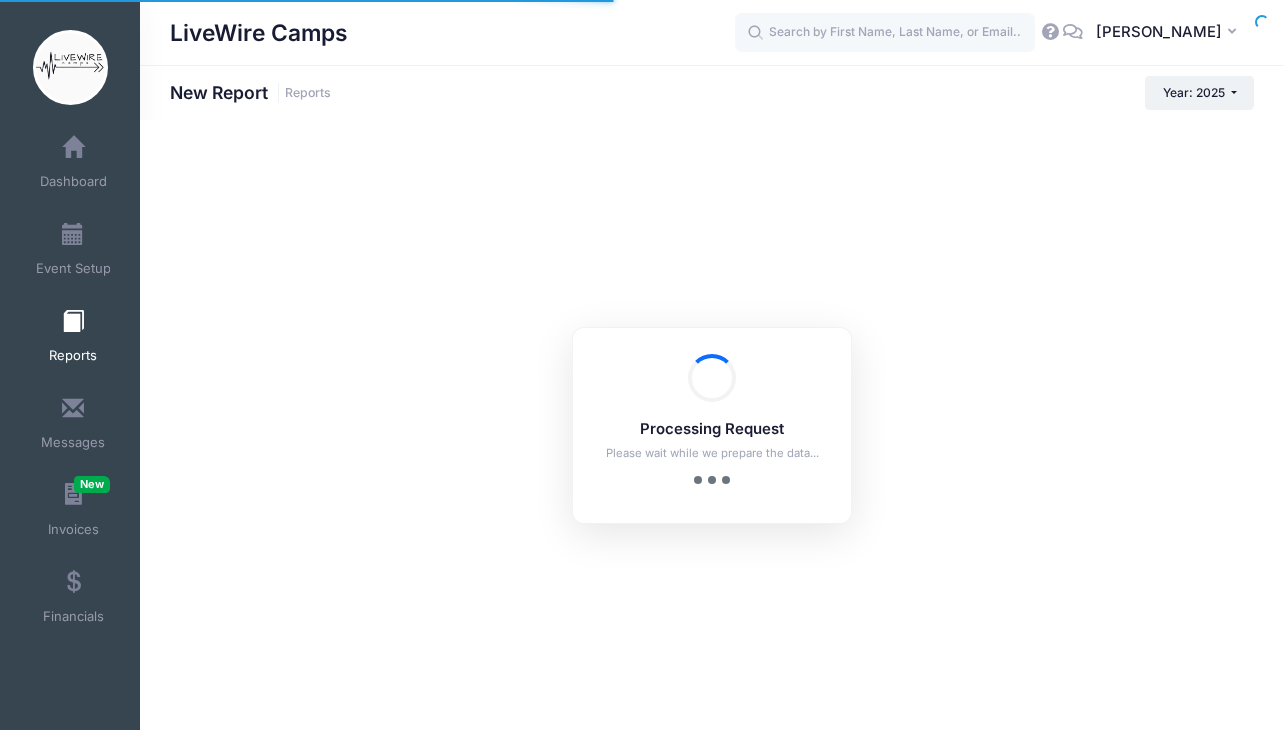 scroll, scrollTop: 0, scrollLeft: 0, axis: both 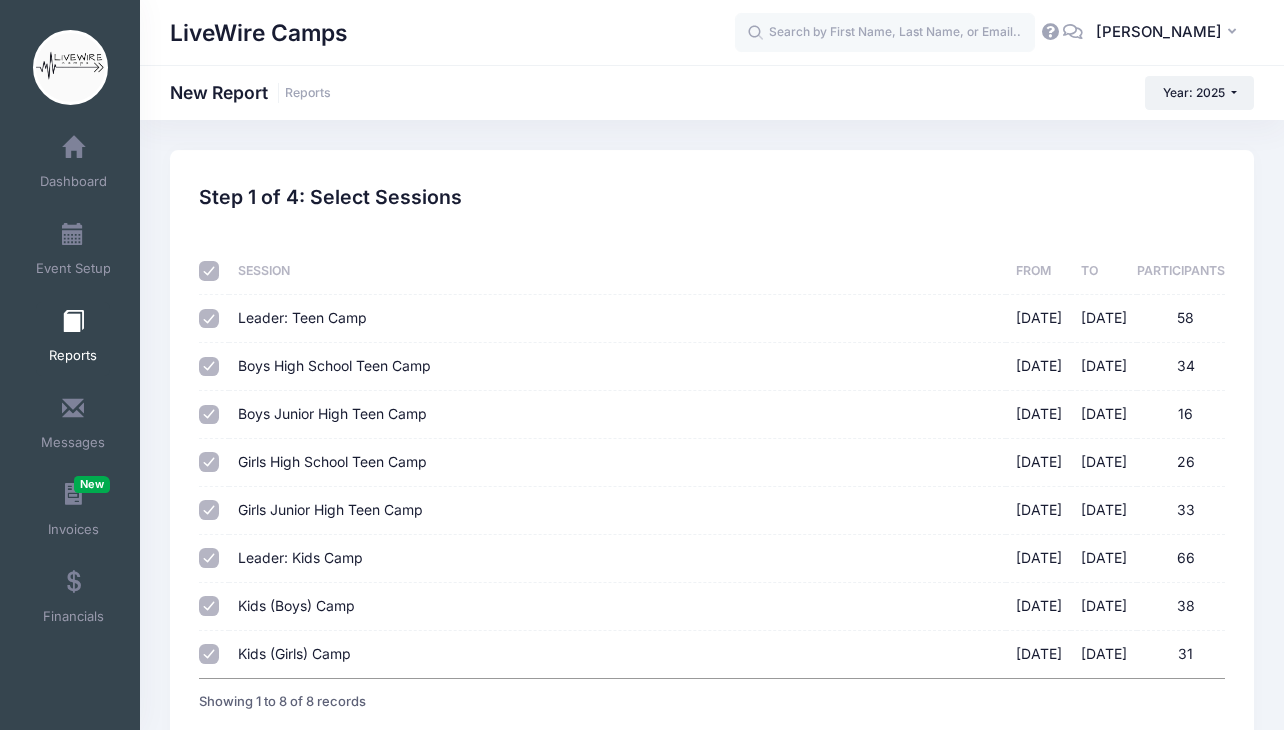 click at bounding box center [209, 271] 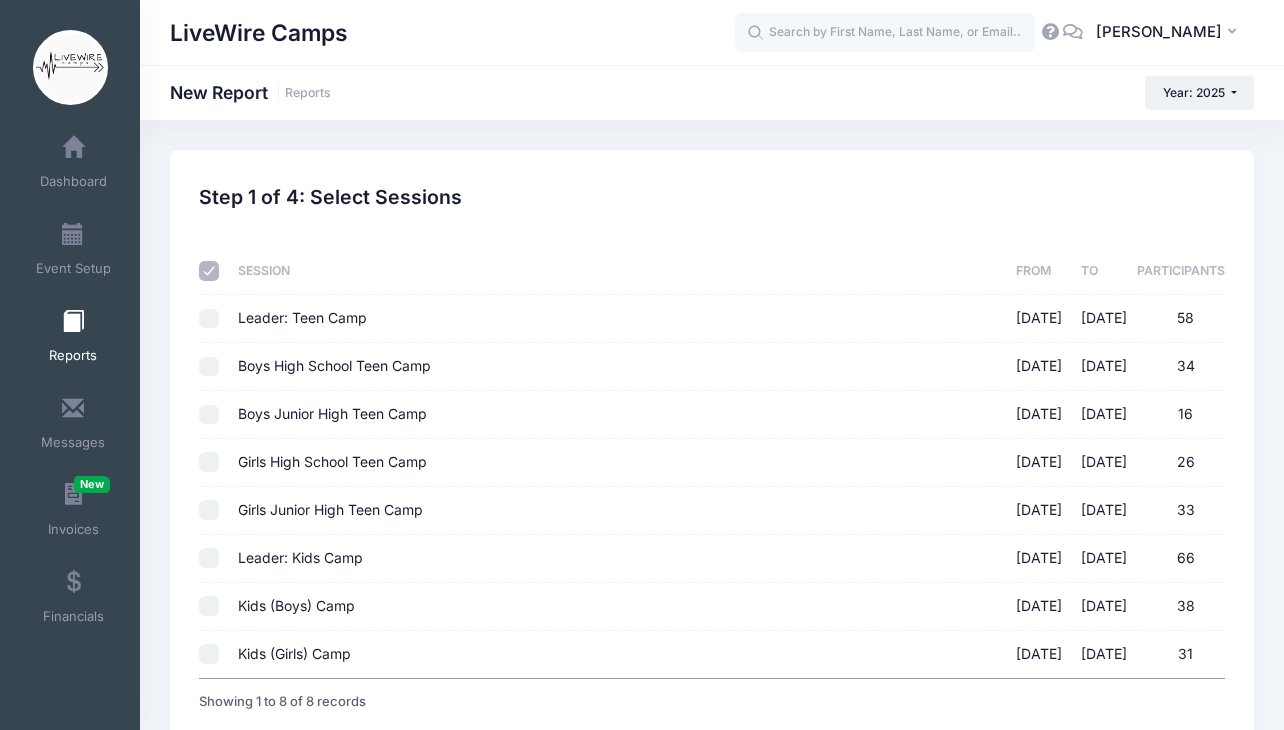 checkbox on "false" 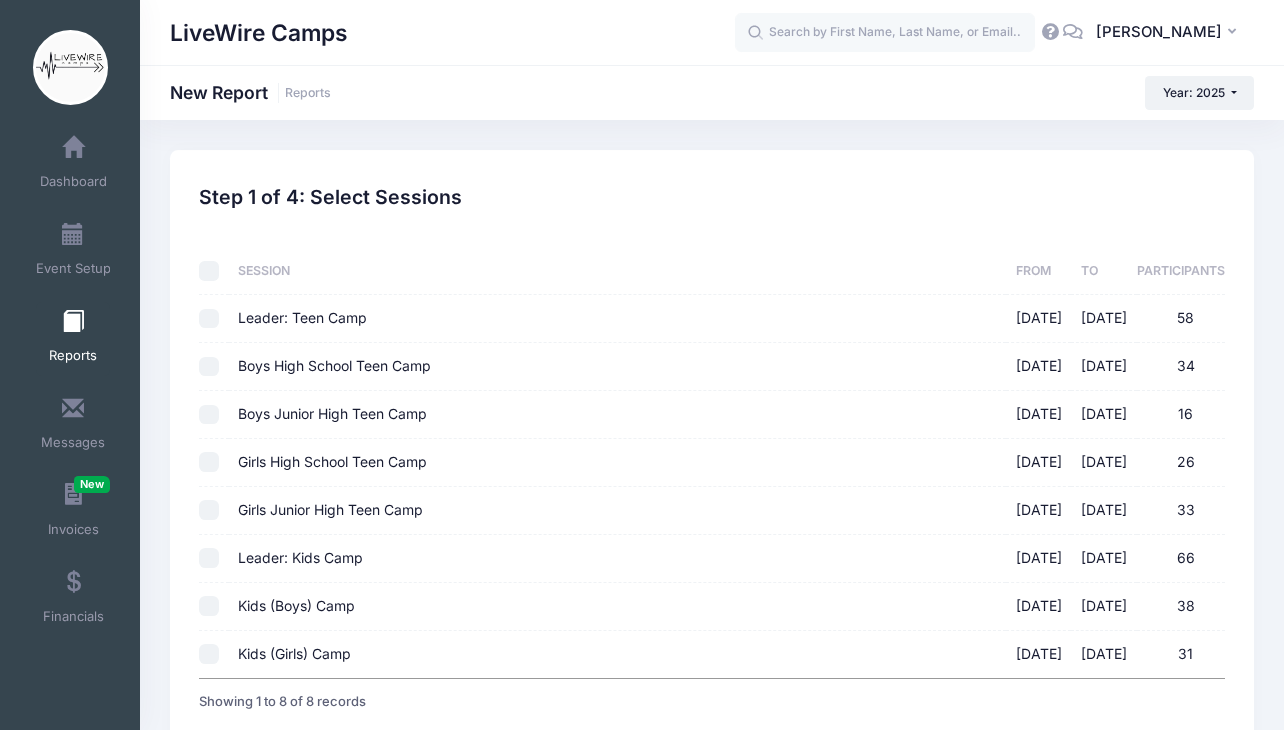 checkbox on "false" 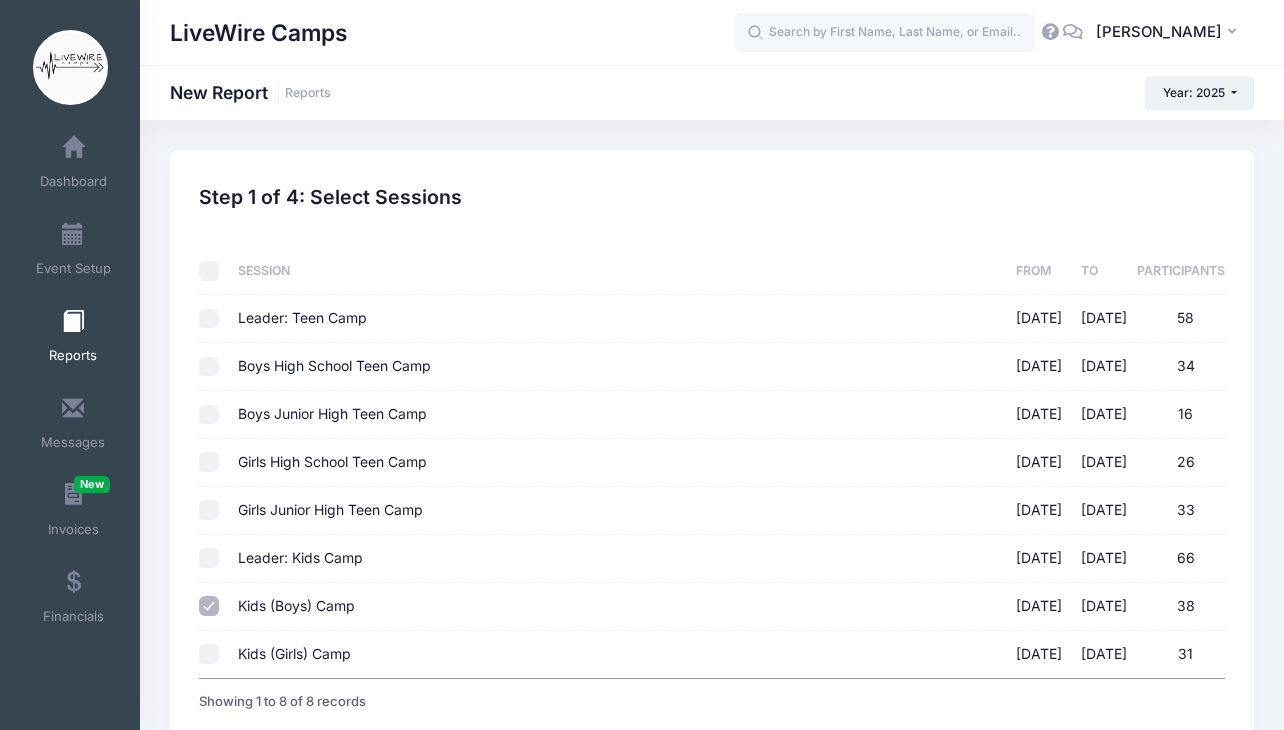 click on "Kids (Girls) Camp [DATE] - [DATE]  31" at bounding box center [209, 654] 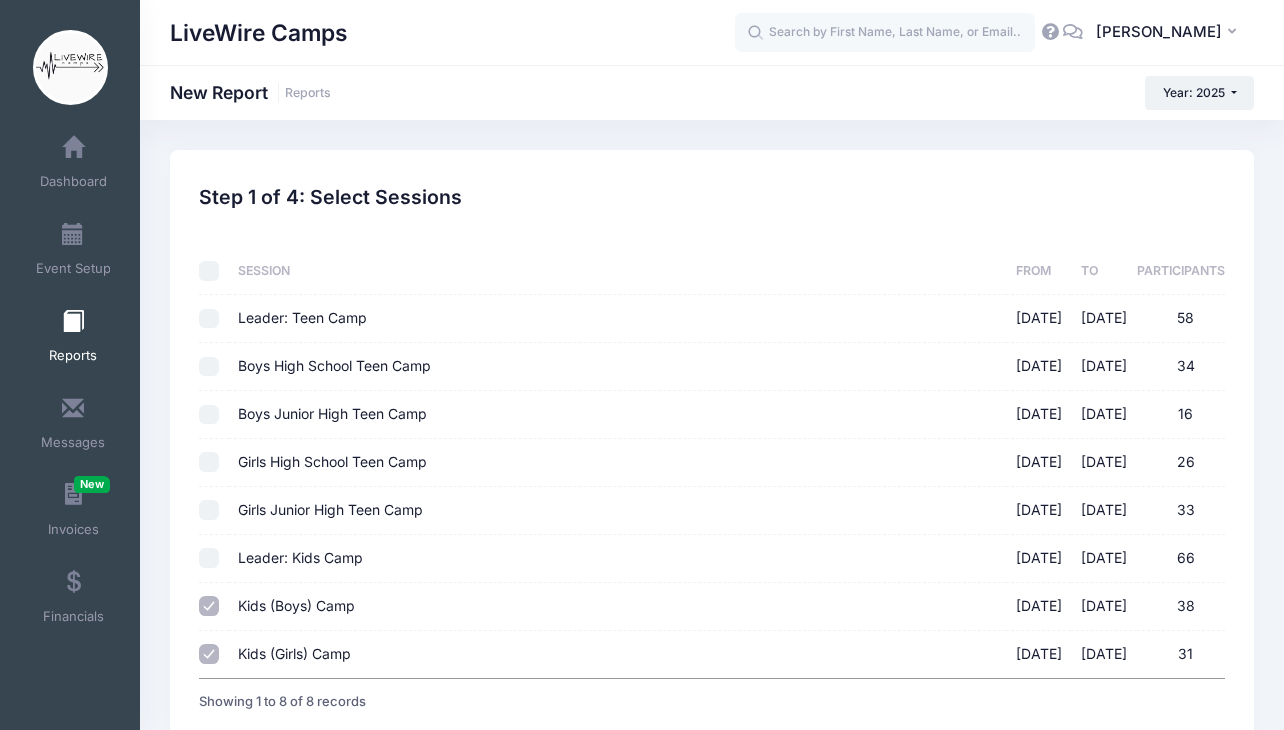 scroll, scrollTop: 149, scrollLeft: 0, axis: vertical 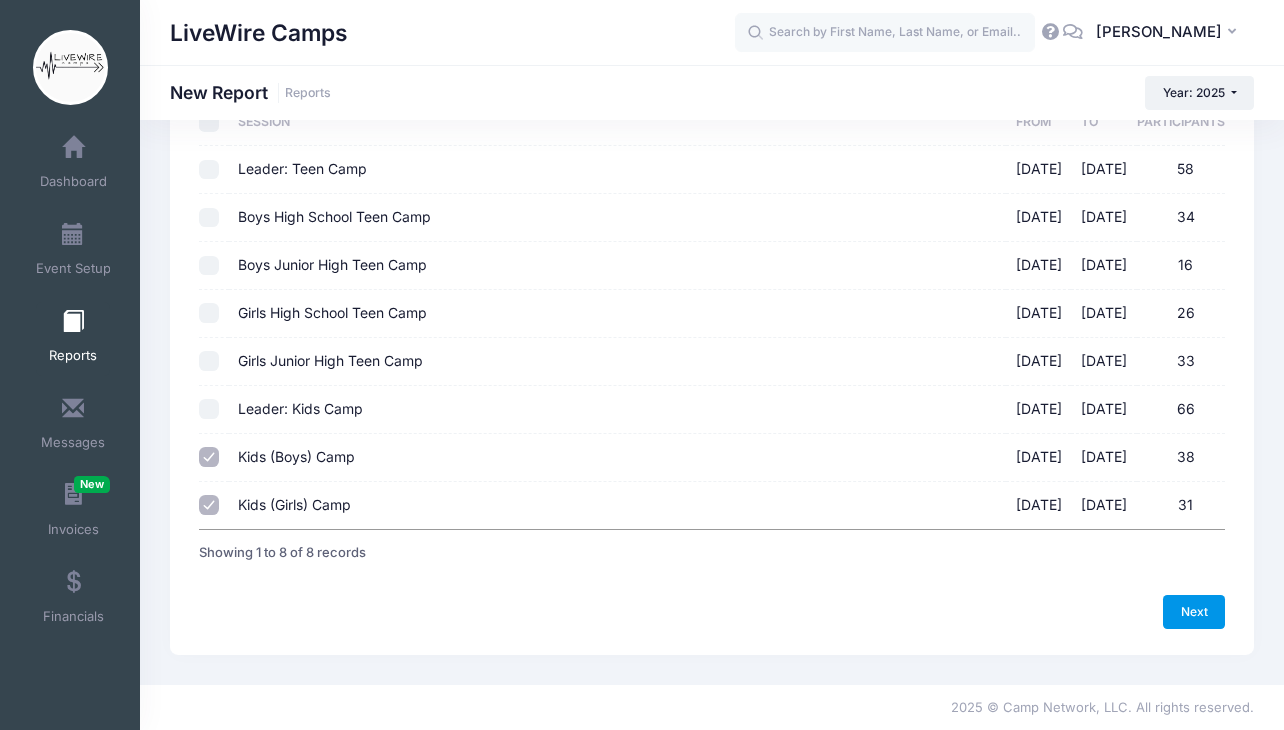 click on "Next" at bounding box center [1194, 612] 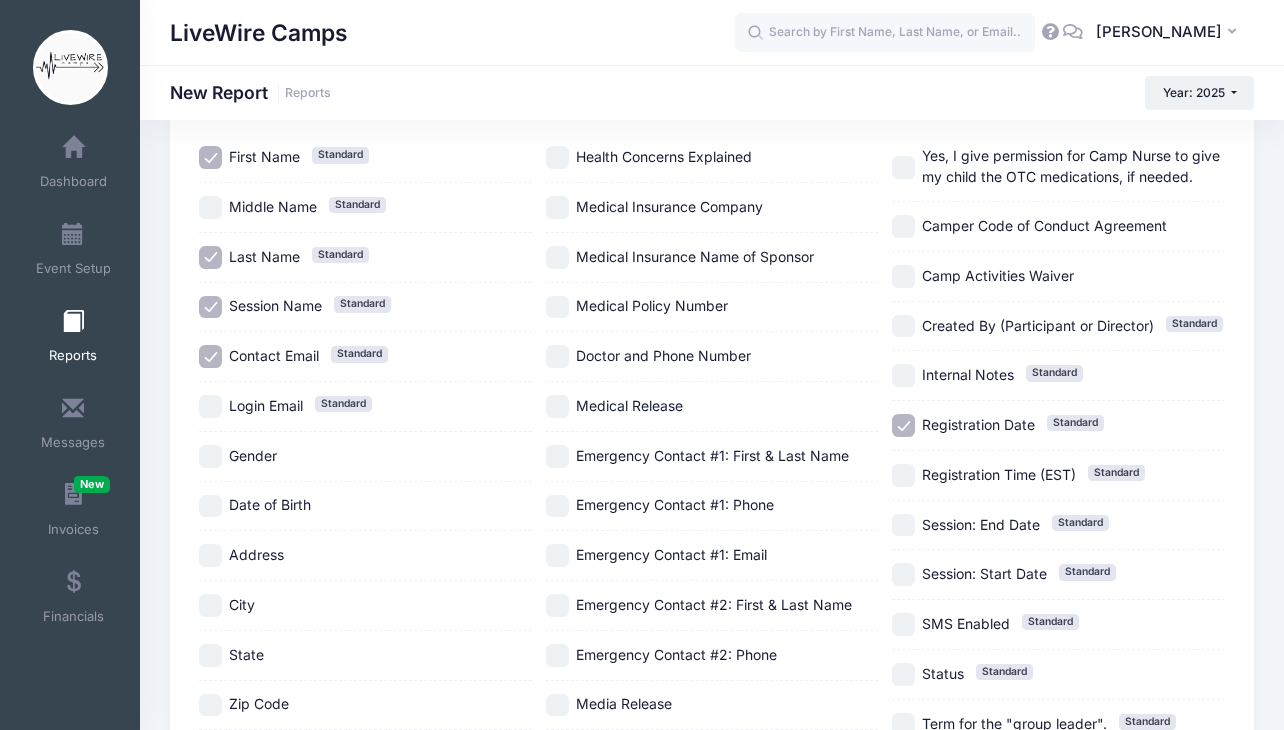 scroll, scrollTop: 0, scrollLeft: 0, axis: both 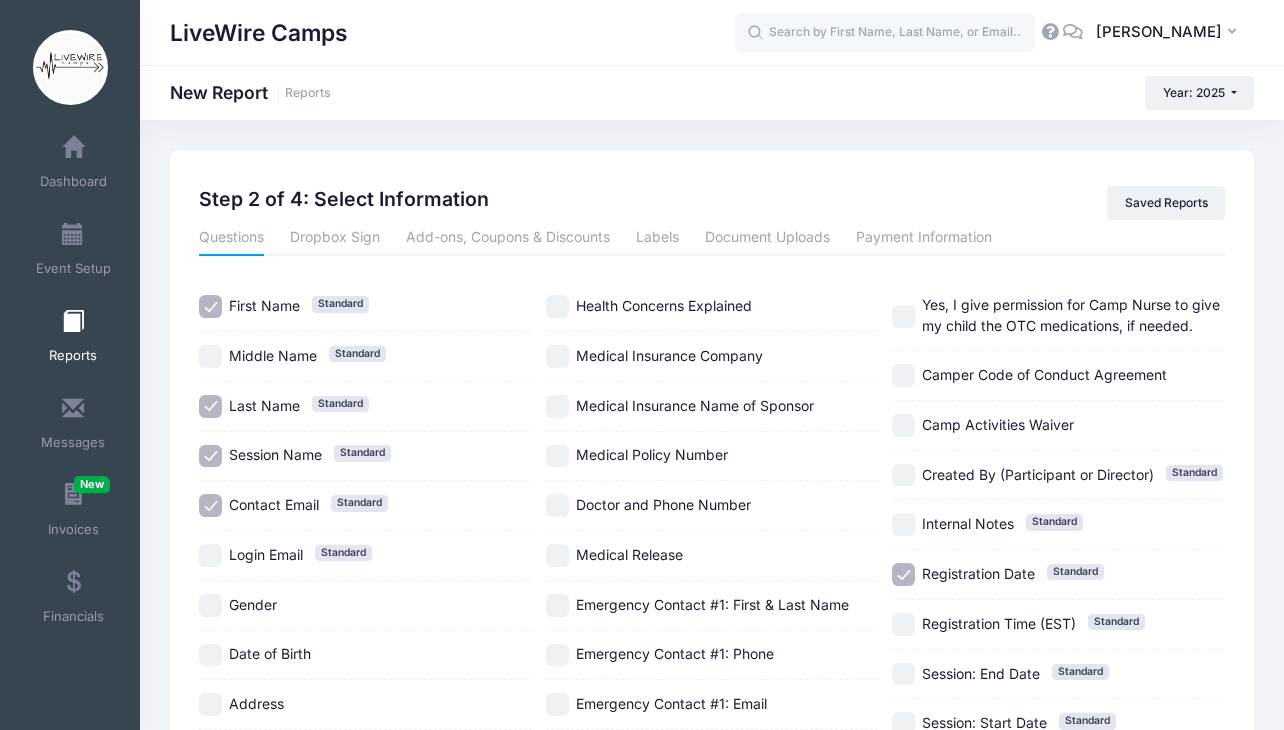 click on "Internal Notes Standard" at bounding box center (903, 524) 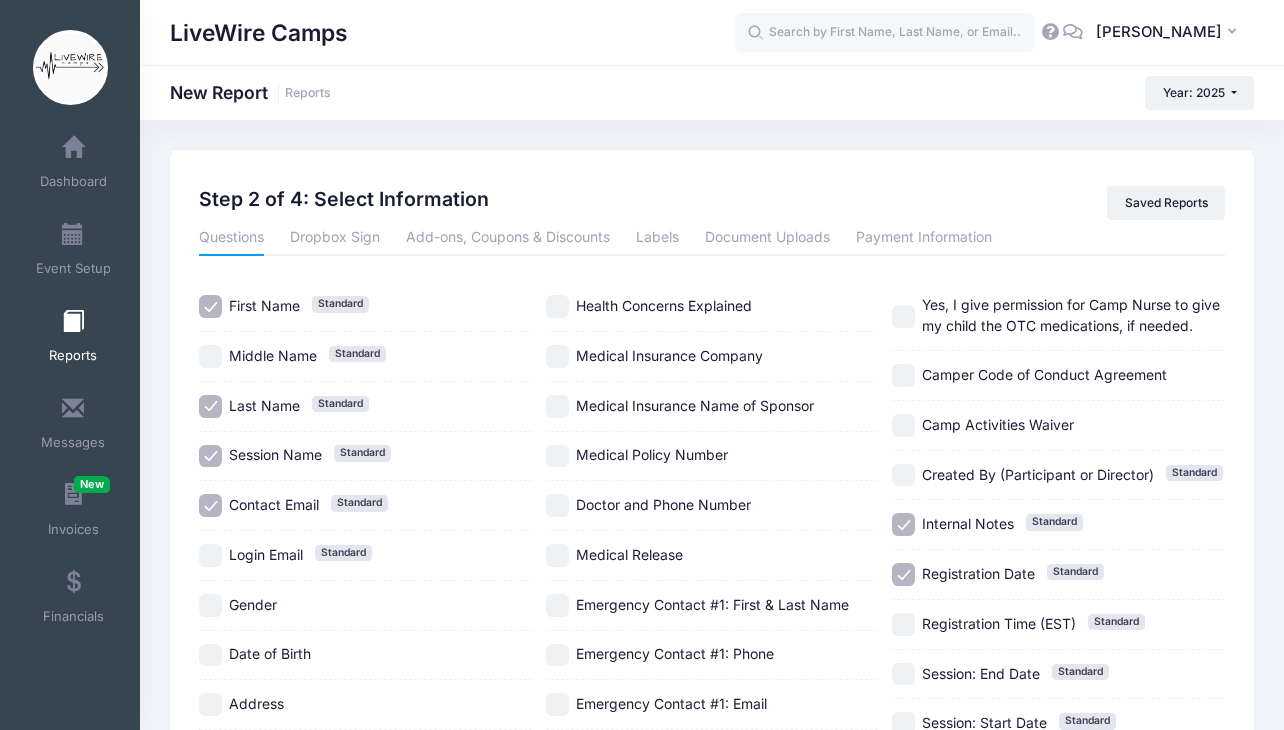 click on "Registration Date Standard" at bounding box center (903, 574) 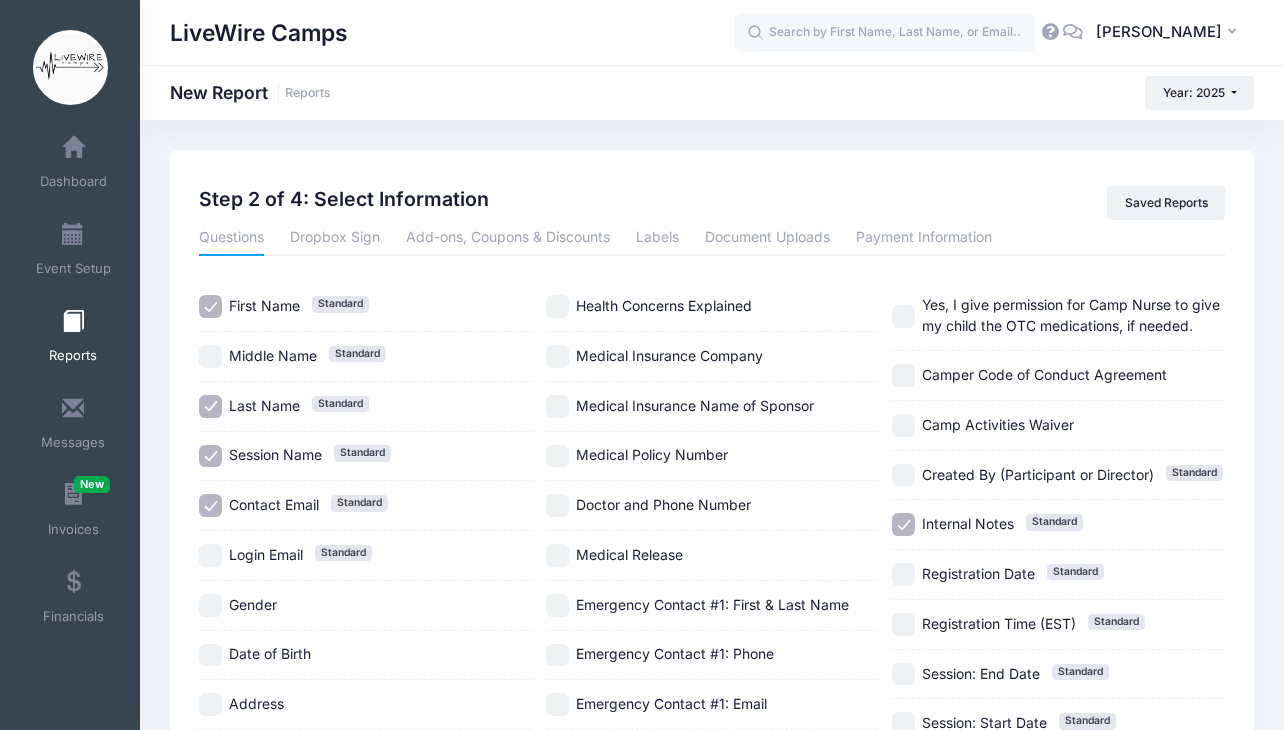 click on "Session Name Standard" at bounding box center (210, 456) 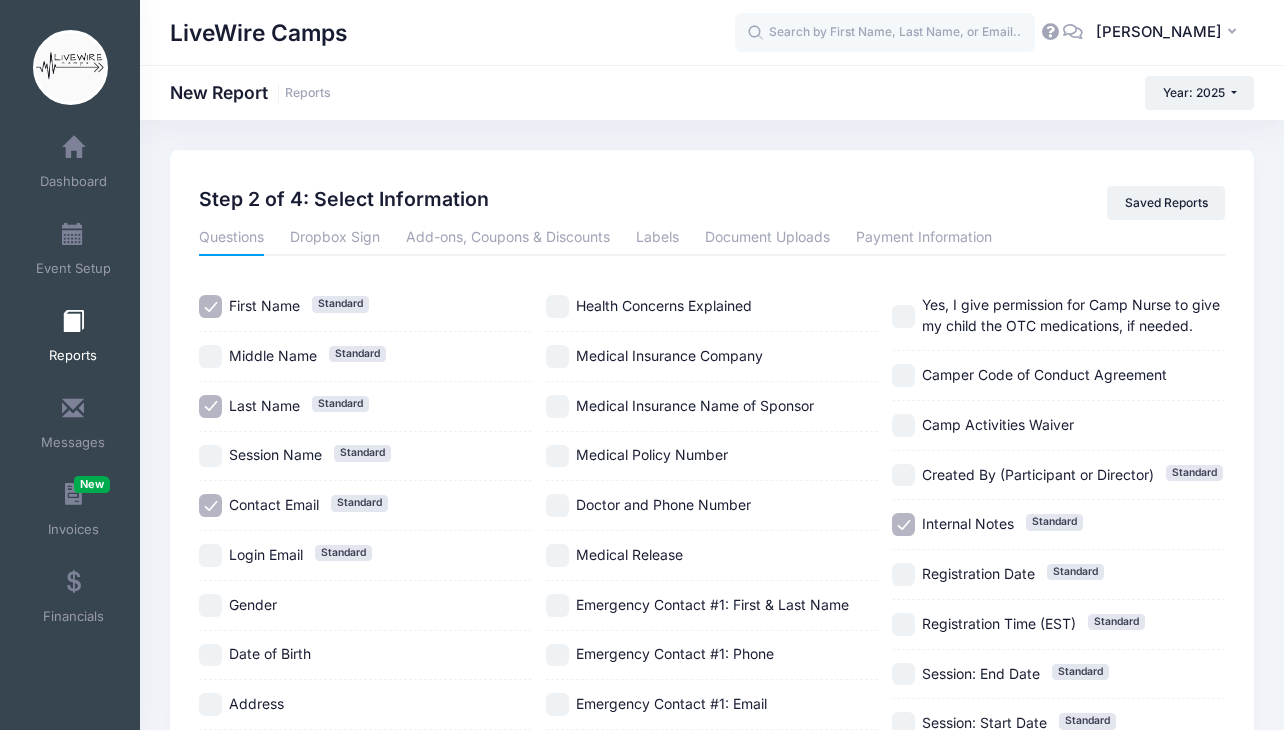 click on "Contact Email Standard" at bounding box center [210, 505] 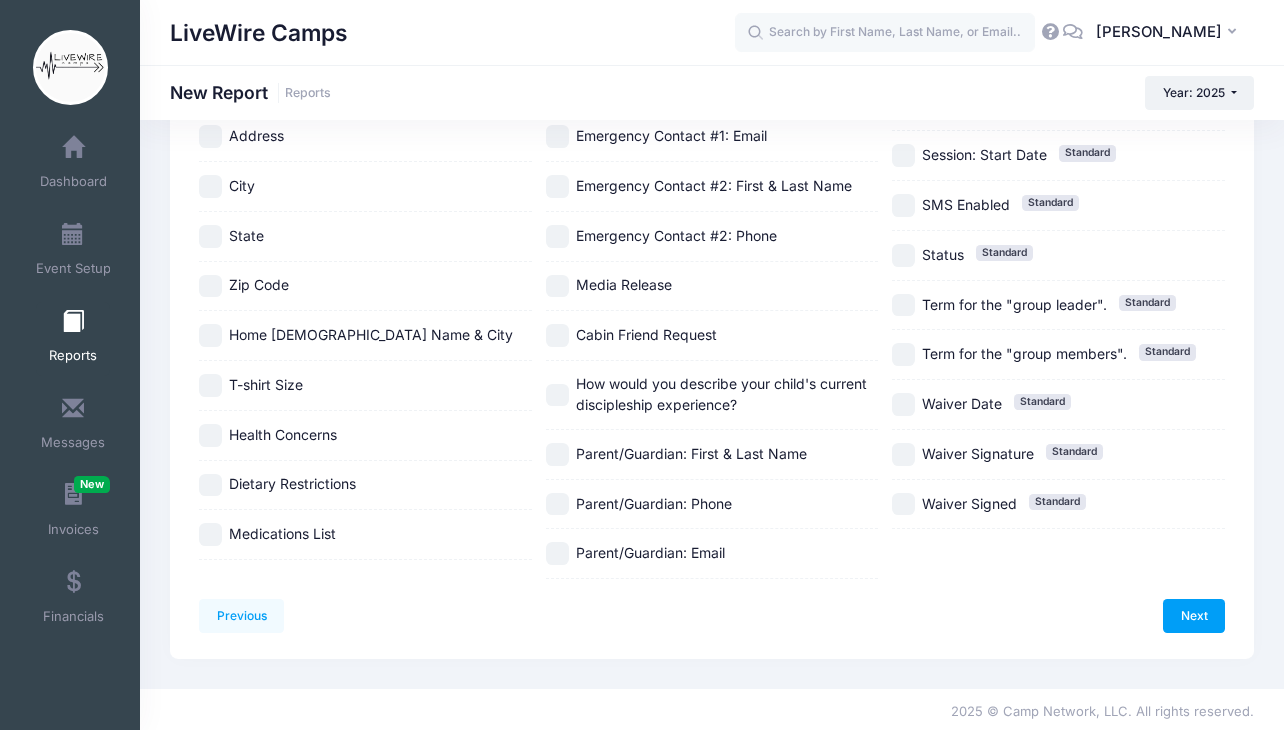 scroll, scrollTop: 572, scrollLeft: 0, axis: vertical 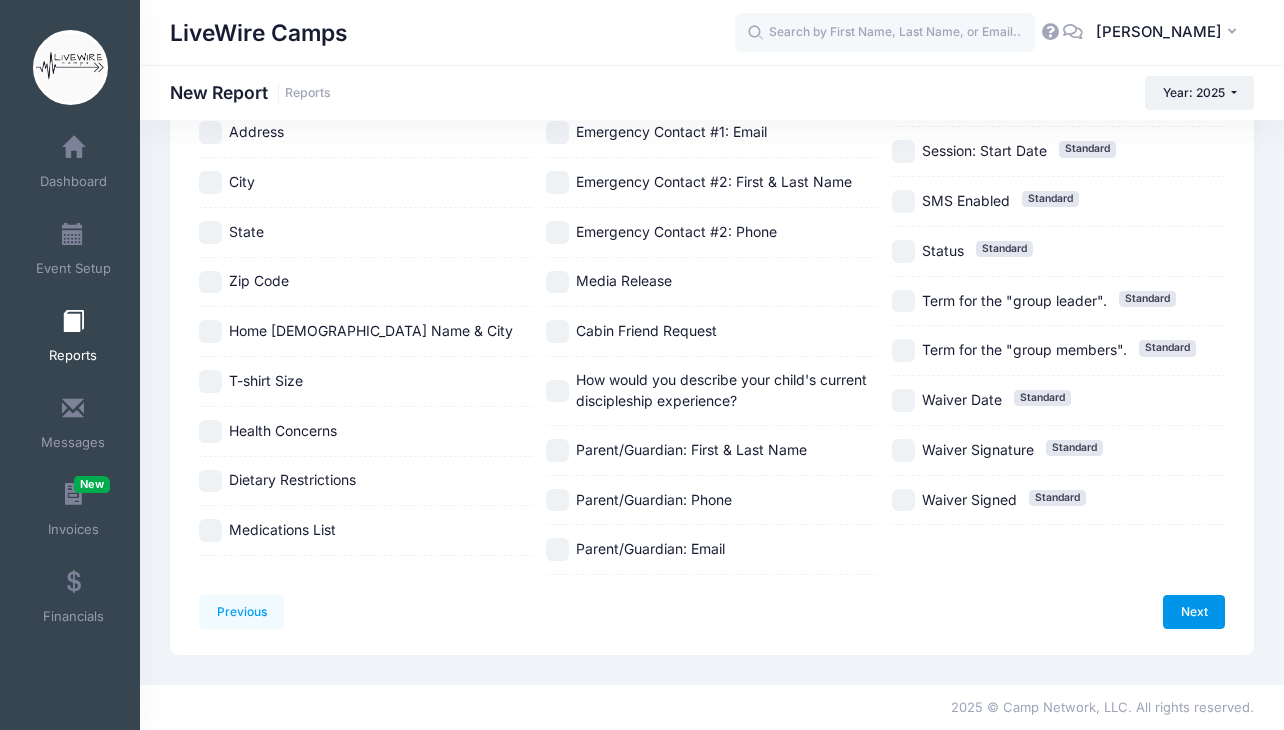 click on "Next" at bounding box center (1194, 612) 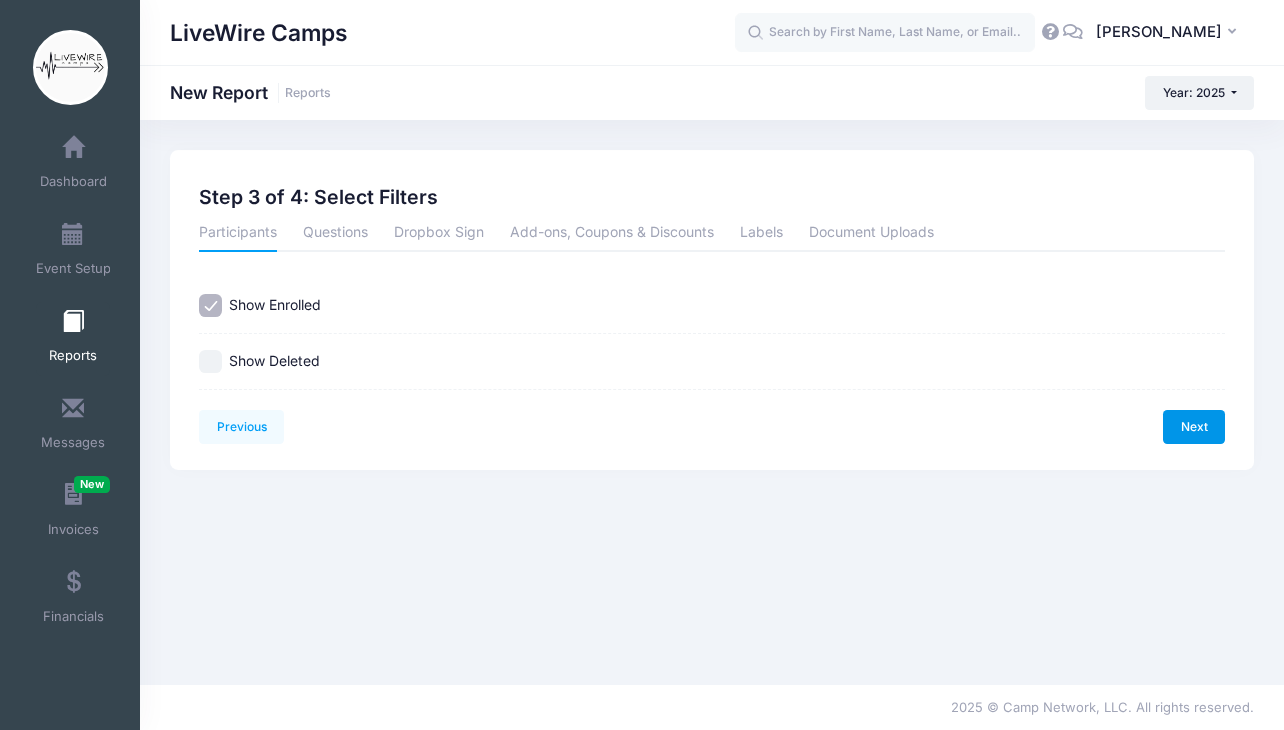 click on "Next" at bounding box center [1194, 427] 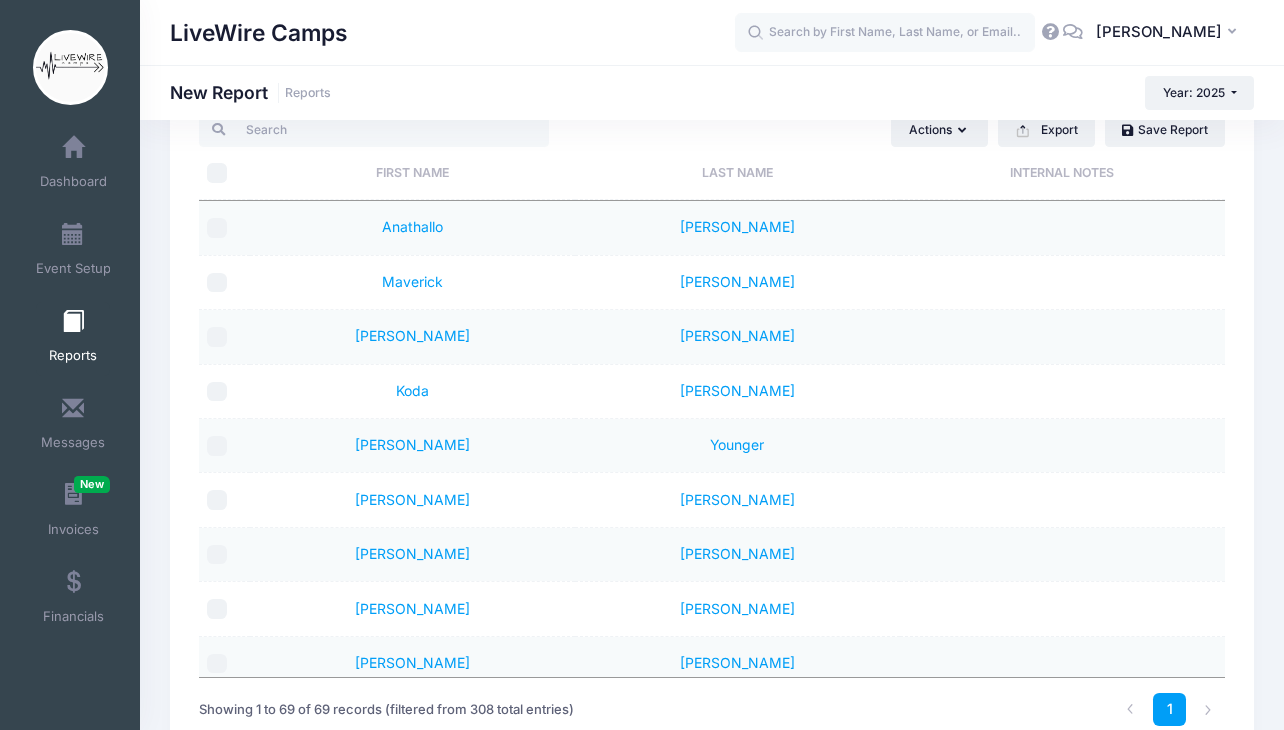 scroll, scrollTop: 109, scrollLeft: 0, axis: vertical 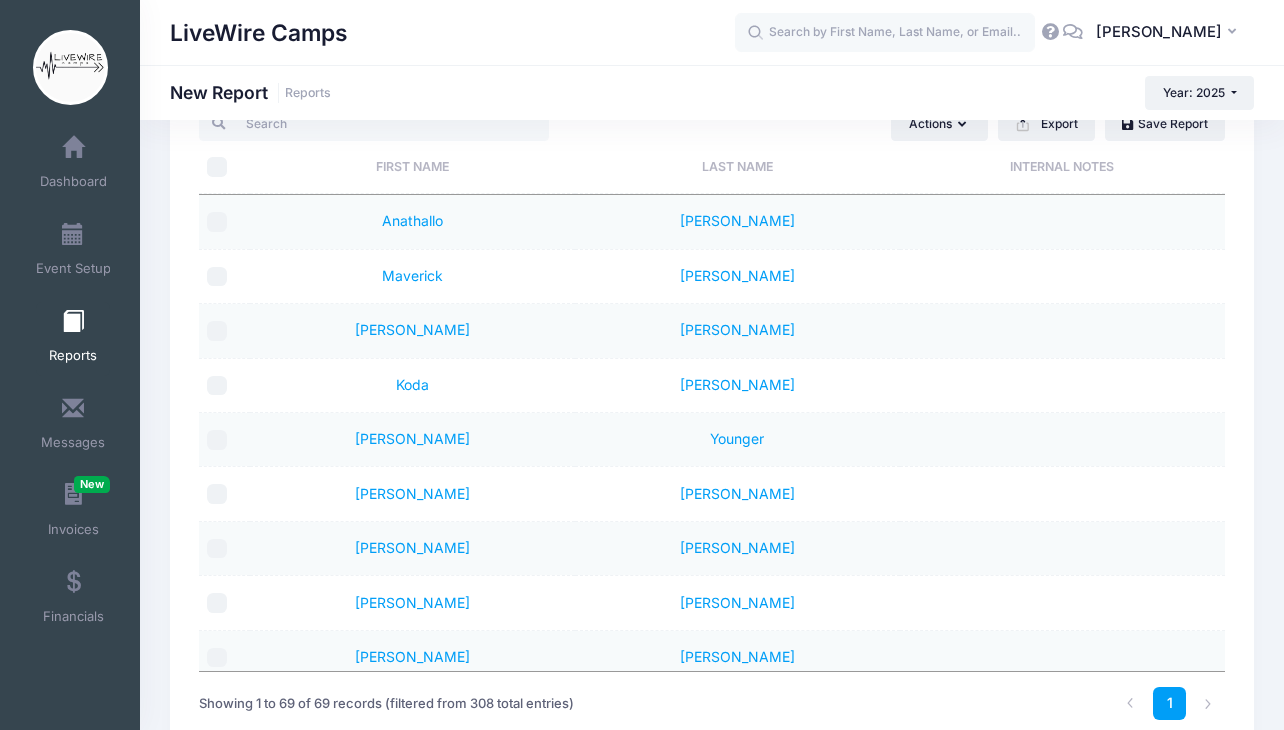 click on "Last Name" at bounding box center [737, 167] 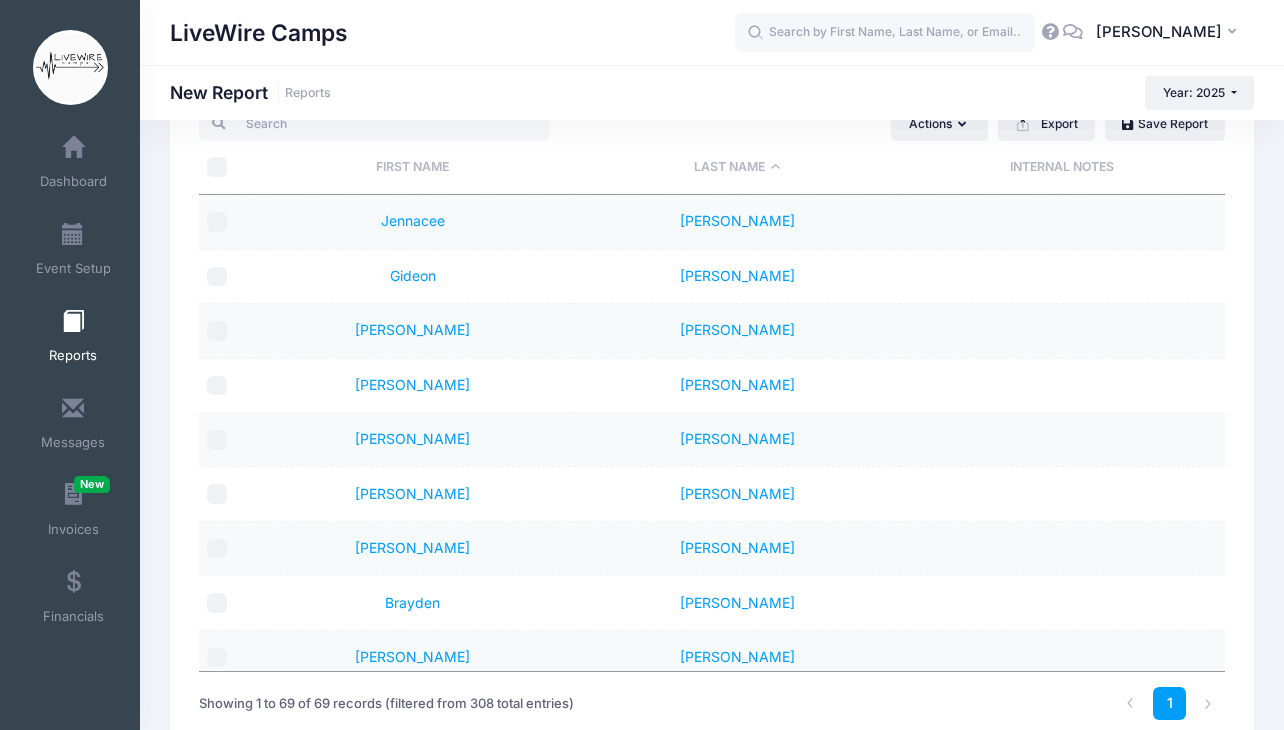 scroll, scrollTop: 0, scrollLeft: 0, axis: both 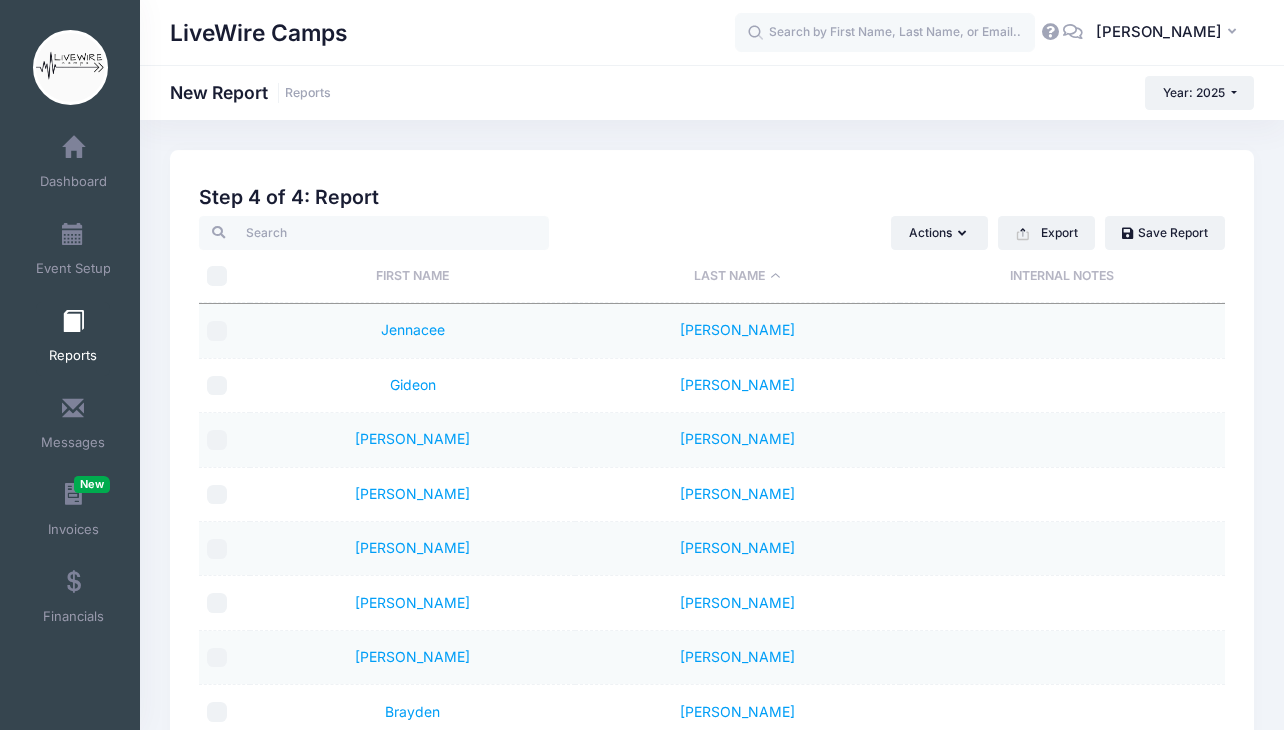 click at bounding box center [73, 322] 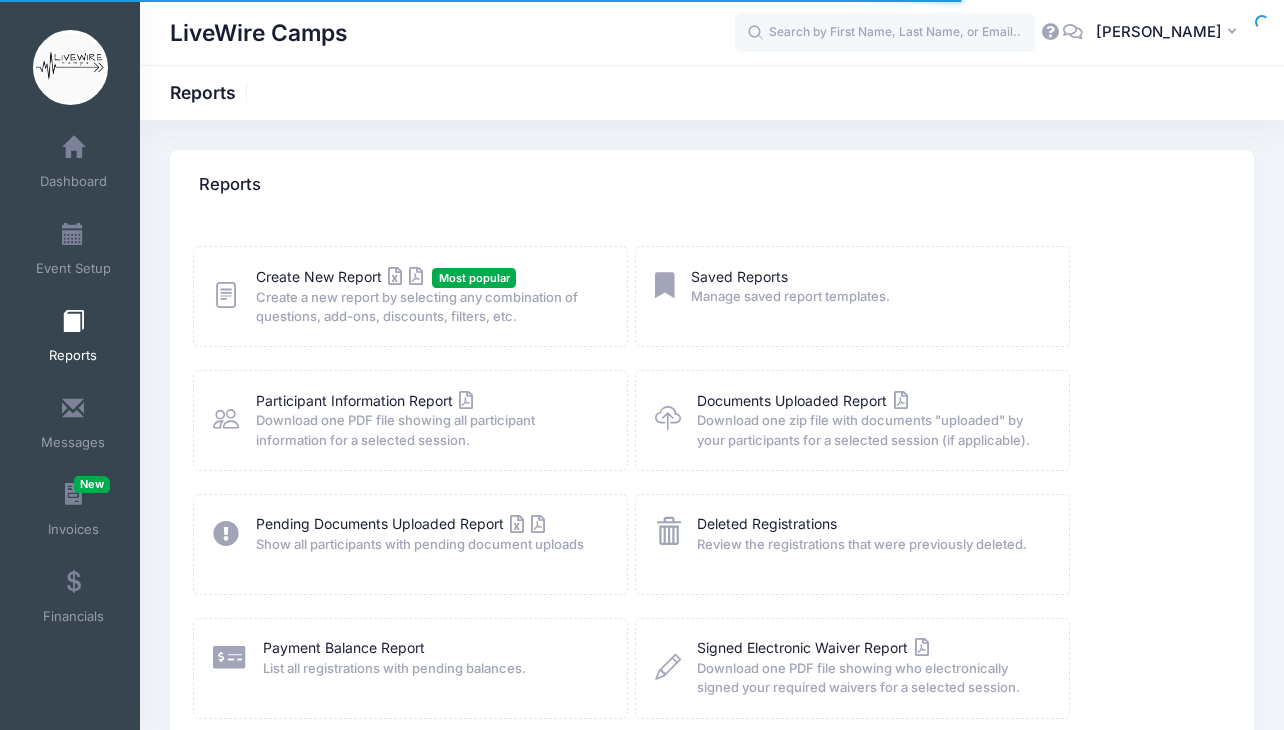 scroll, scrollTop: 0, scrollLeft: 0, axis: both 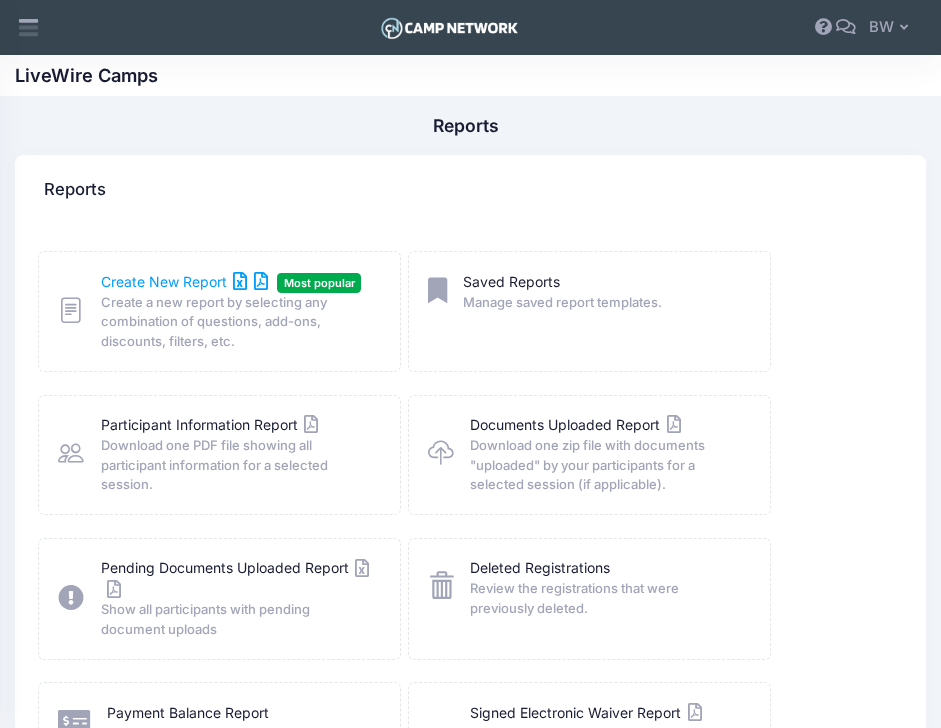 click on "Create New Report" at bounding box center [184, 281] 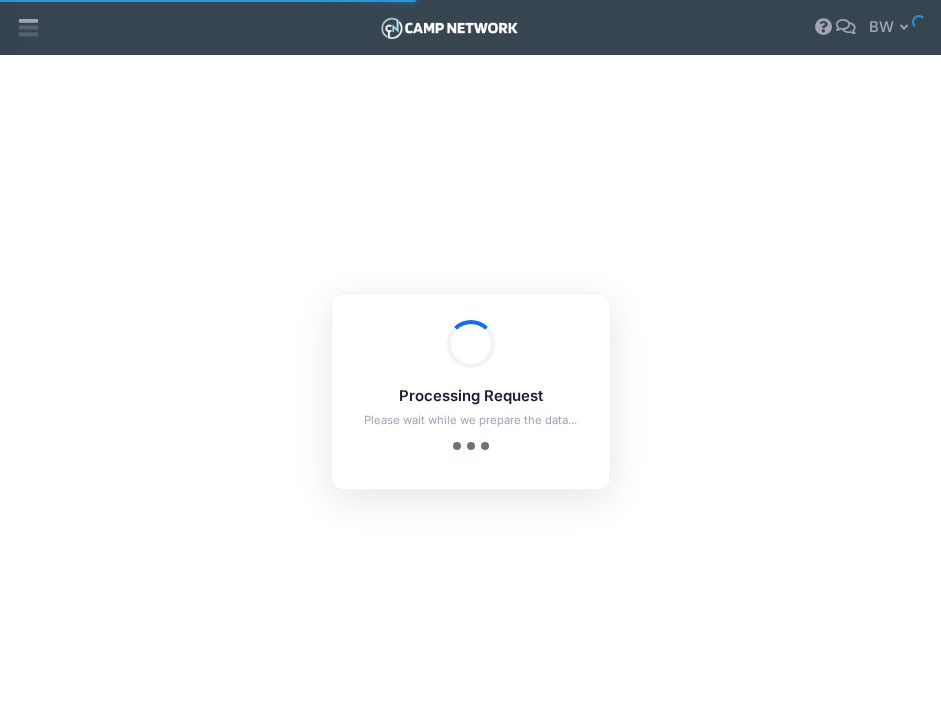 scroll, scrollTop: 0, scrollLeft: 0, axis: both 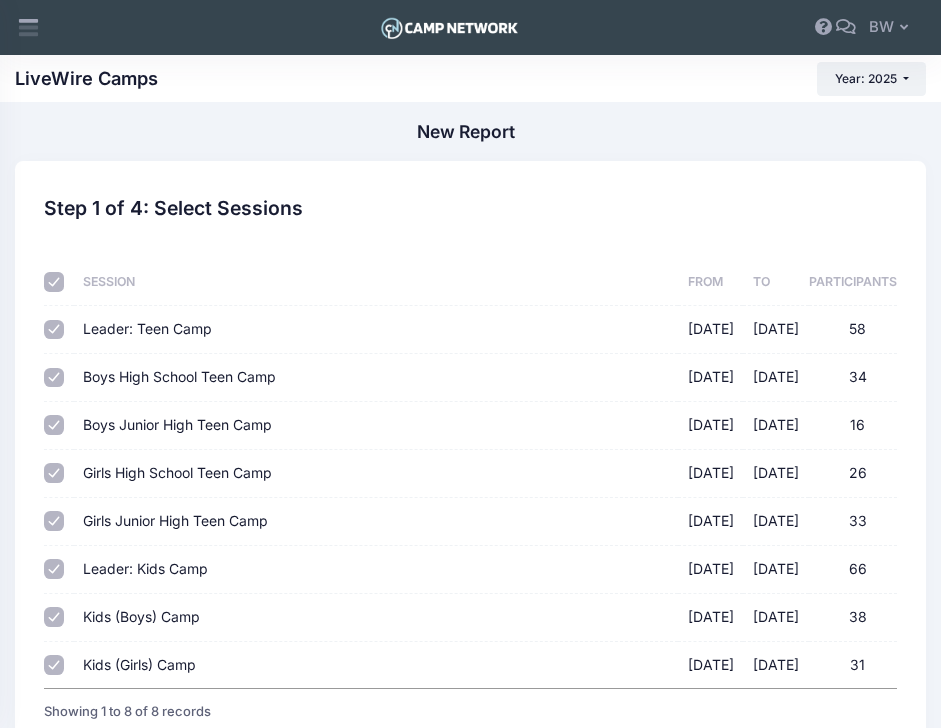 click at bounding box center [54, 282] 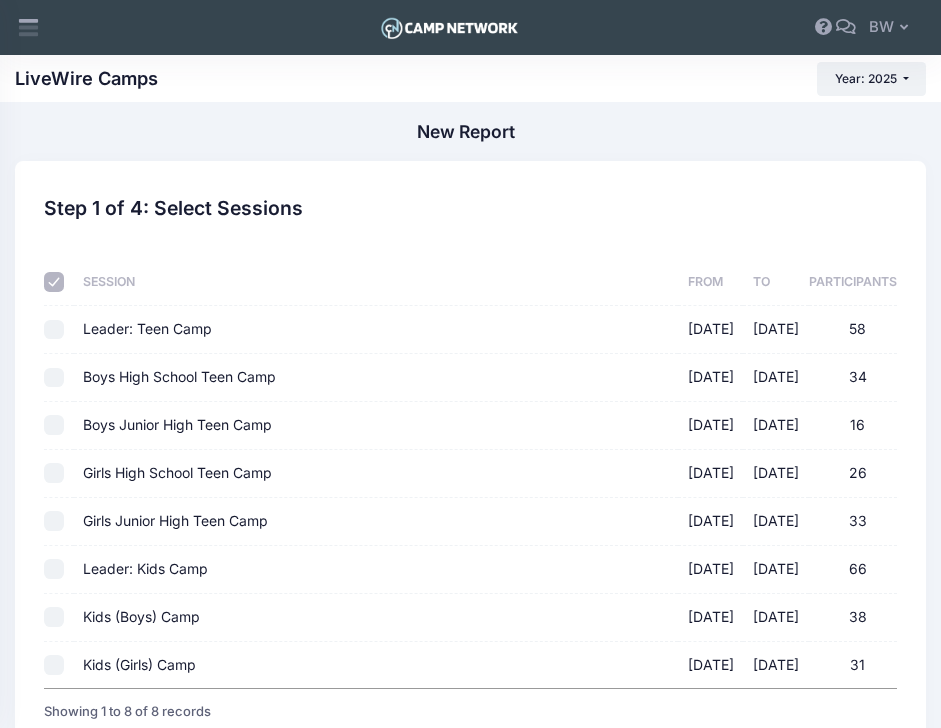 checkbox on "false" 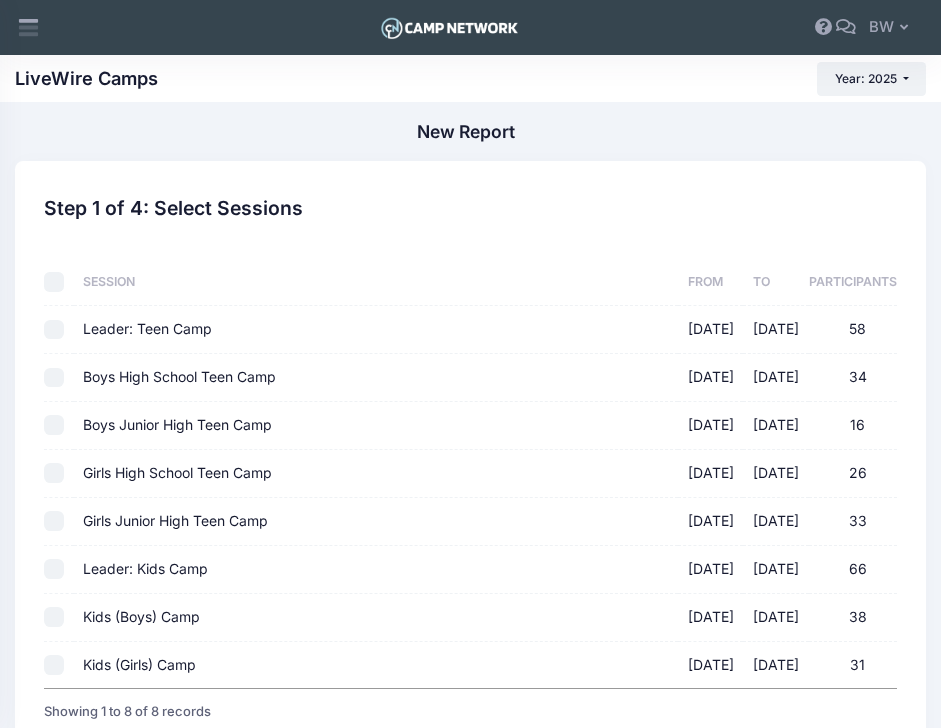 checkbox on "false" 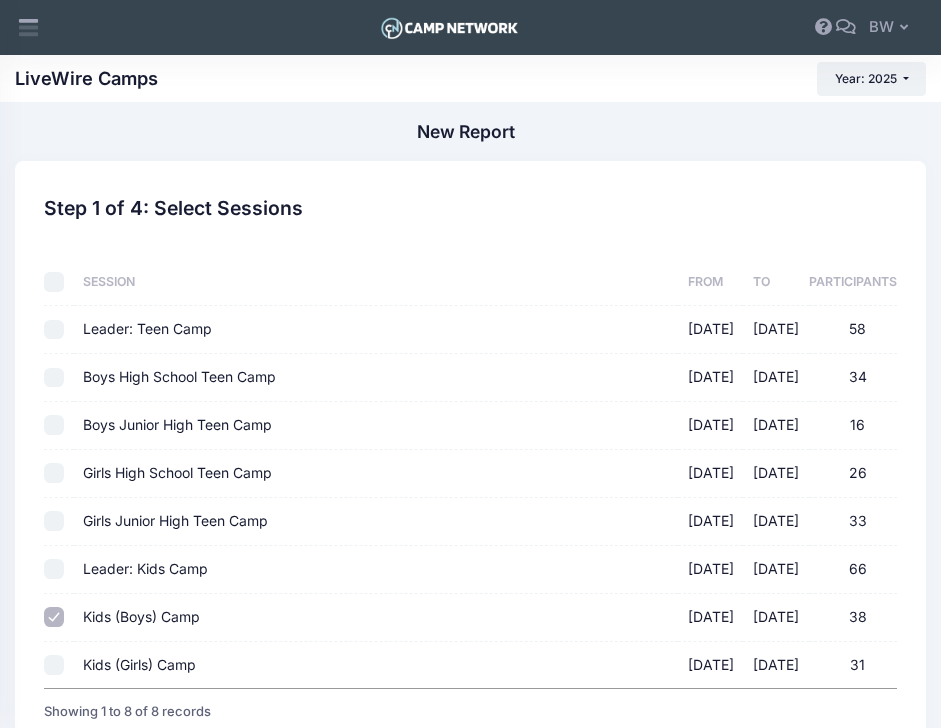 click on "Kids (Girls) Camp [DATE] - [DATE]  31" at bounding box center (54, 665) 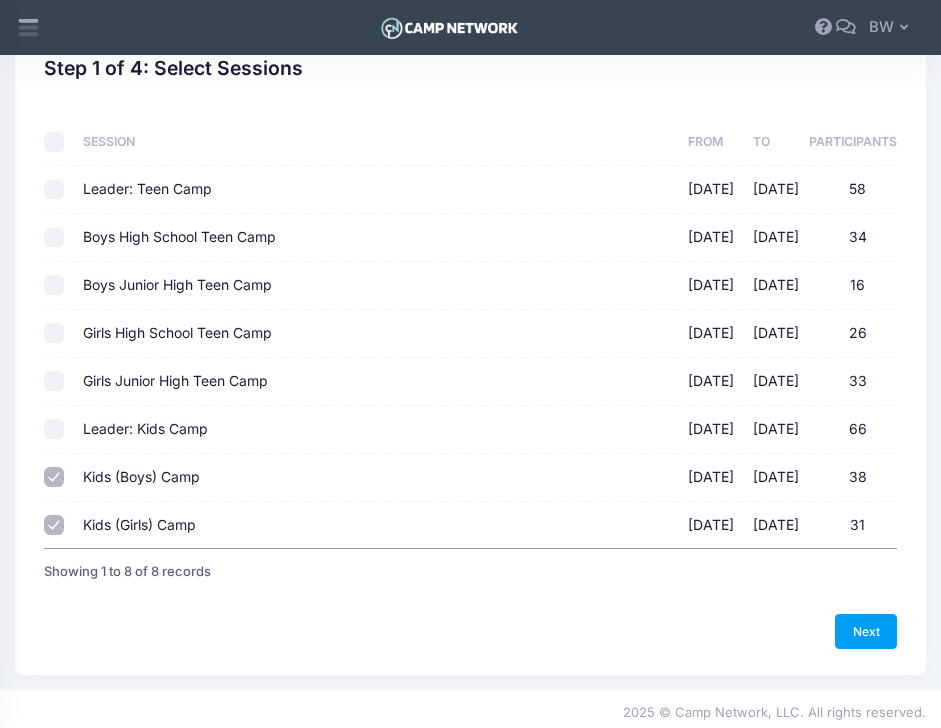 scroll, scrollTop: 147, scrollLeft: 0, axis: vertical 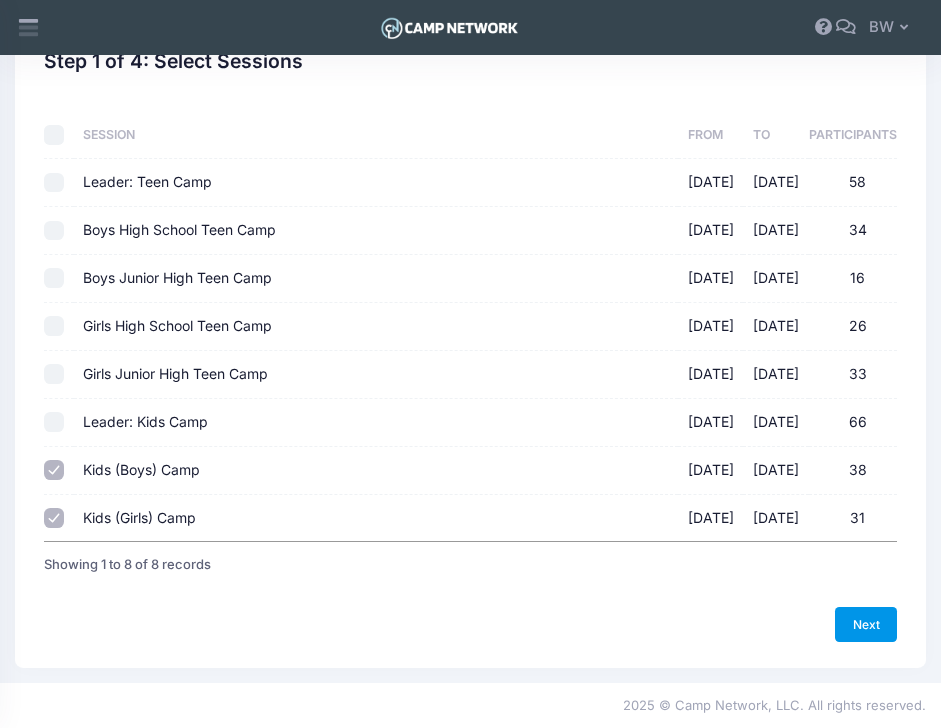 click on "Next" at bounding box center (866, 624) 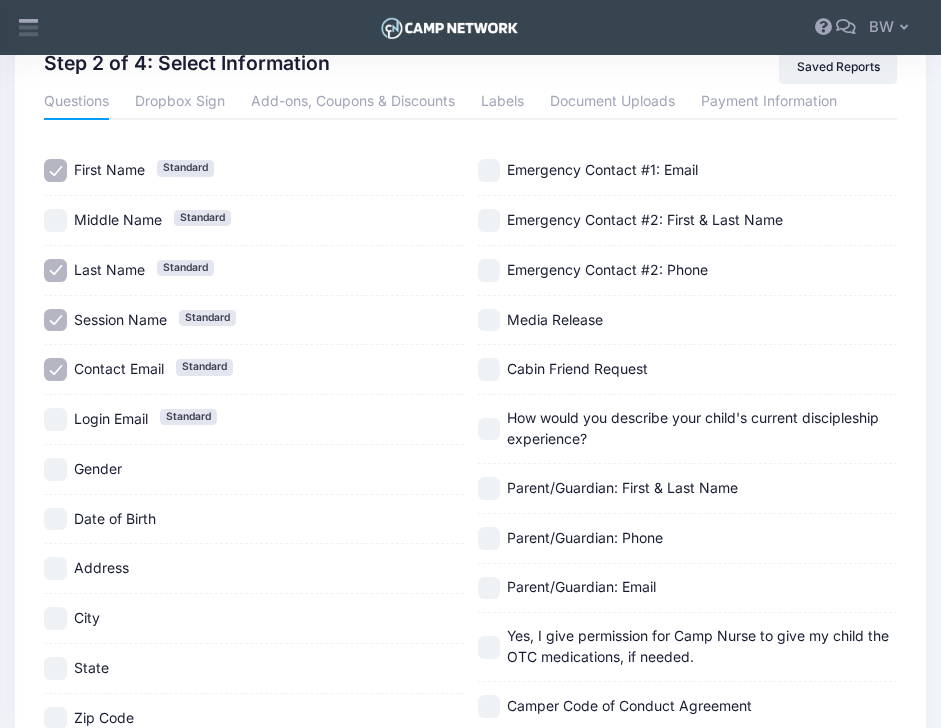 scroll, scrollTop: 0, scrollLeft: 0, axis: both 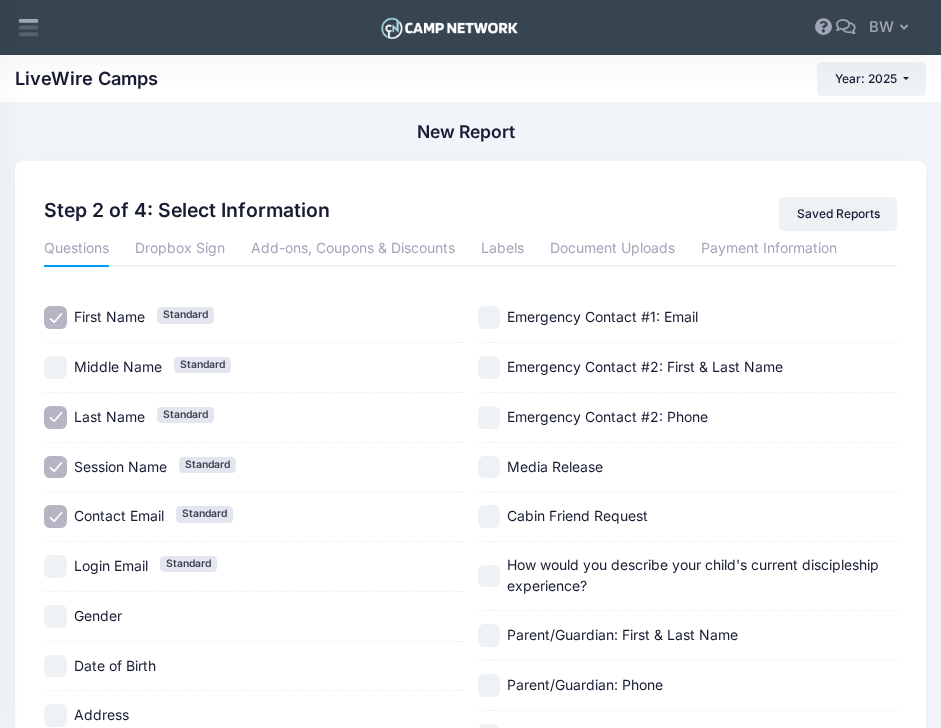 click on "Contact Email Standard" at bounding box center (55, 516) 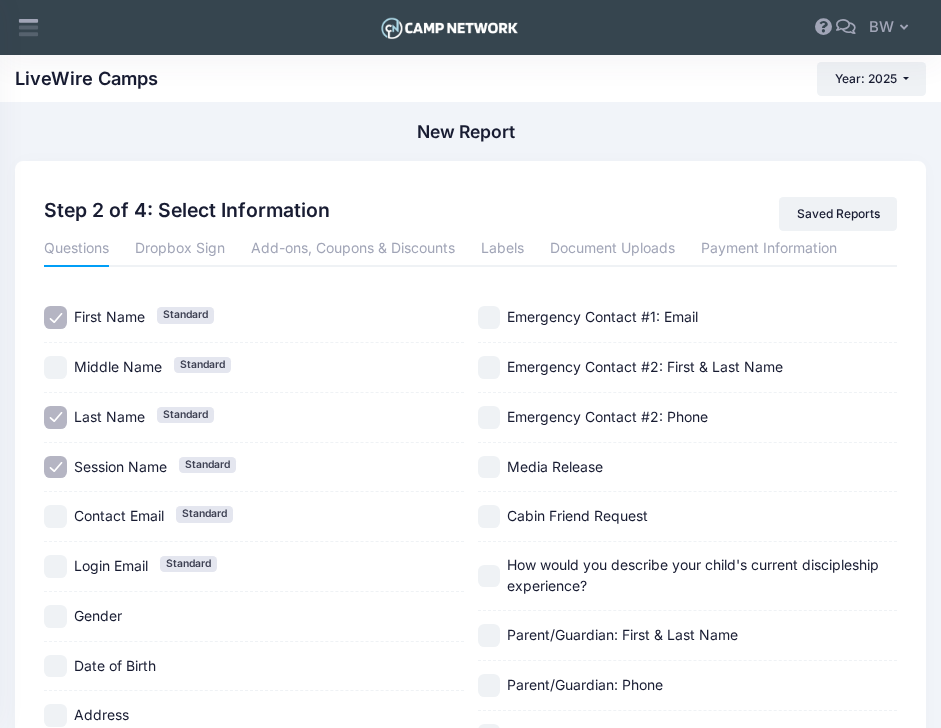 click on "Gender" at bounding box center [55, 616] 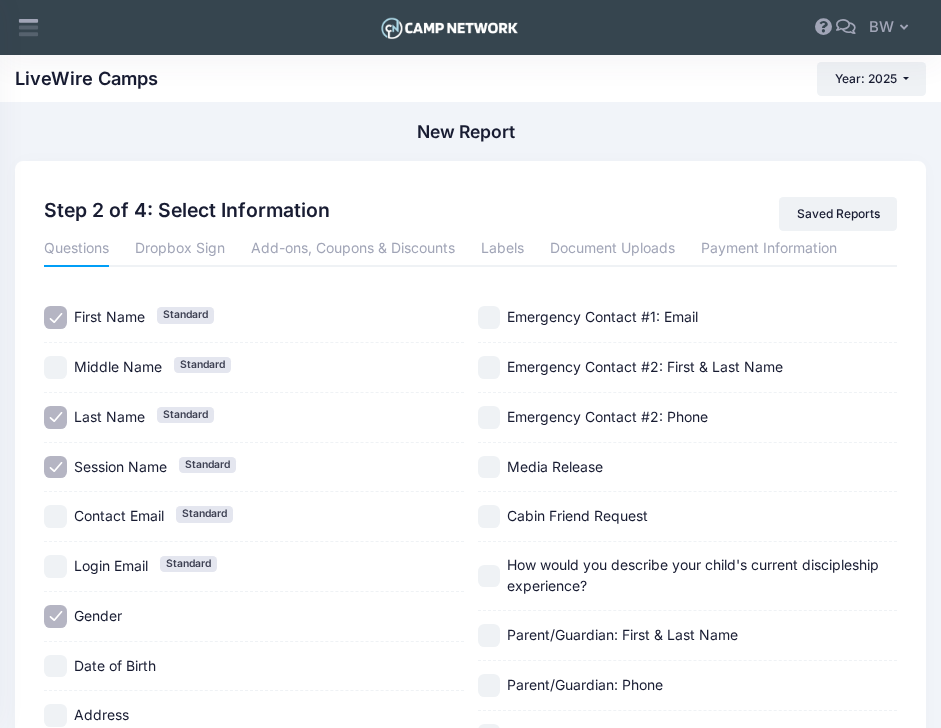 click on "Date of Birth" at bounding box center (55, 666) 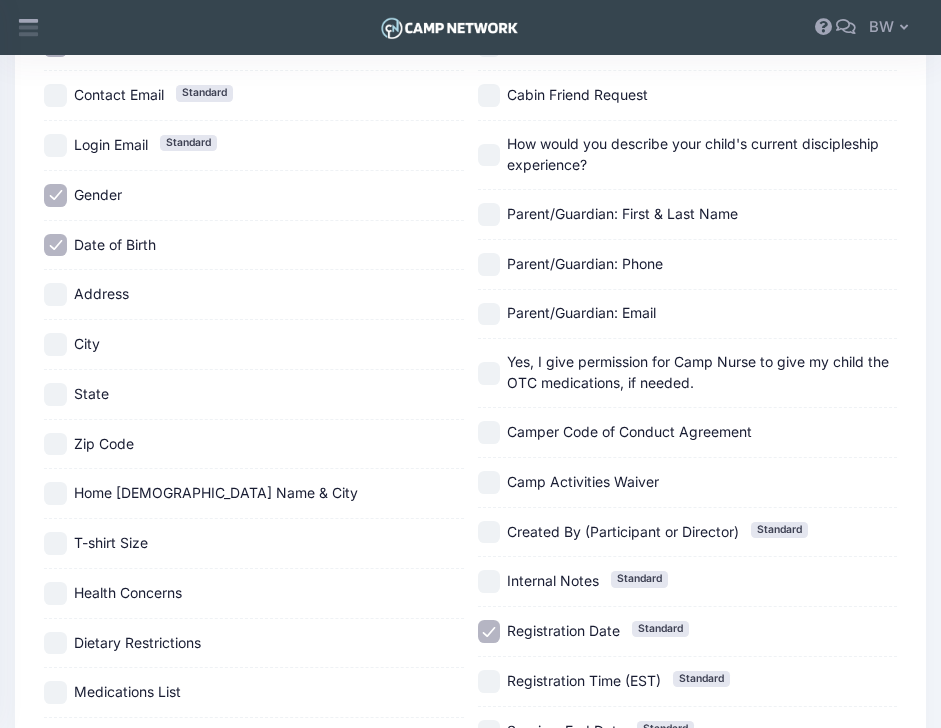 scroll, scrollTop: 424, scrollLeft: 0, axis: vertical 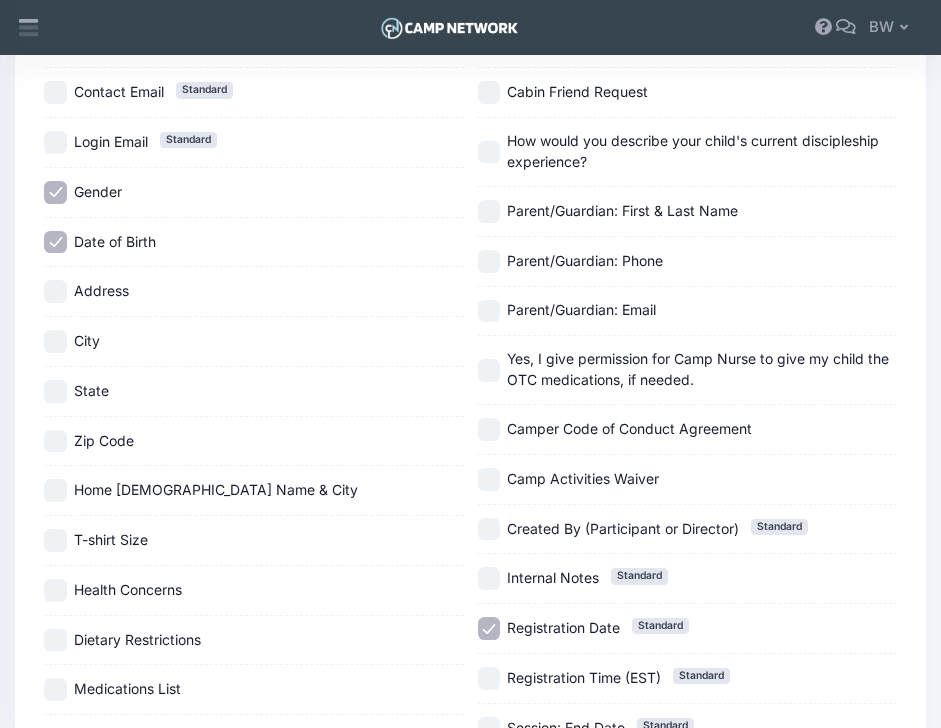 click on "Home [DEMOGRAPHIC_DATA] Name & City" at bounding box center (55, 490) 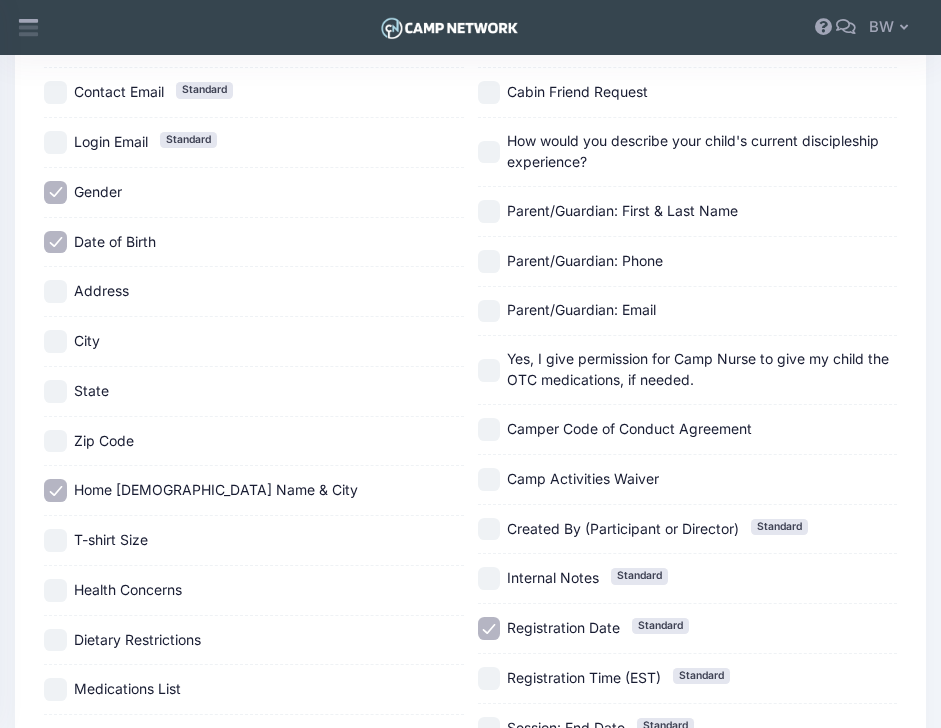 click on "Parent/Guardian: First & Last Name" at bounding box center (489, 211) 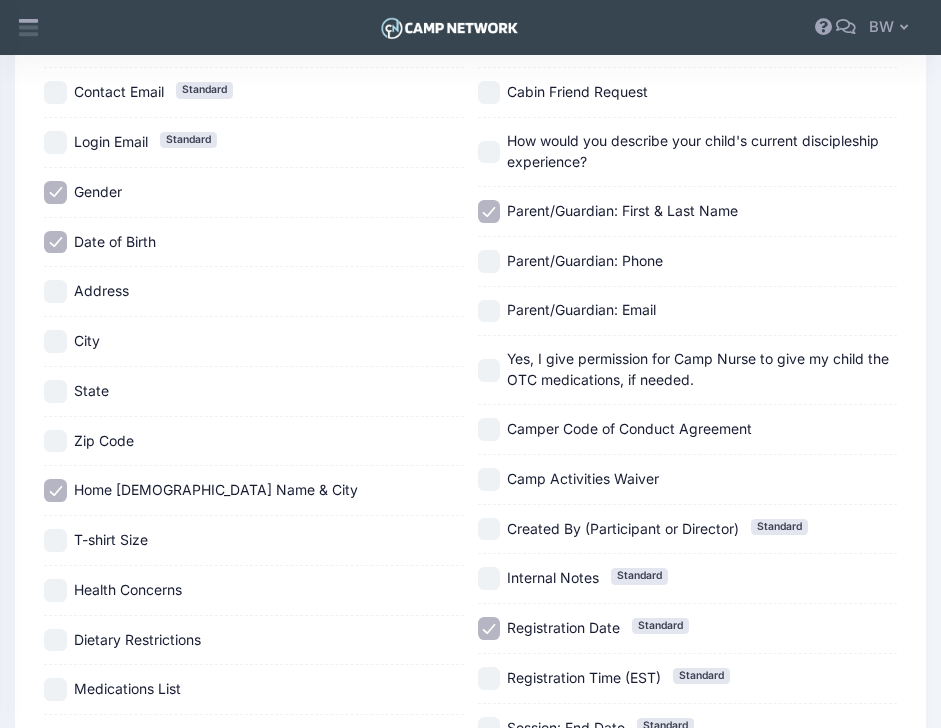 click on "Parent/Guardian: Phone" at bounding box center (489, 261) 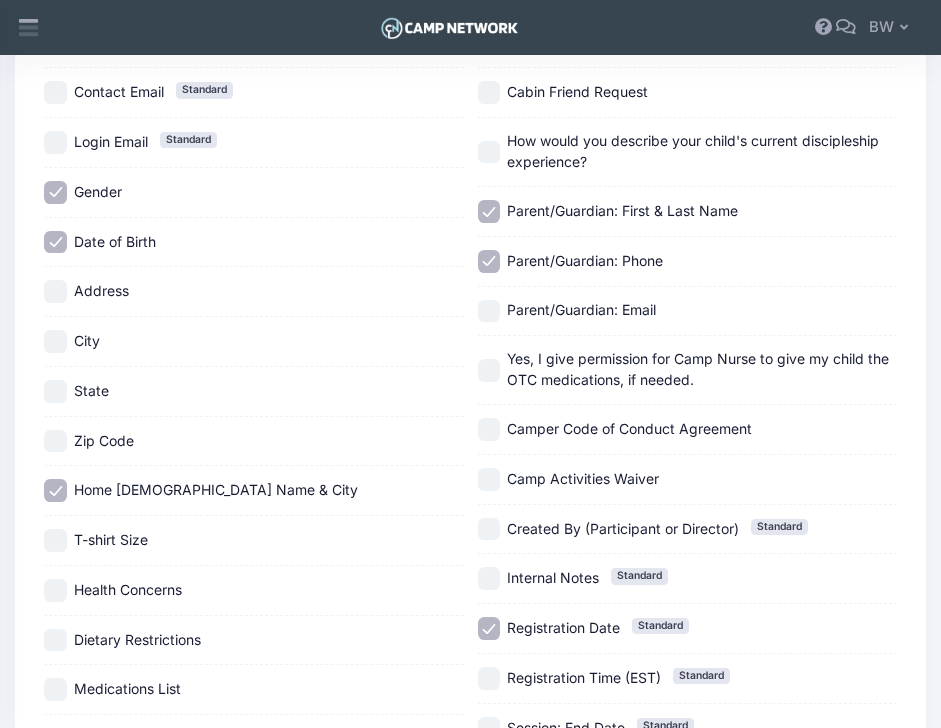 click on "Internal Notes Standard" at bounding box center [489, 578] 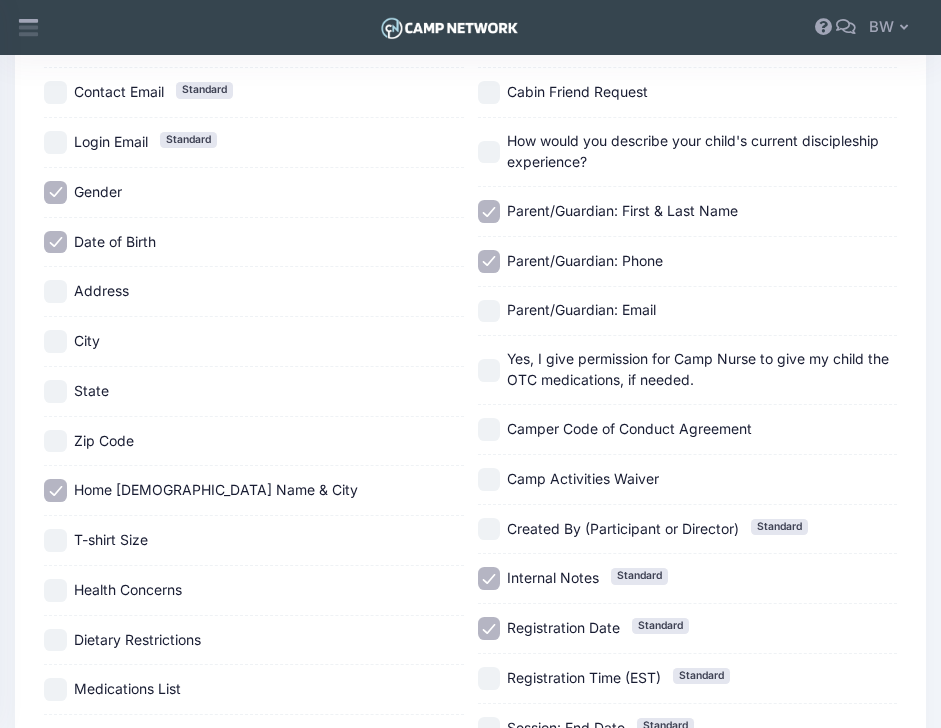 click on "Registration Date Standard" at bounding box center [489, 628] 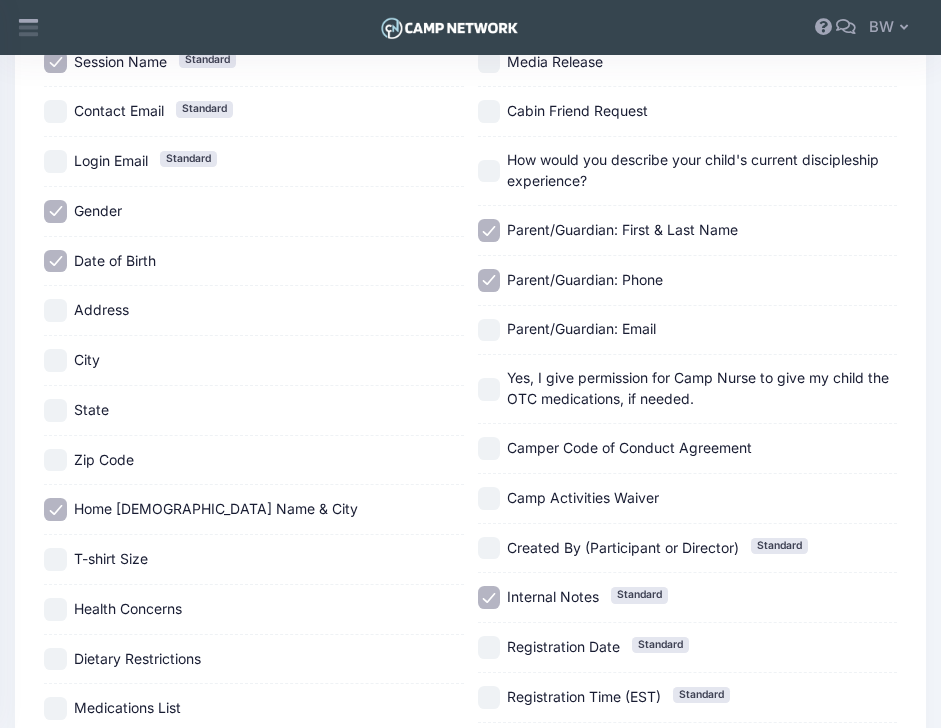 scroll, scrollTop: 0, scrollLeft: 0, axis: both 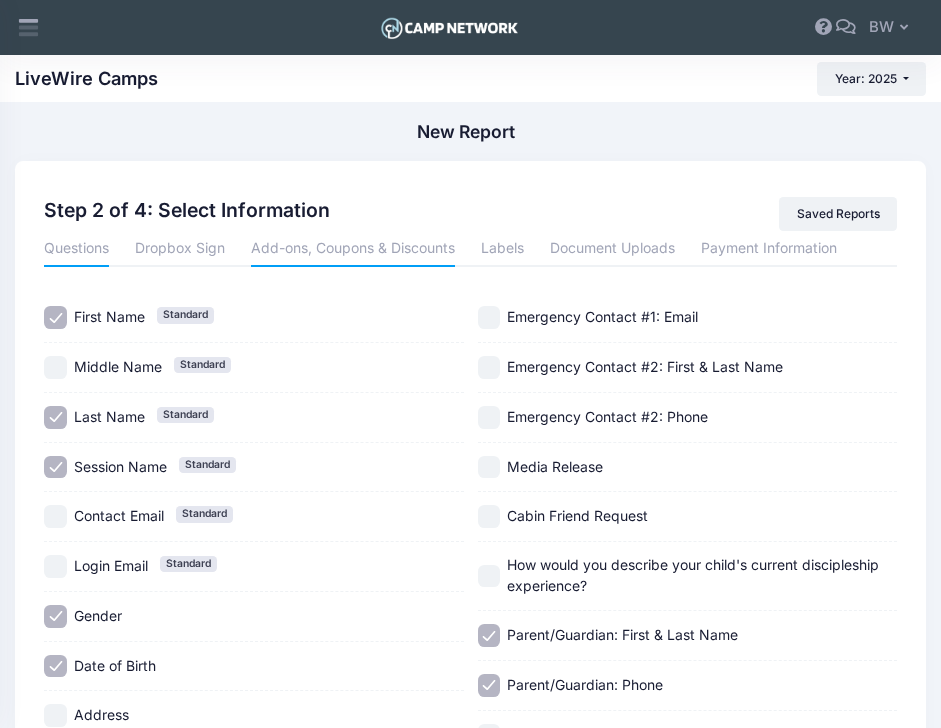 click on "Add-ons, Coupons & Discounts" at bounding box center (353, 249) 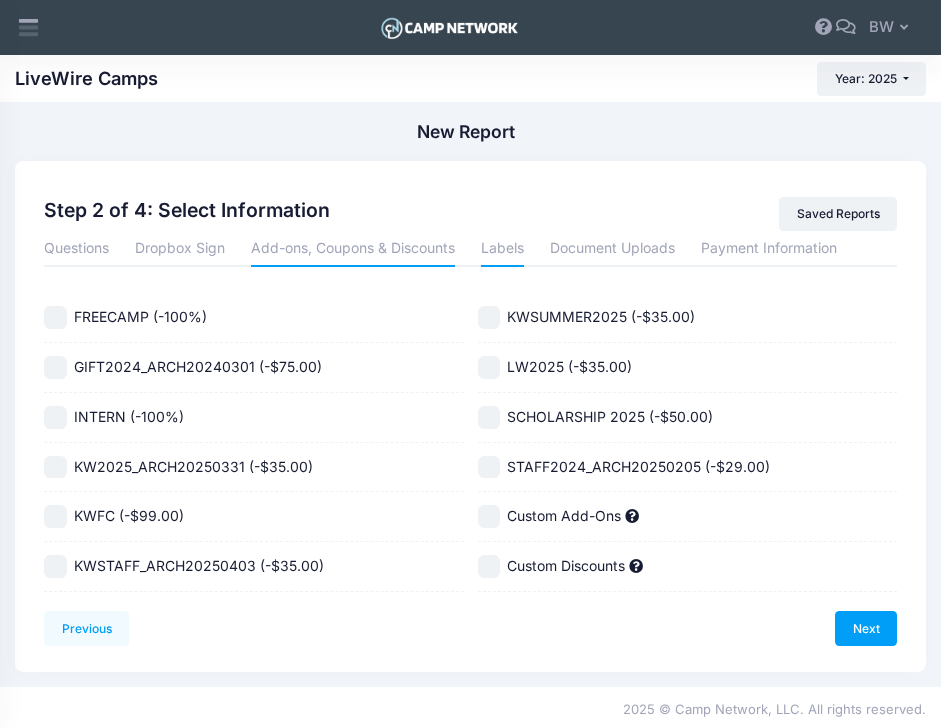 click on "Labels" at bounding box center [502, 249] 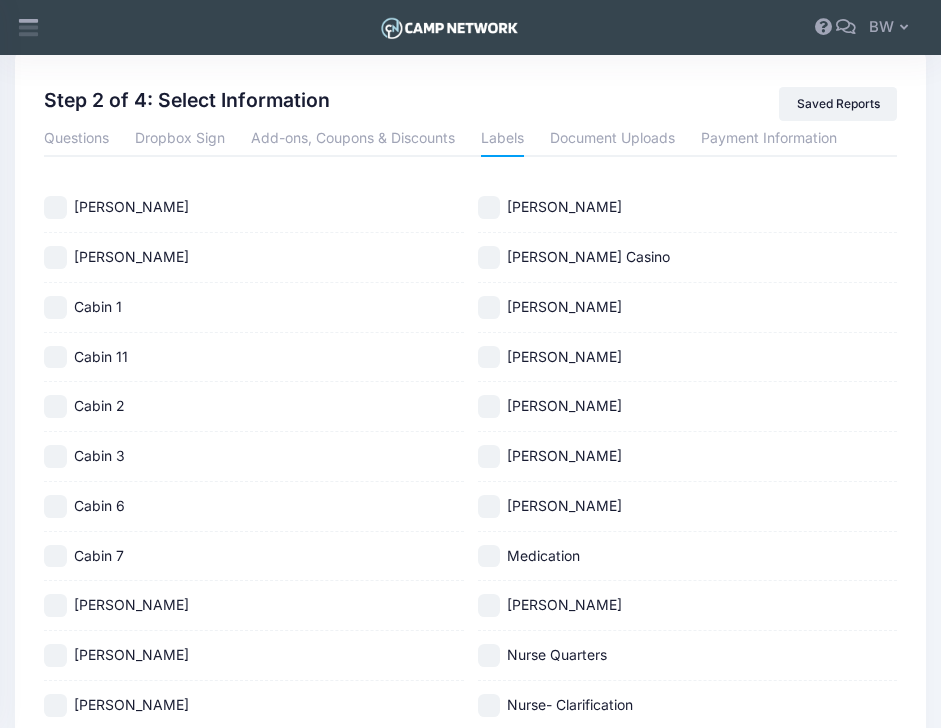 scroll, scrollTop: 112, scrollLeft: 0, axis: vertical 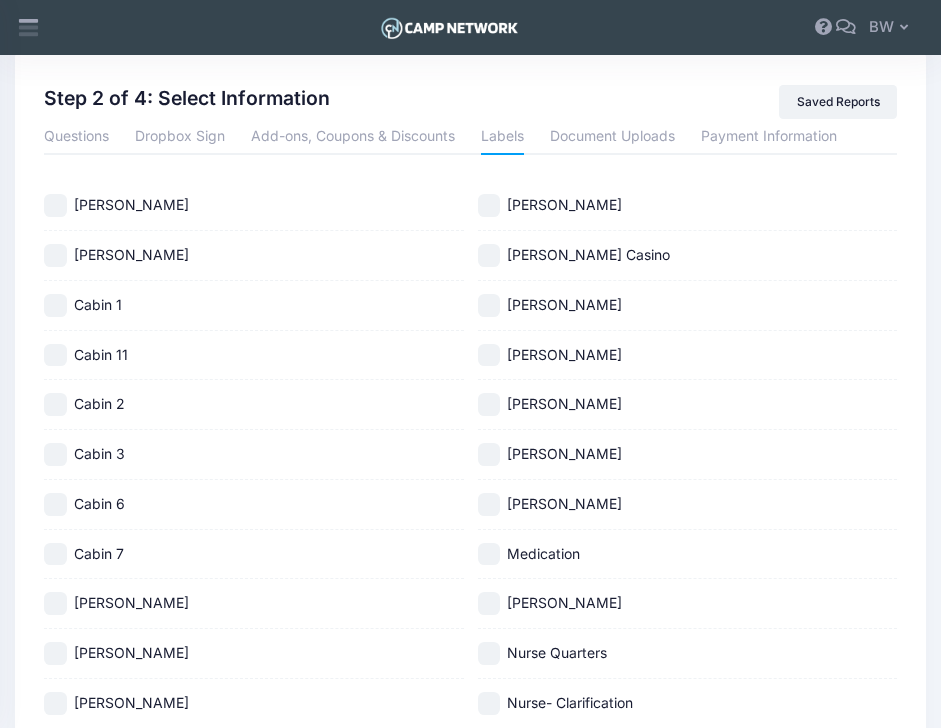 click on "Cabin 1" at bounding box center [55, 305] 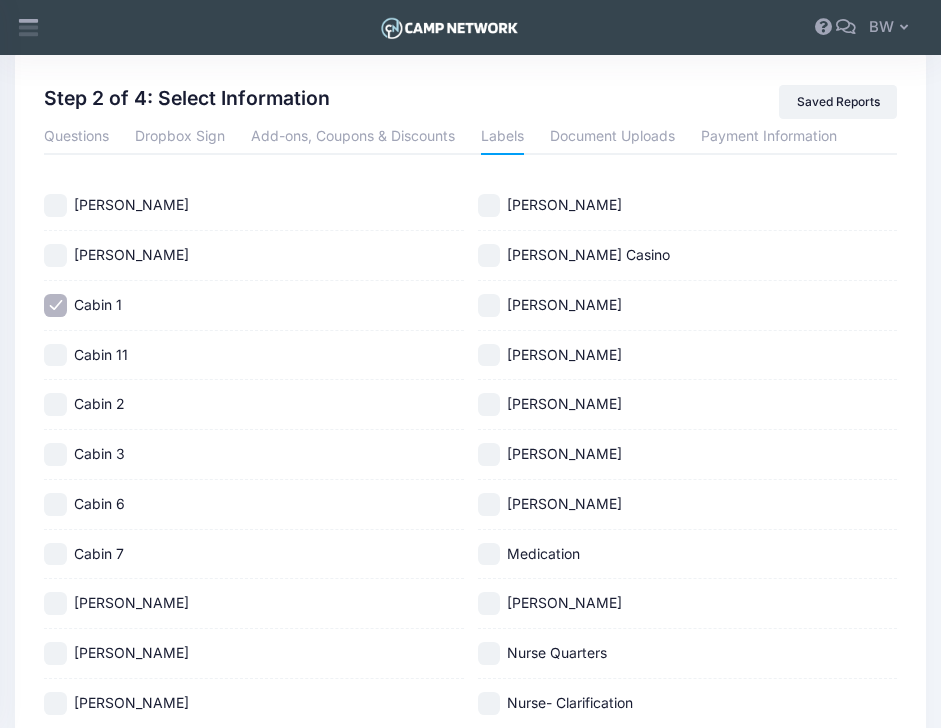 click on "Cabin 11" at bounding box center [55, 355] 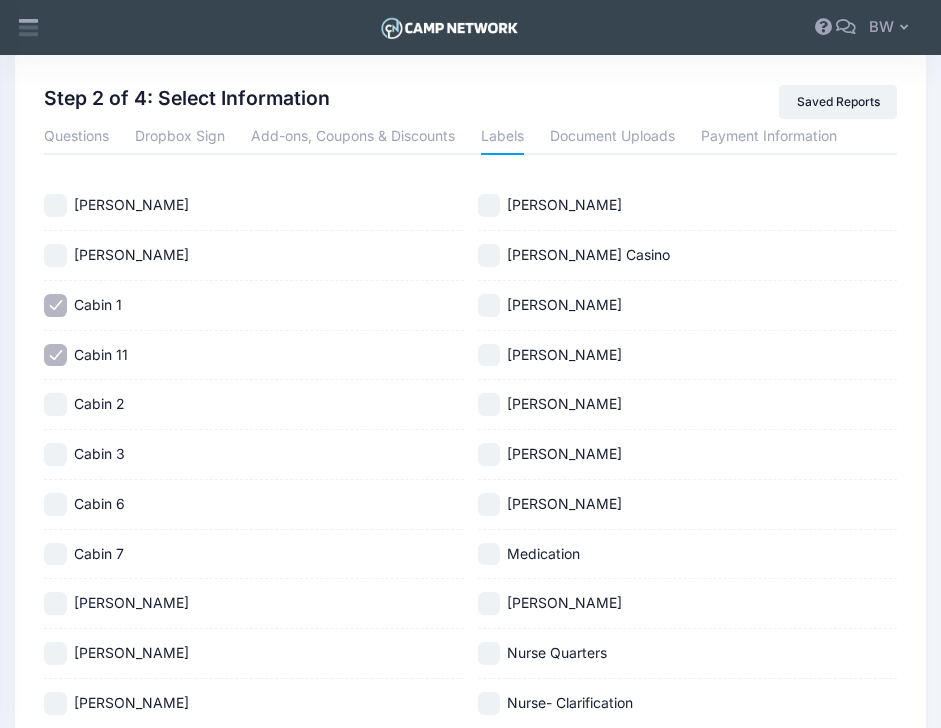 click on "Cabin 2" at bounding box center [55, 404] 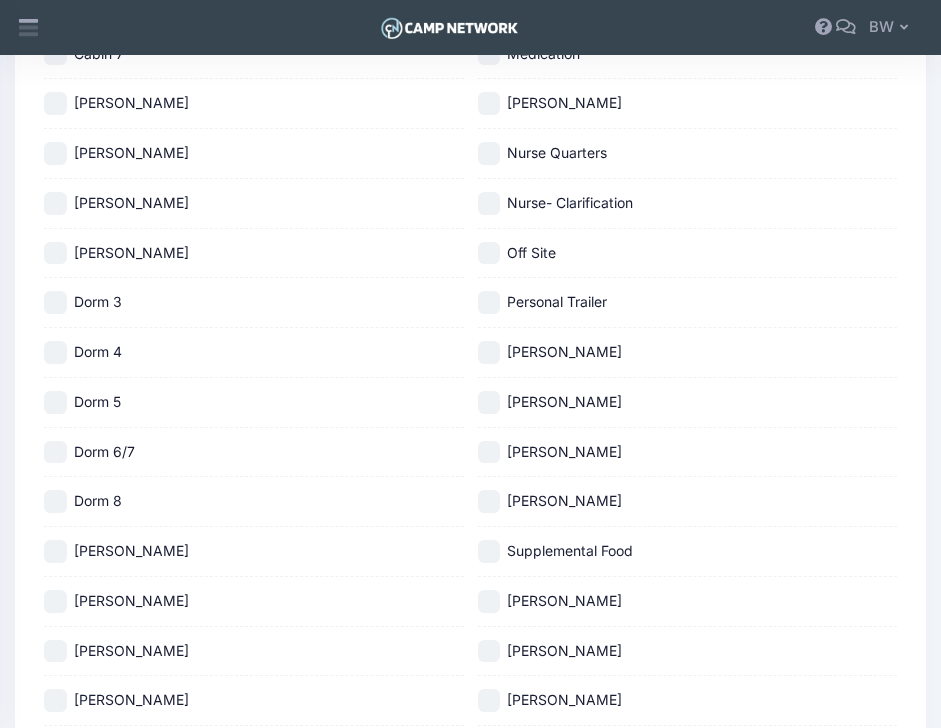 scroll, scrollTop: 614, scrollLeft: 0, axis: vertical 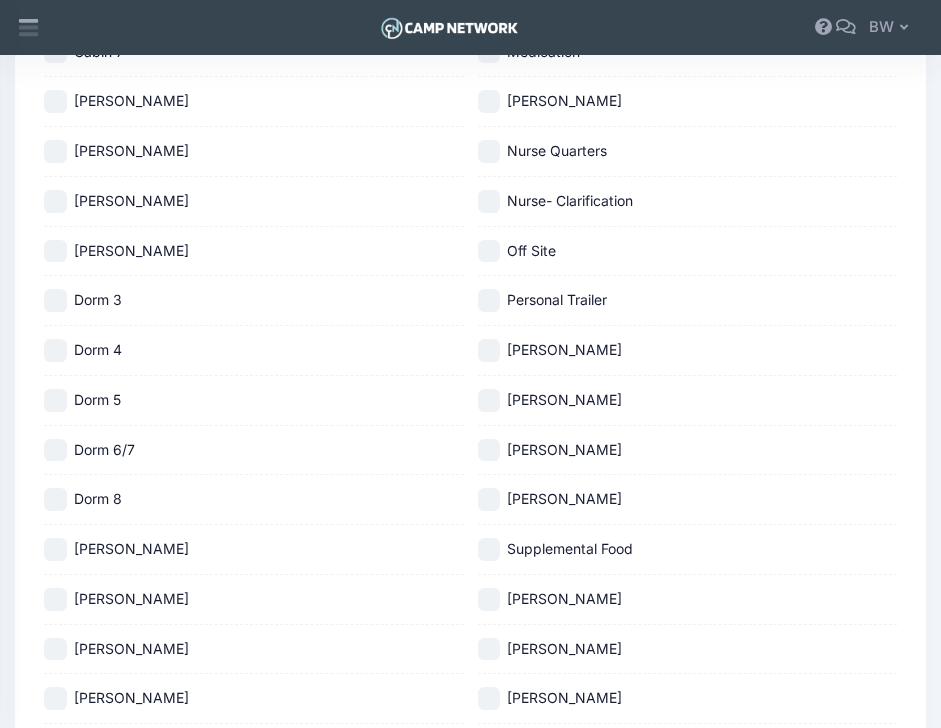 click on "Dorm 3" at bounding box center [55, 300] 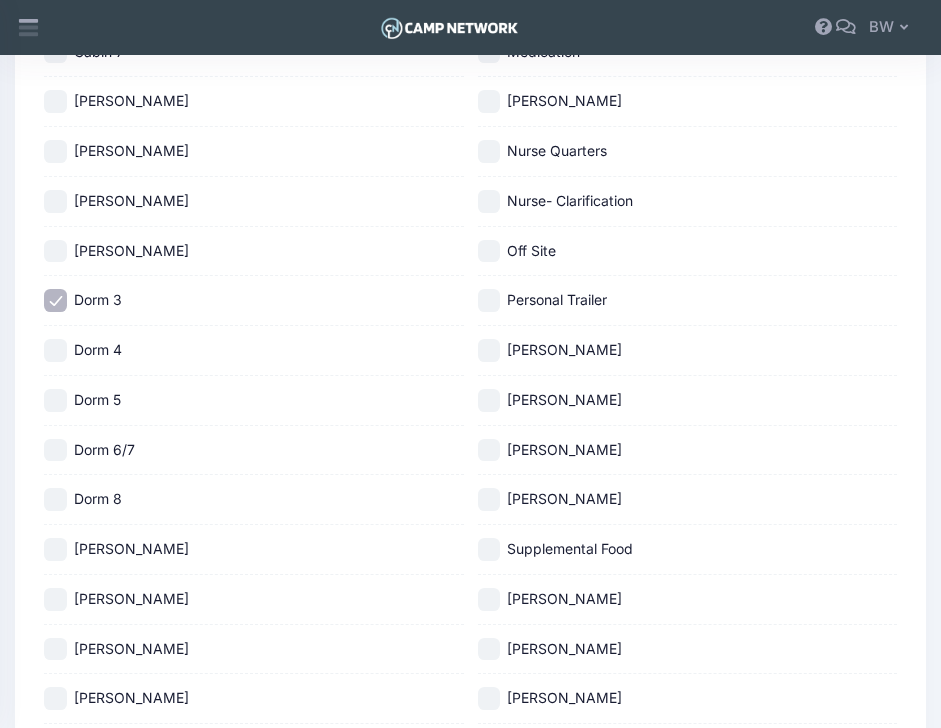 click on "Dorm 4" at bounding box center (55, 350) 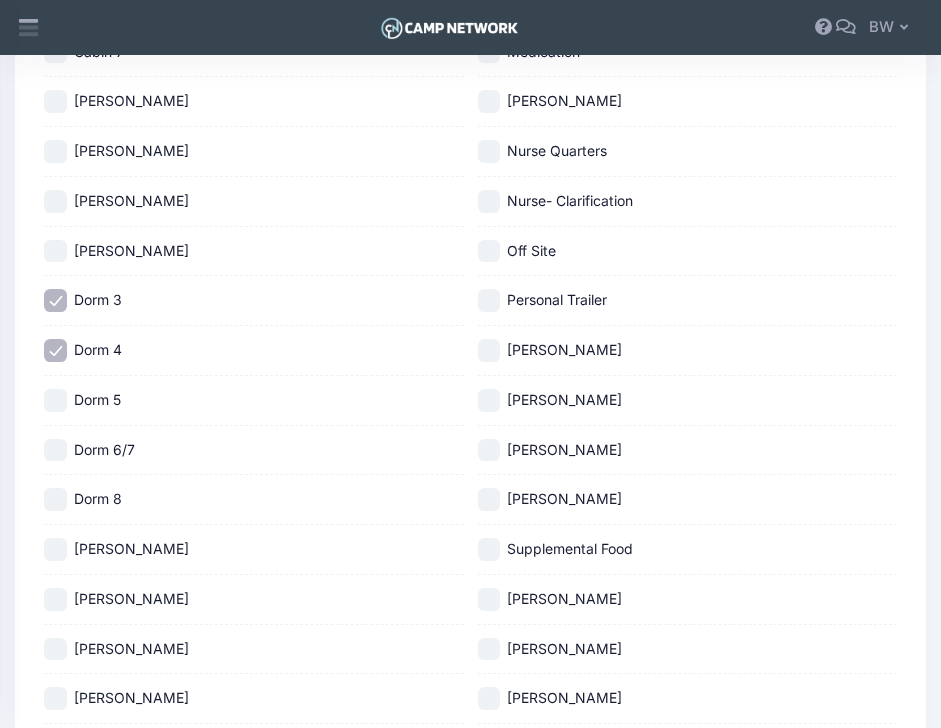 click on "Dorm 5" at bounding box center (55, 400) 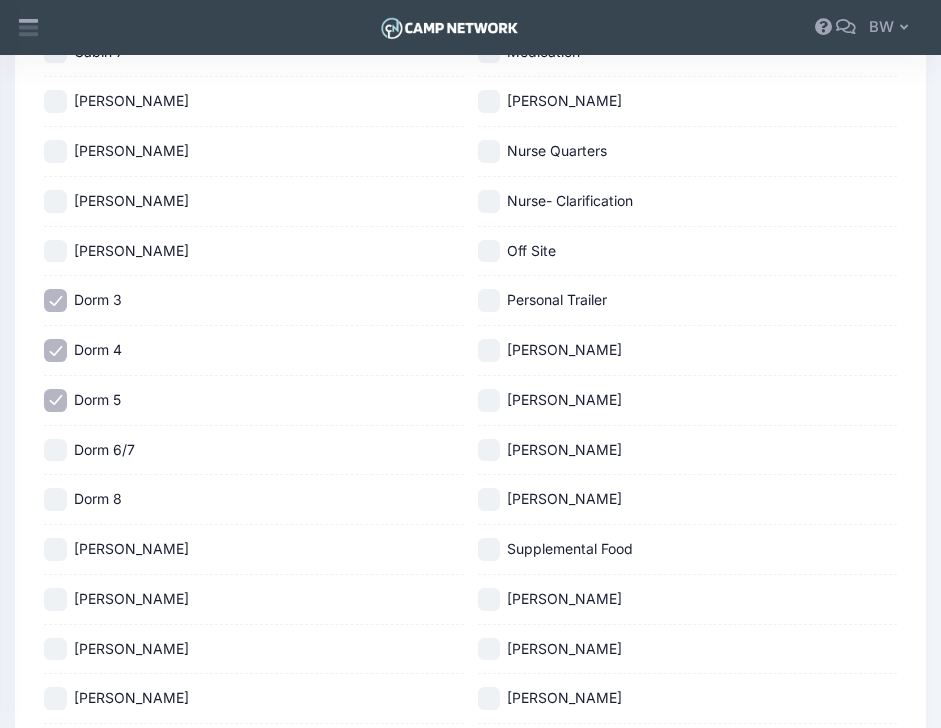 click on "Dorm 6/7" at bounding box center (55, 450) 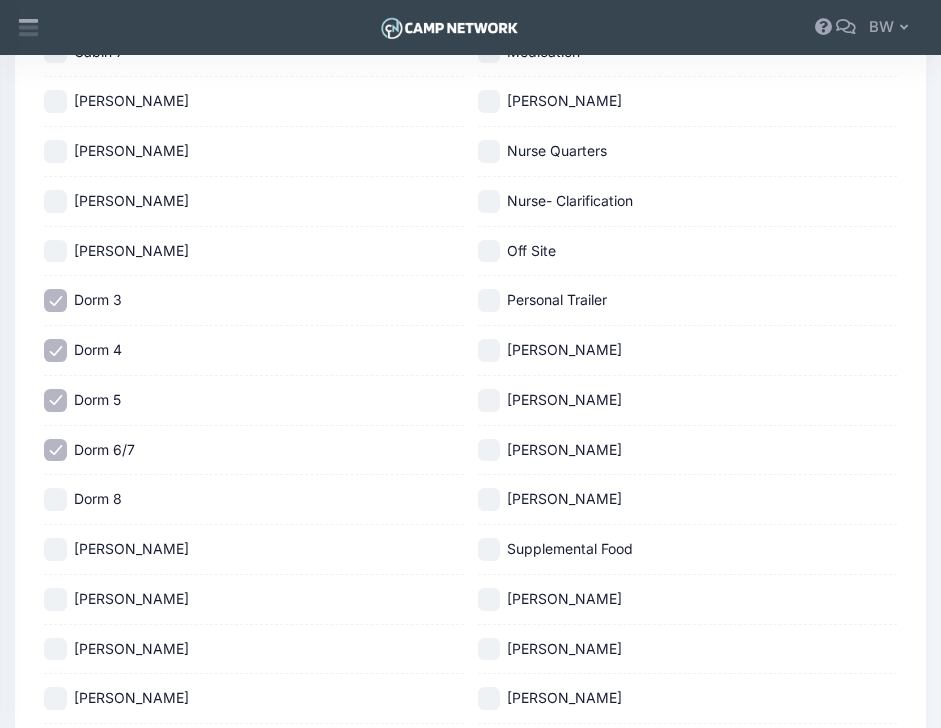 click on "Dorm 8" at bounding box center (55, 499) 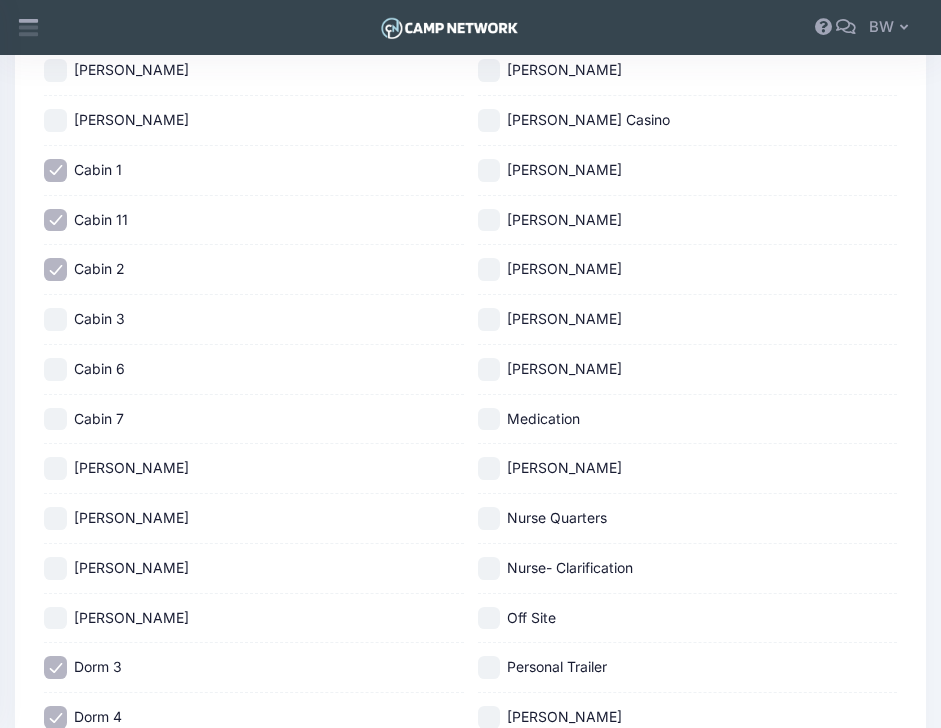 scroll, scrollTop: 232, scrollLeft: 0, axis: vertical 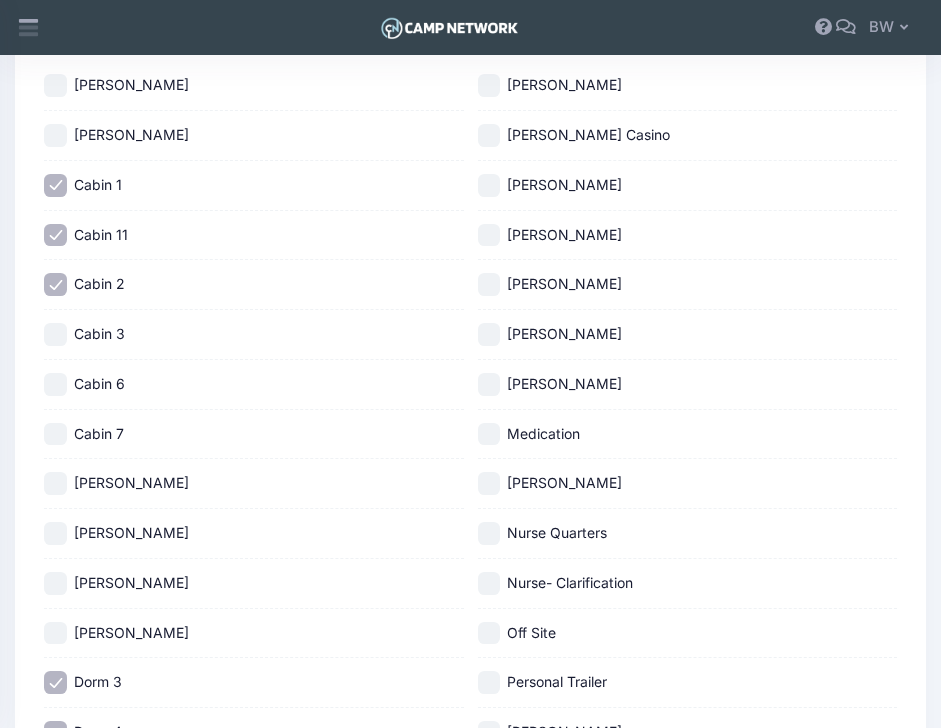 click on "Cabin 3" at bounding box center (55, 334) 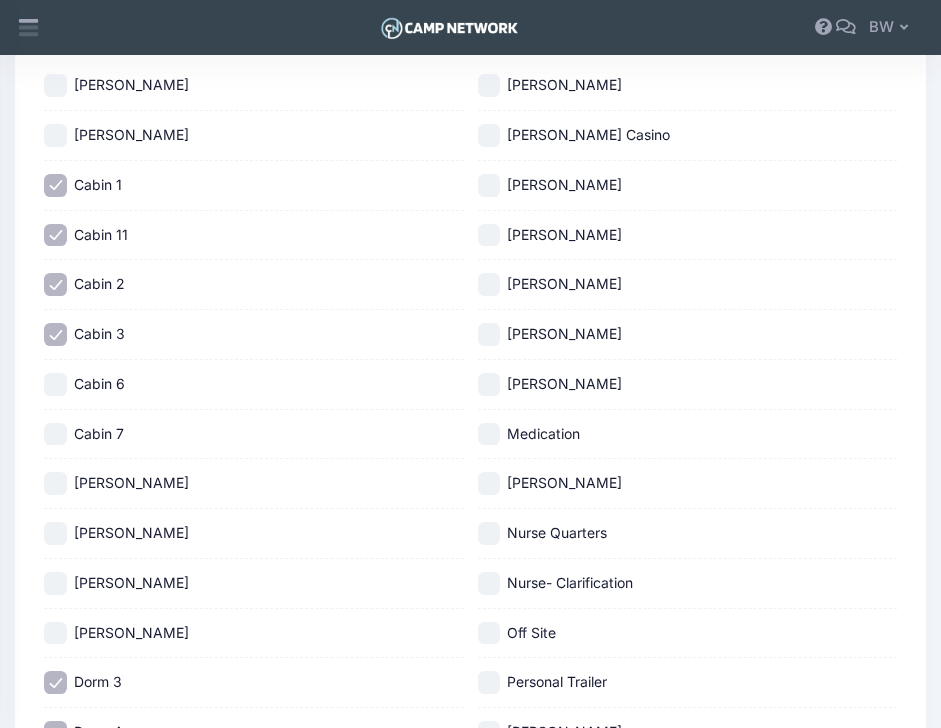 click on "Cabin 6" at bounding box center [55, 384] 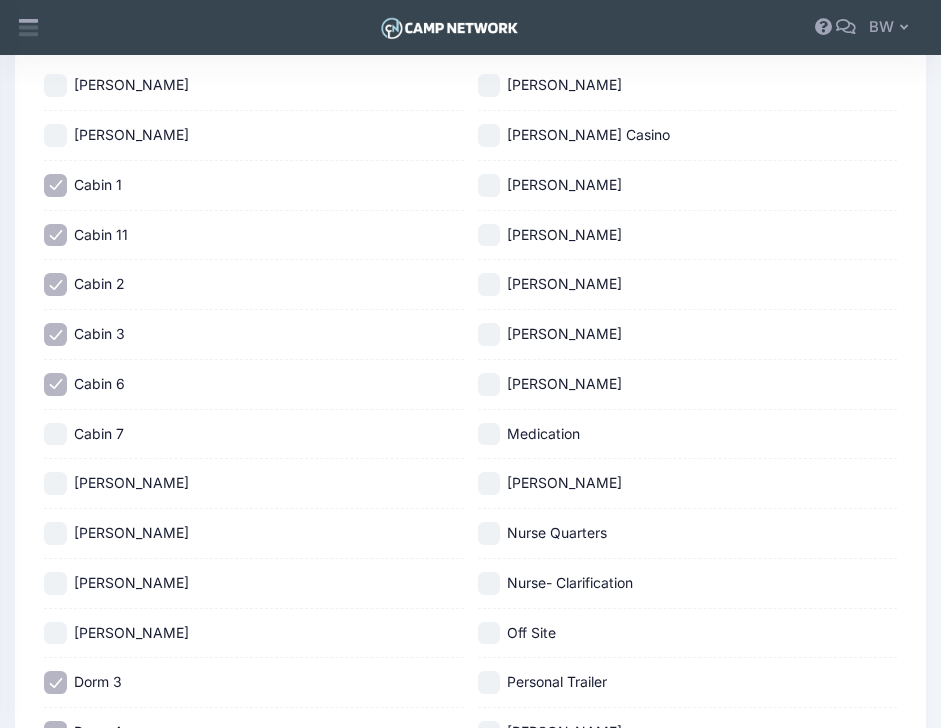 click on "Cabin 7" at bounding box center [55, 434] 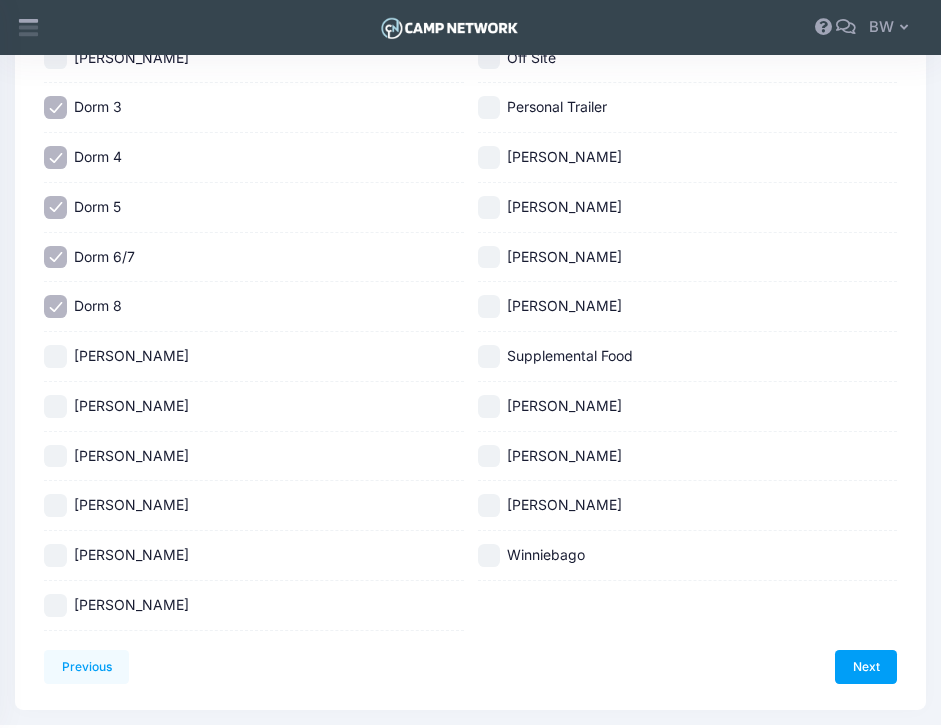 scroll, scrollTop: 850, scrollLeft: 0, axis: vertical 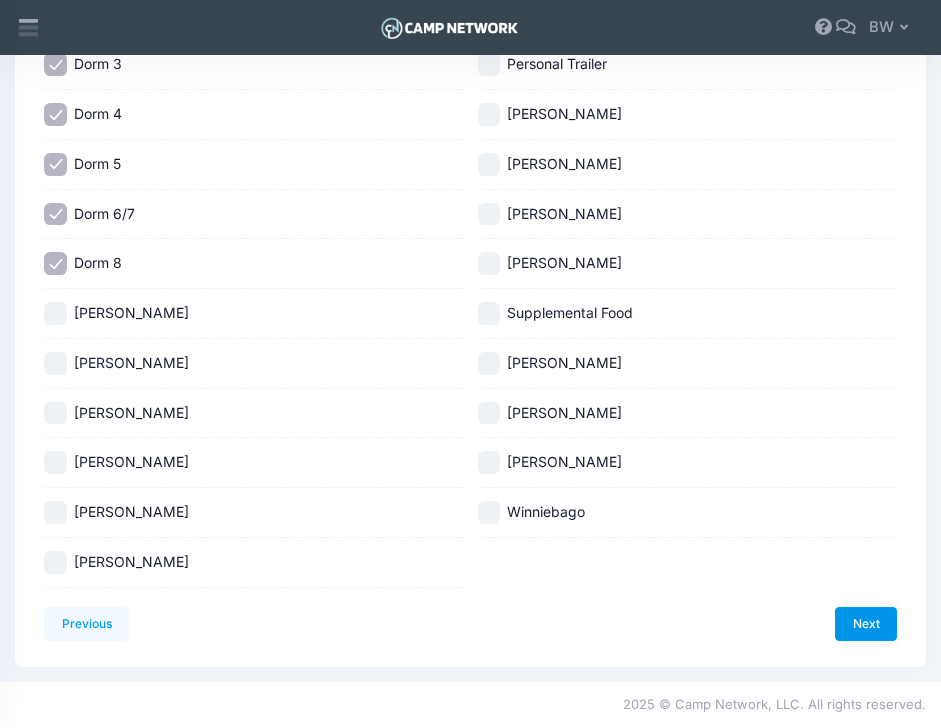 click on "Next" at bounding box center (866, 624) 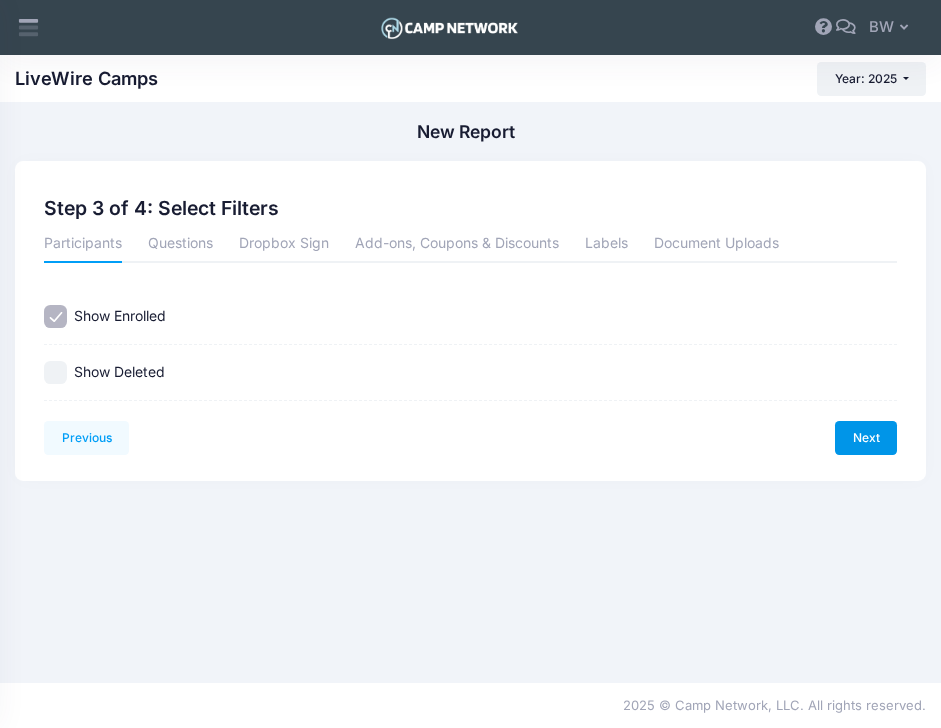 click on "Next" at bounding box center [866, 438] 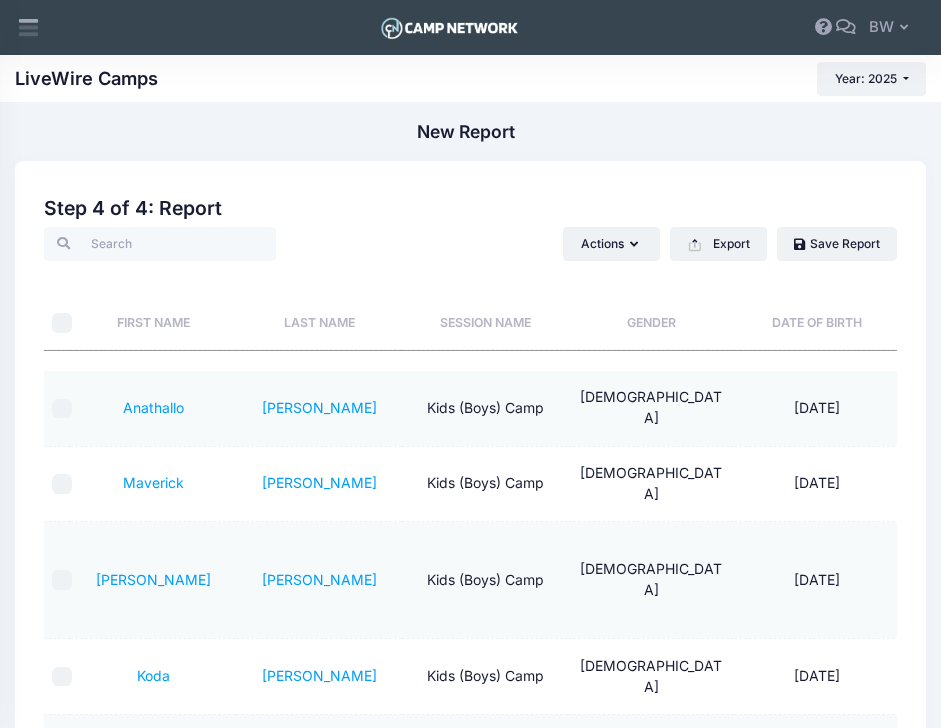 scroll, scrollTop: 0, scrollLeft: 50, axis: horizontal 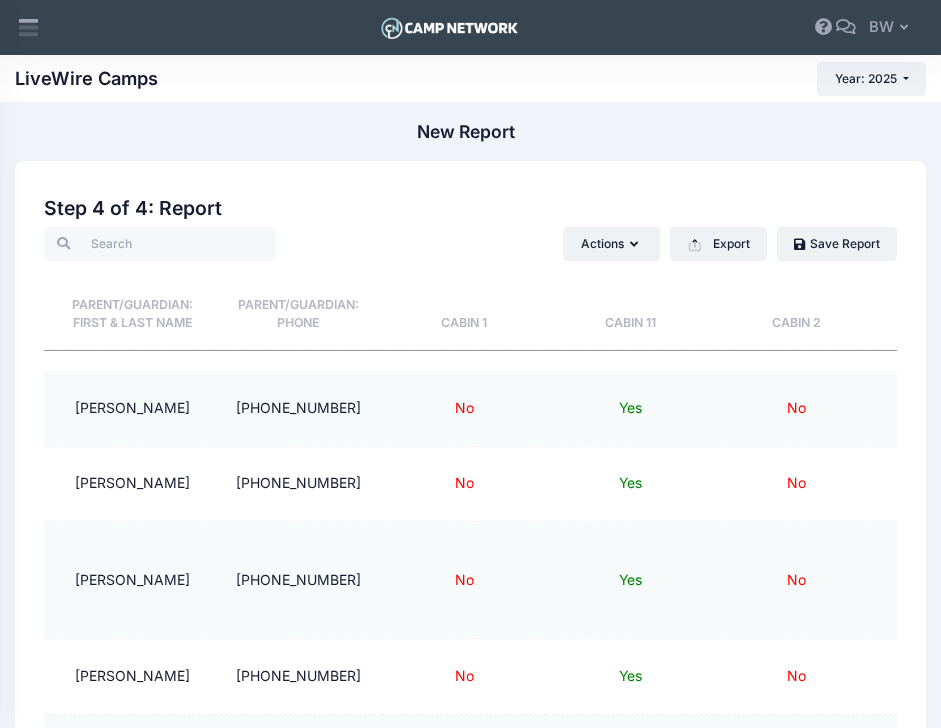 click on "Cabin 1" at bounding box center [464, 305] 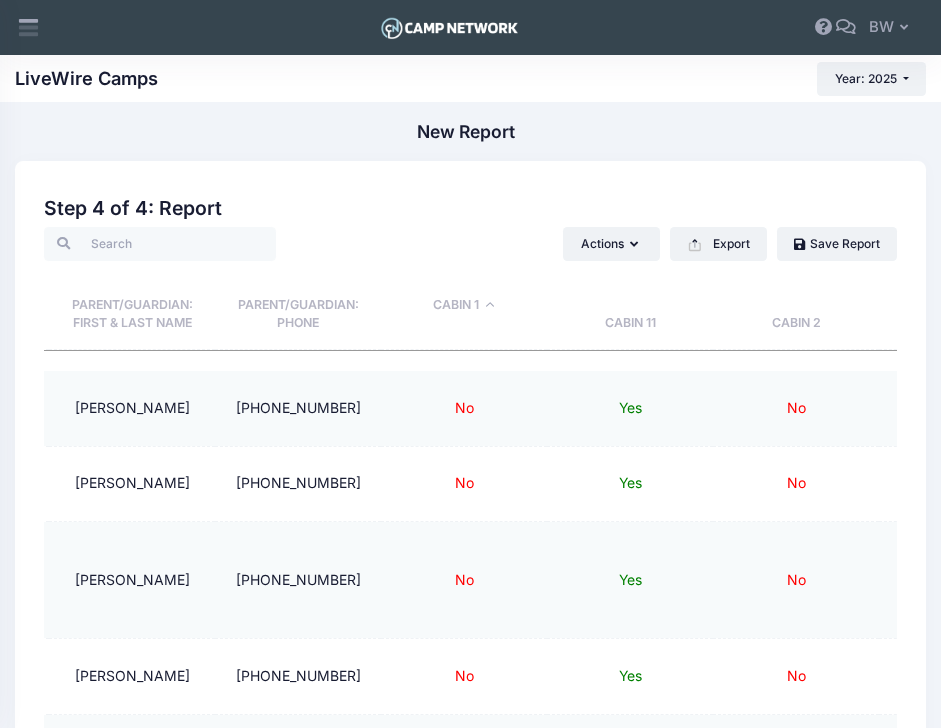 click on "Cabin 1" at bounding box center (464, 305) 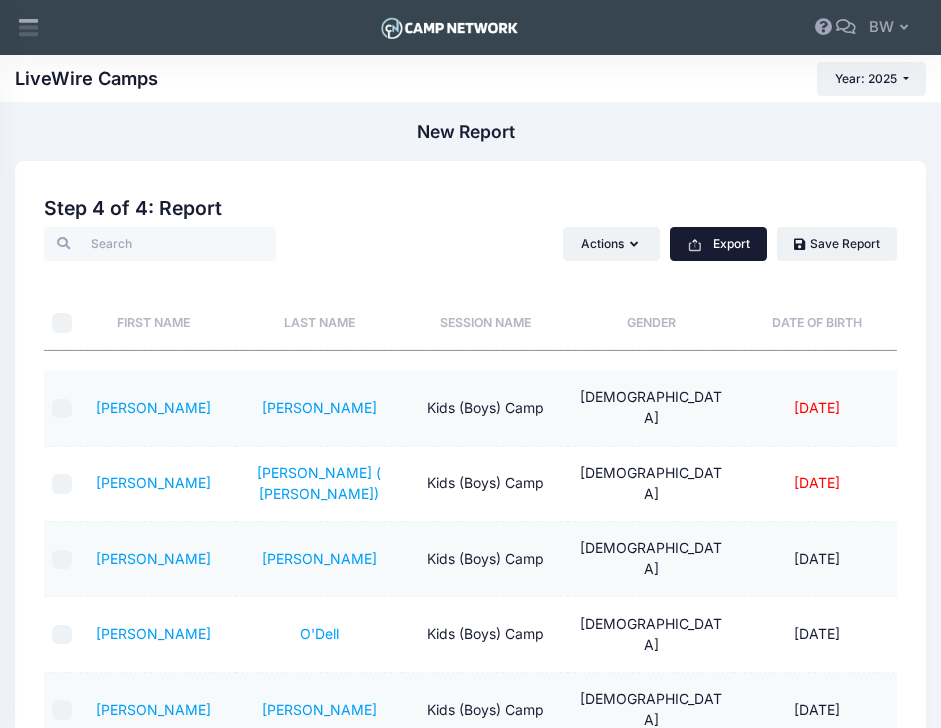 click on "Export" at bounding box center [718, 244] 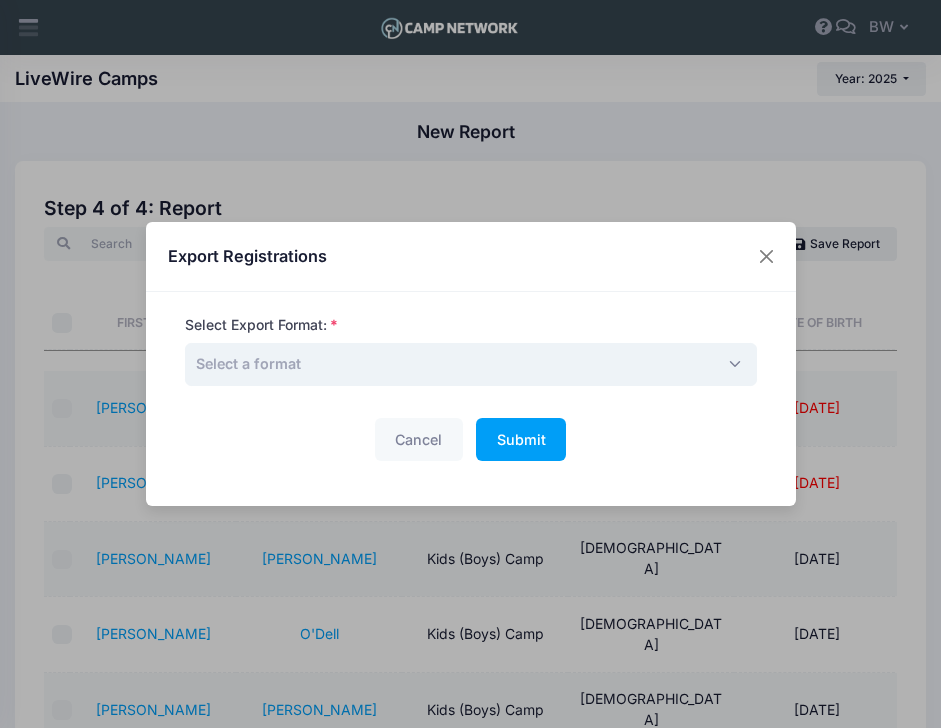 click on "Select a format" at bounding box center (248, 363) 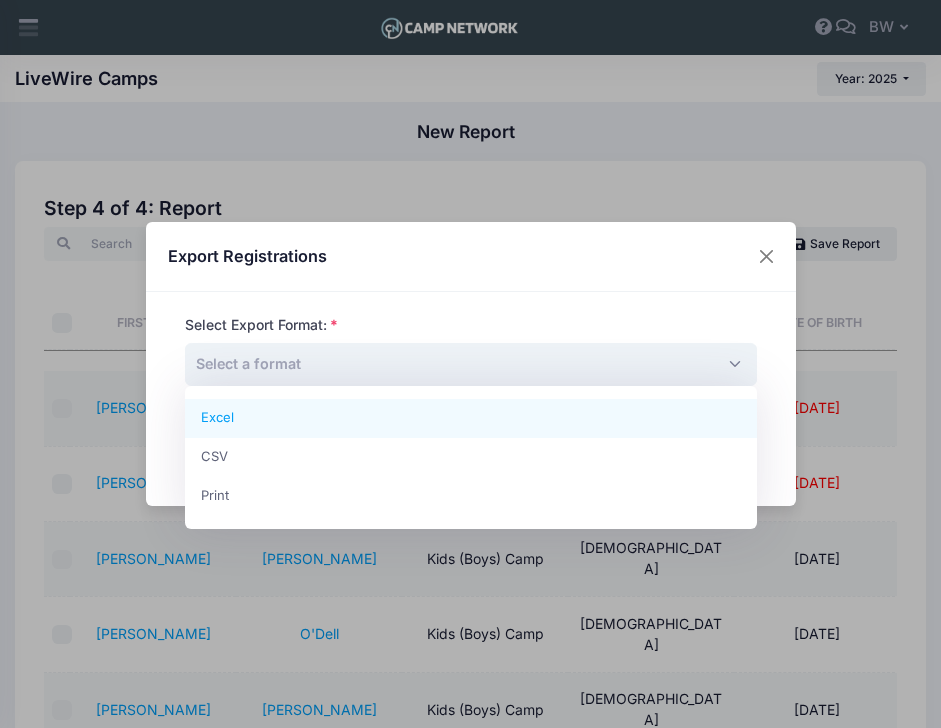 select on "excel" 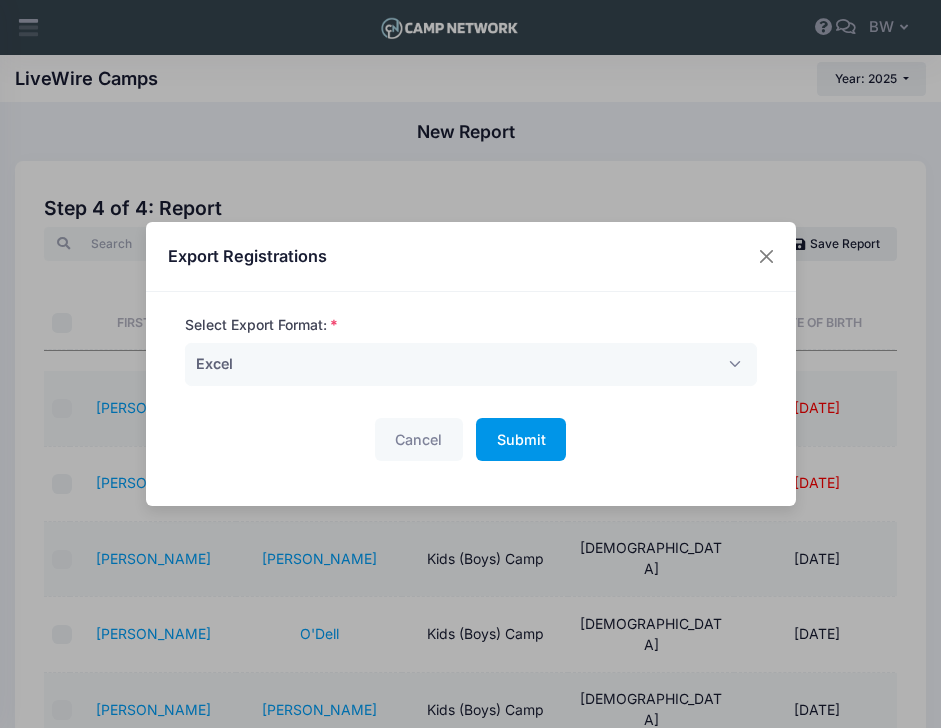 click on "Submit" at bounding box center (521, 439) 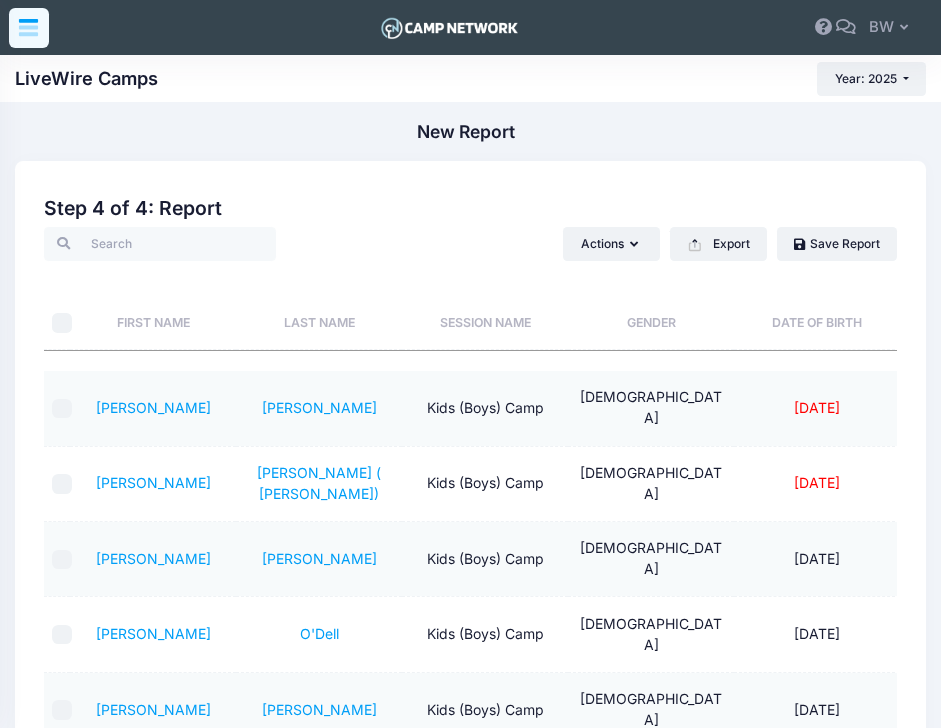click 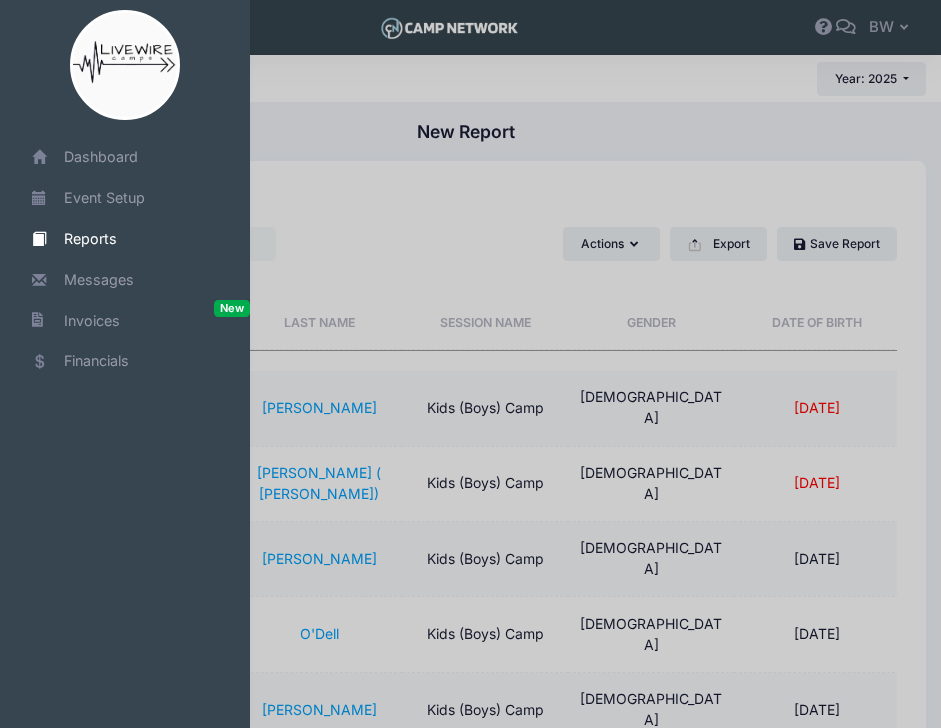 click on "Reports" at bounding box center (137, 238) 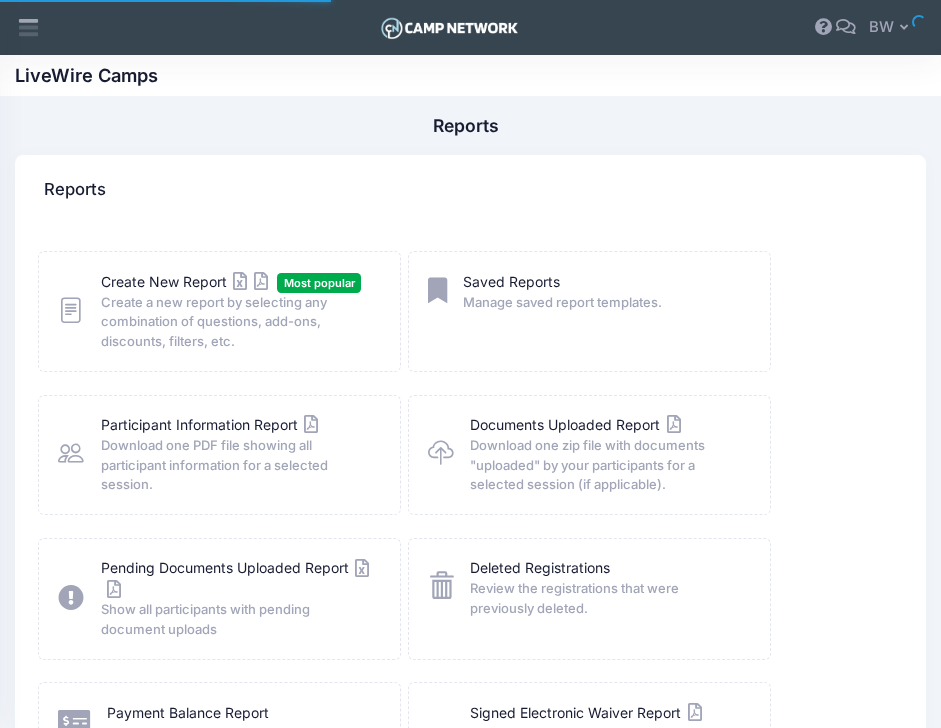 scroll, scrollTop: 0, scrollLeft: 0, axis: both 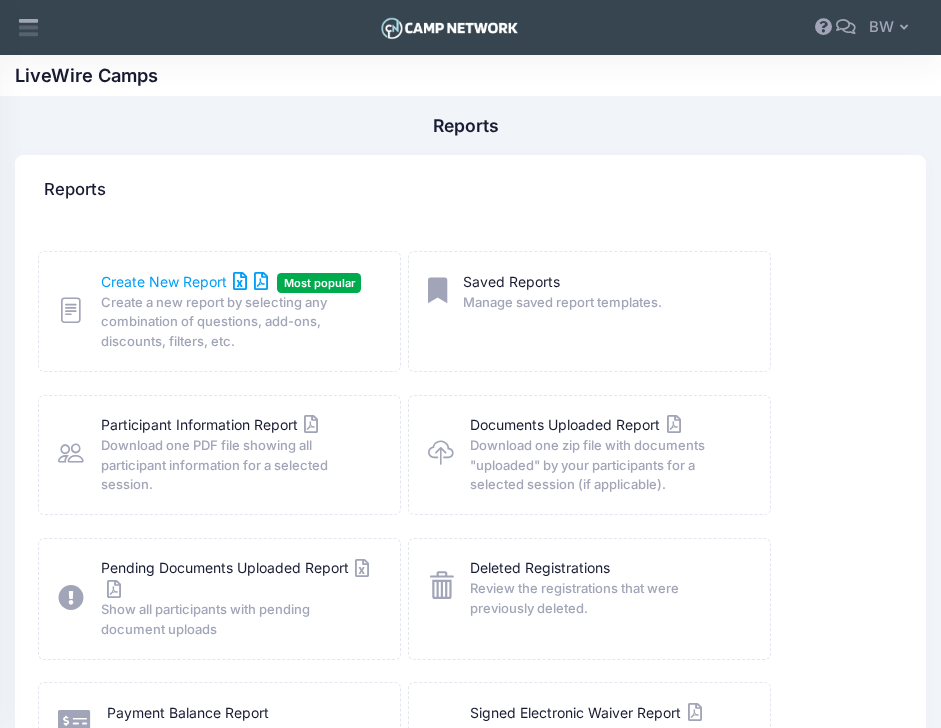 click on "Create New Report" at bounding box center (184, 281) 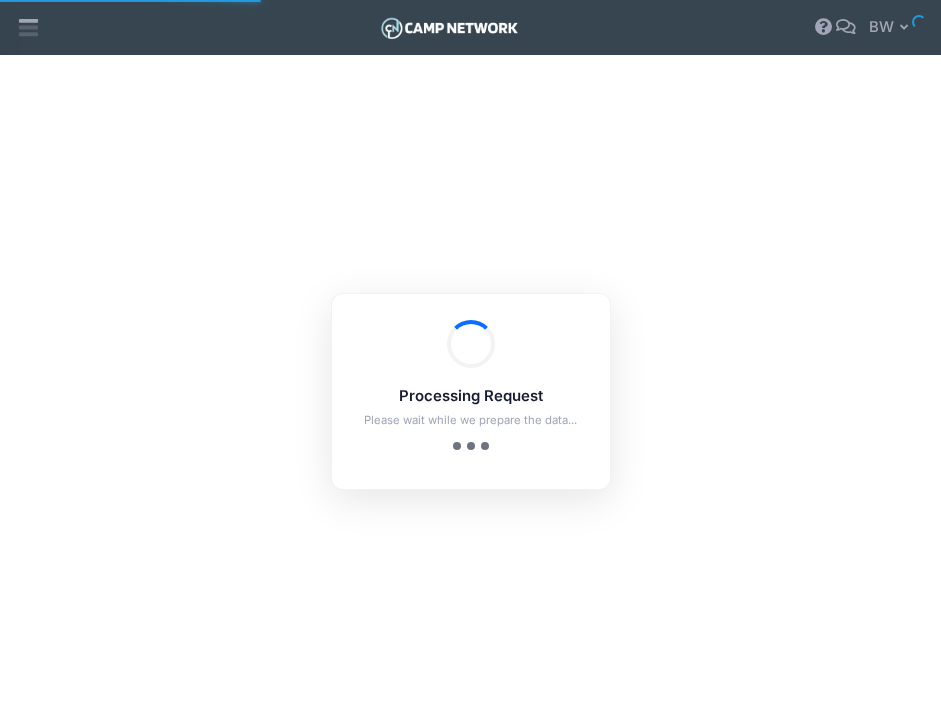 scroll, scrollTop: 0, scrollLeft: 0, axis: both 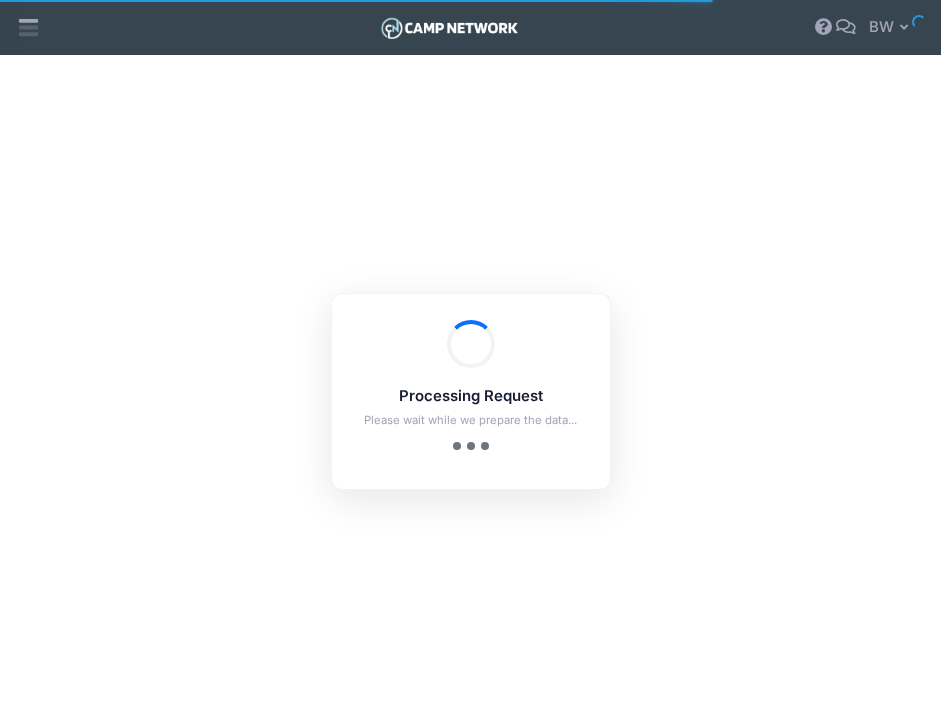 checkbox on "true" 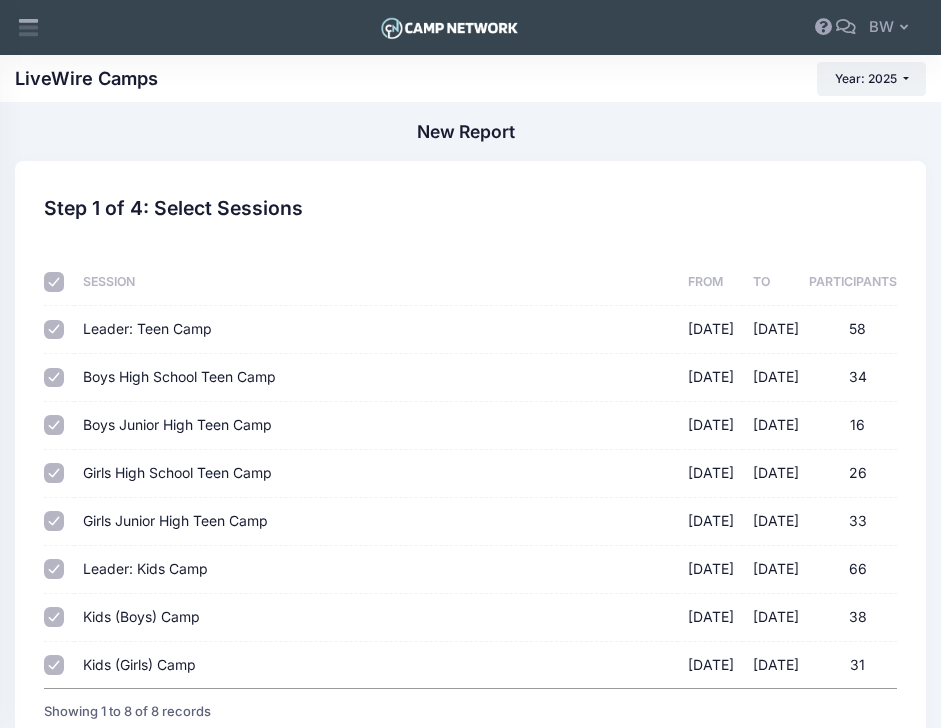 click at bounding box center [54, 282] 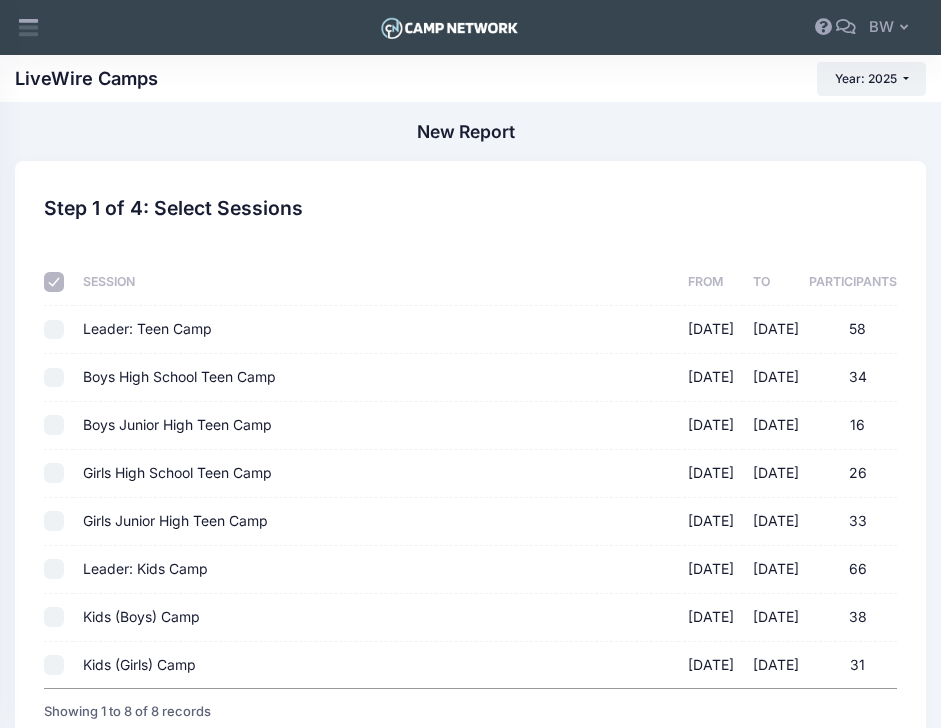 checkbox on "false" 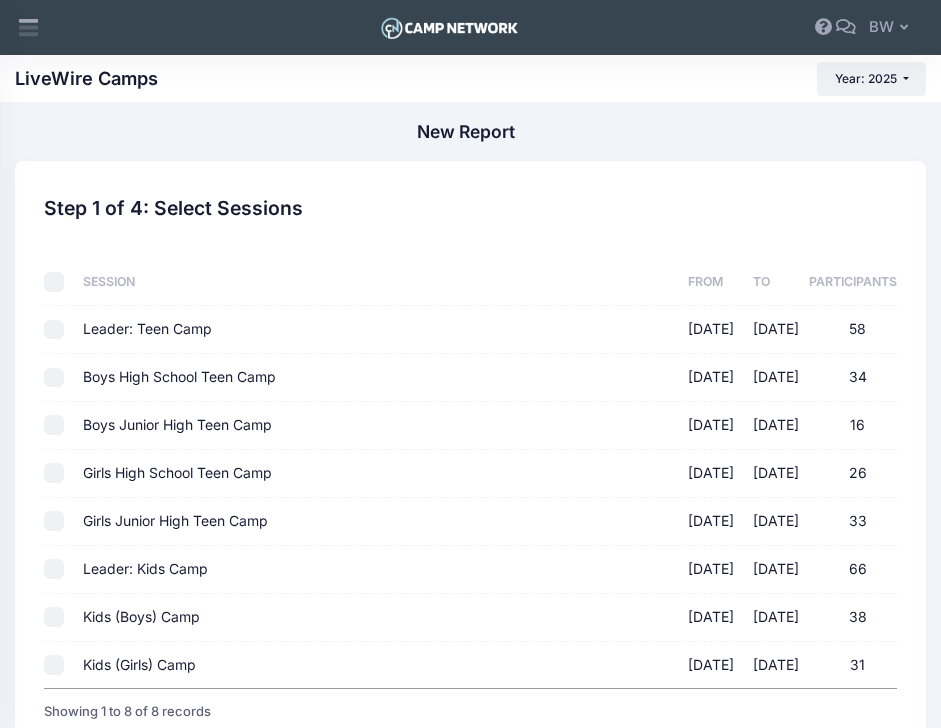 checkbox on "false" 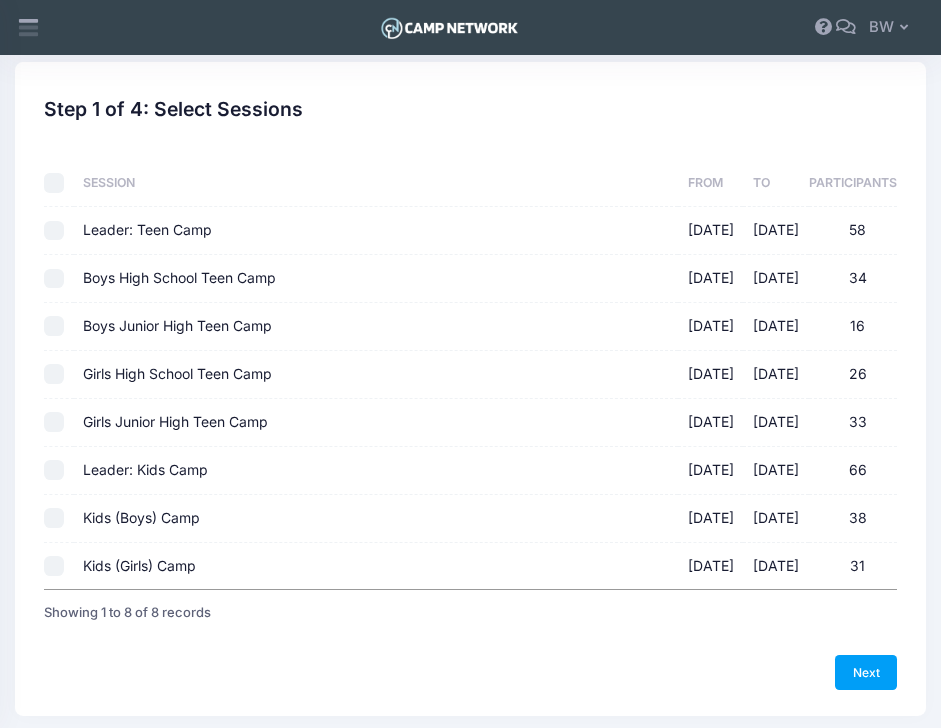scroll, scrollTop: 147, scrollLeft: 0, axis: vertical 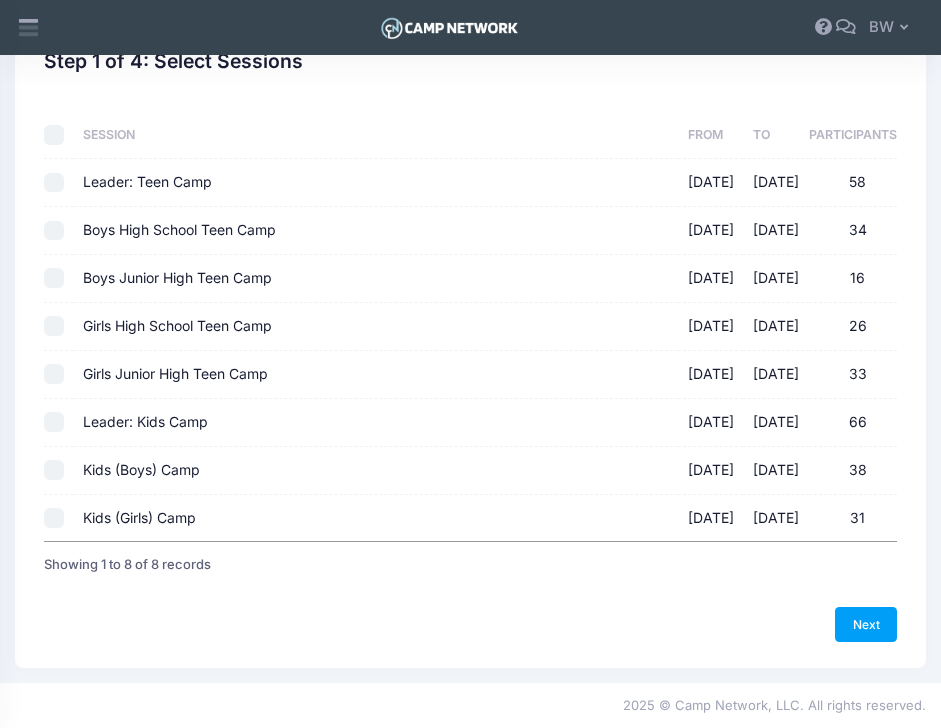 click on "Kids (Boys) Camp [DATE] - [DATE]  38" at bounding box center (54, 470) 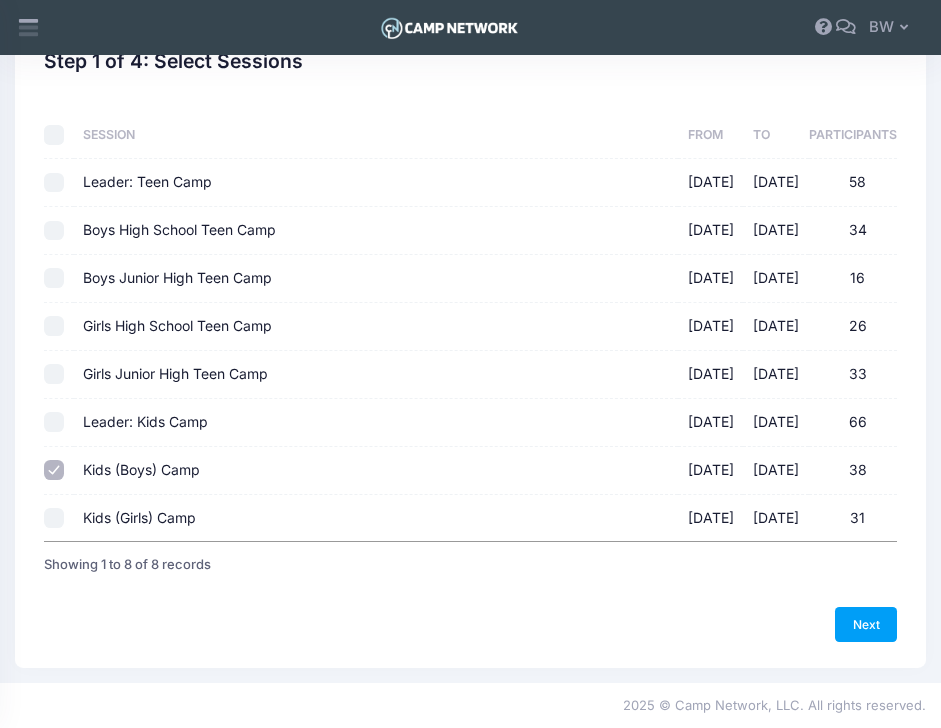click on "Kids (Girls) Camp [DATE] - [DATE]  31" at bounding box center (54, 518) 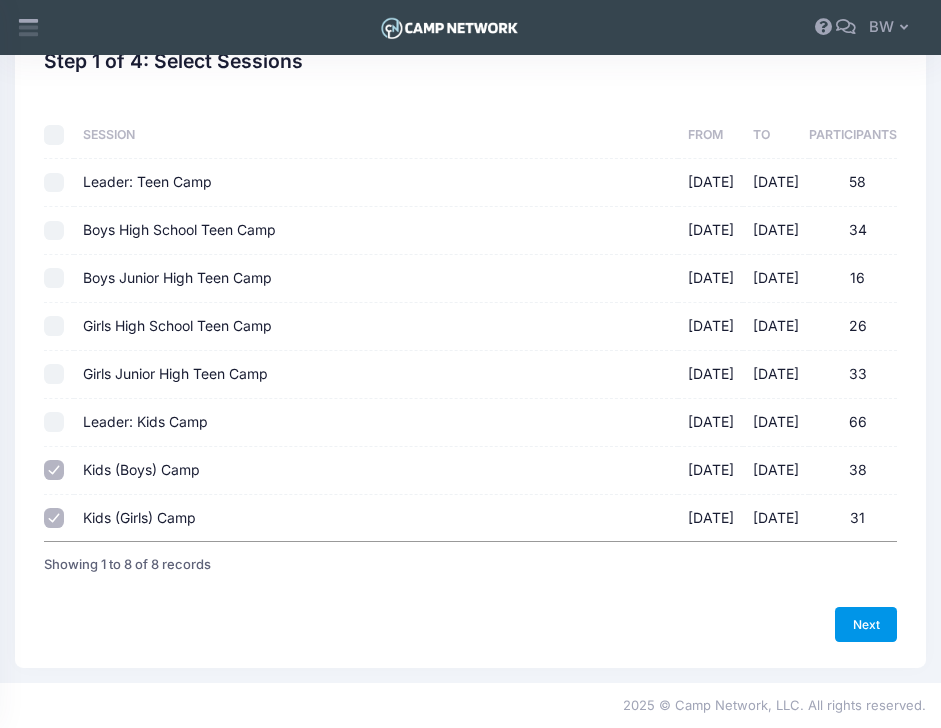 click on "Next" at bounding box center (866, 624) 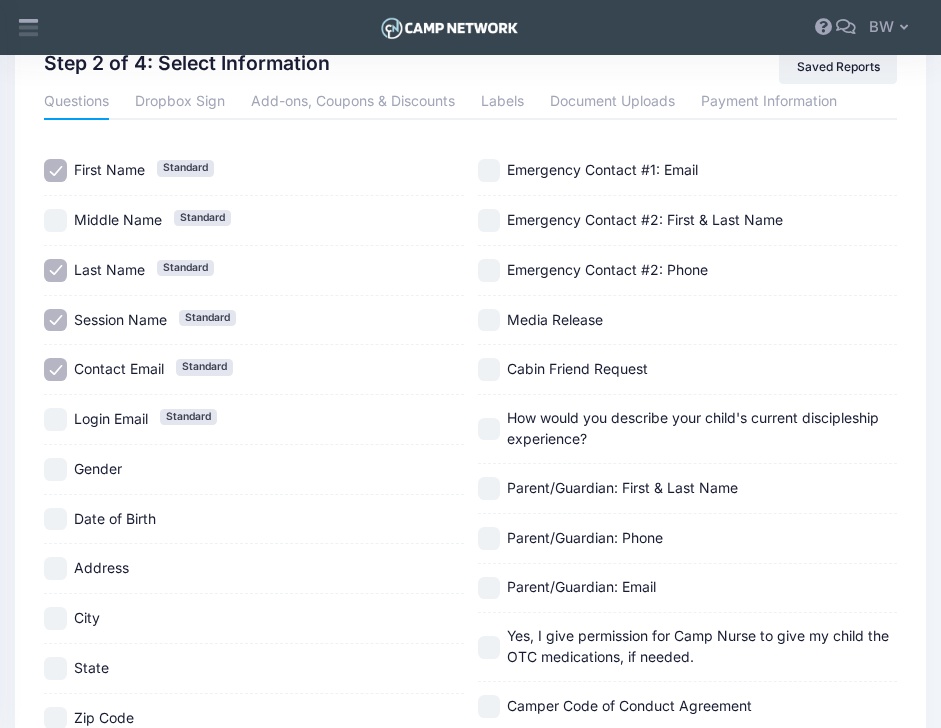 scroll, scrollTop: 0, scrollLeft: 0, axis: both 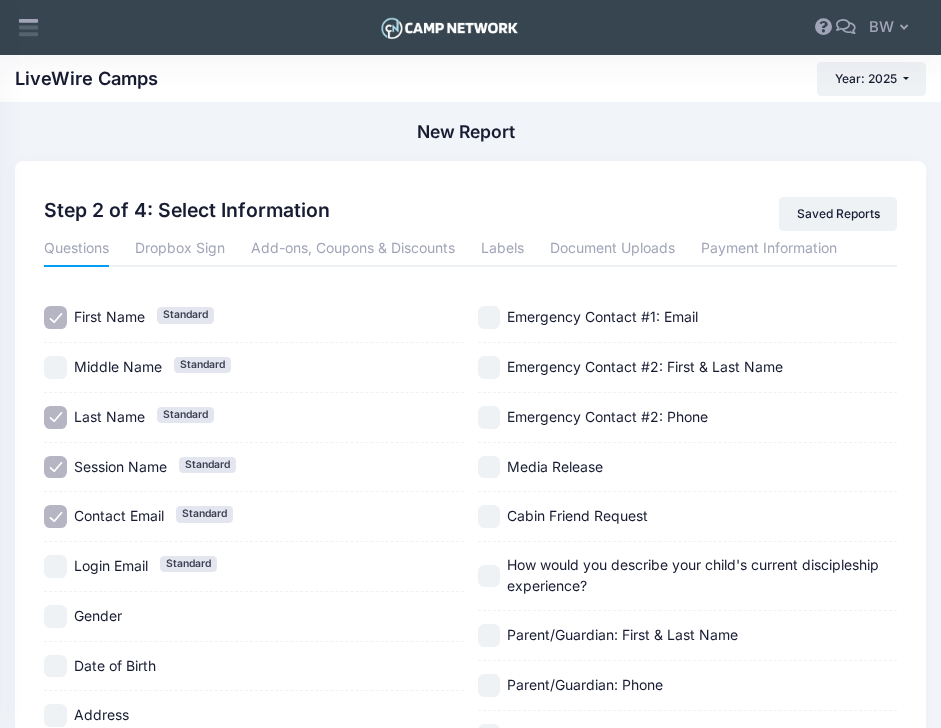 click on "Session Name Standard" at bounding box center [55, 467] 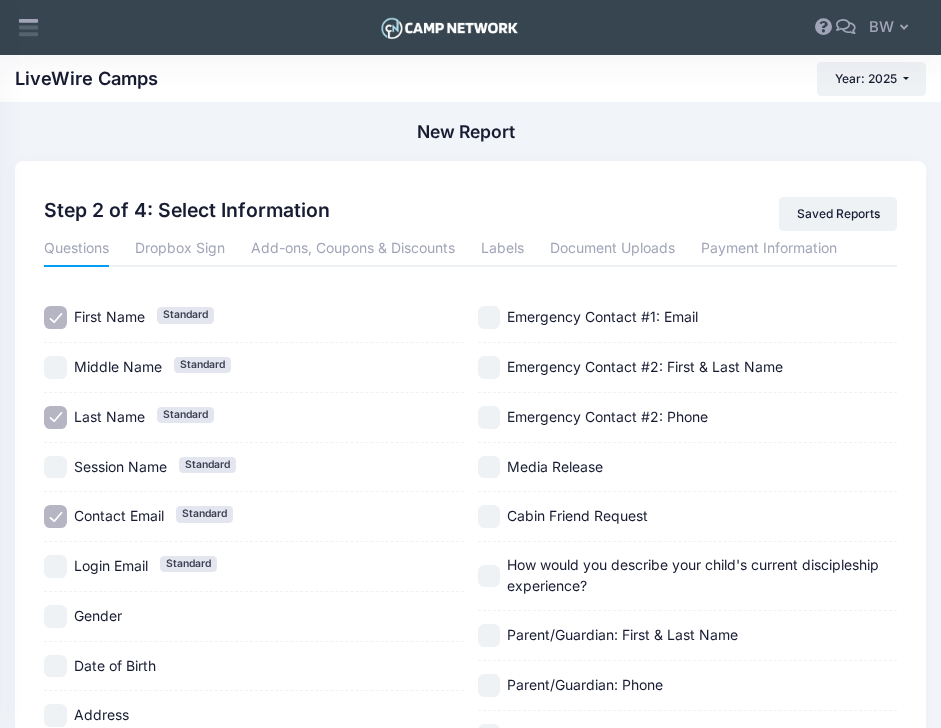 click on "Contact Email Standard" at bounding box center [55, 516] 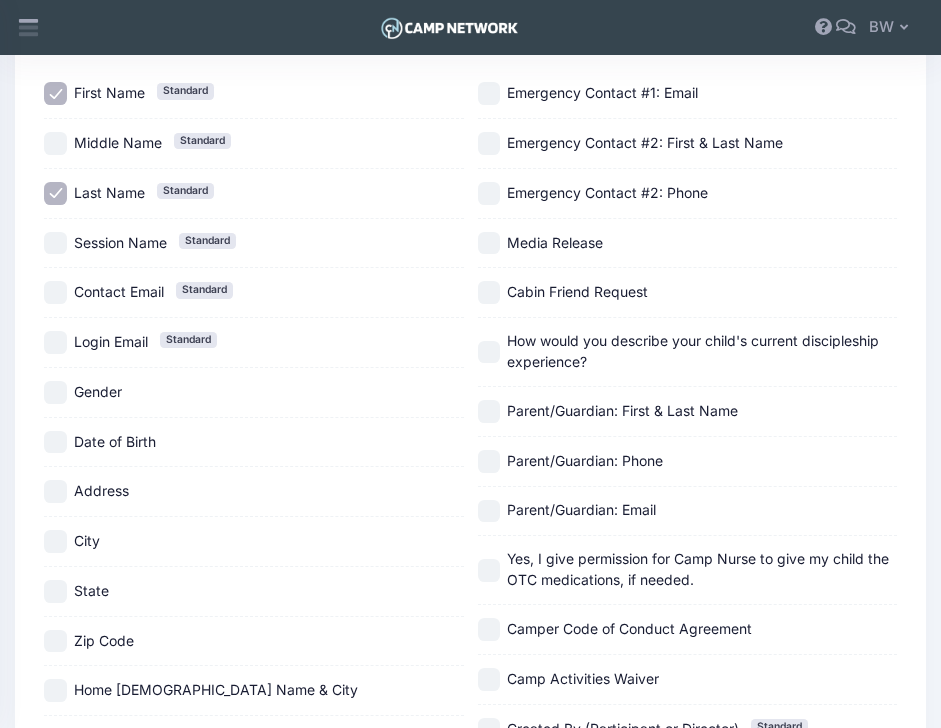 scroll, scrollTop: 226, scrollLeft: 0, axis: vertical 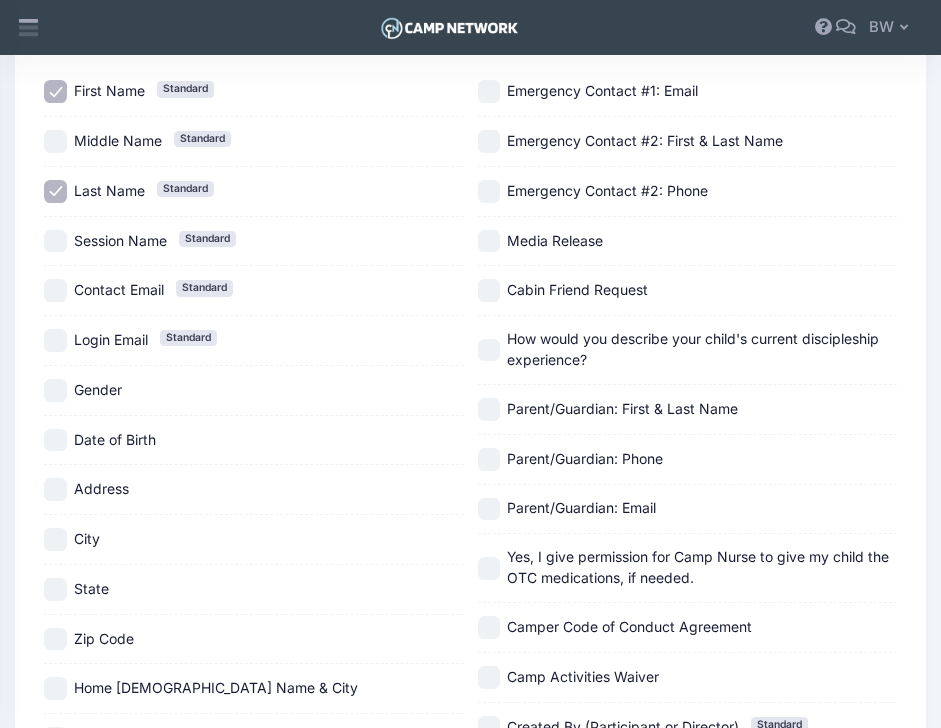click on "Gender" at bounding box center (55, 390) 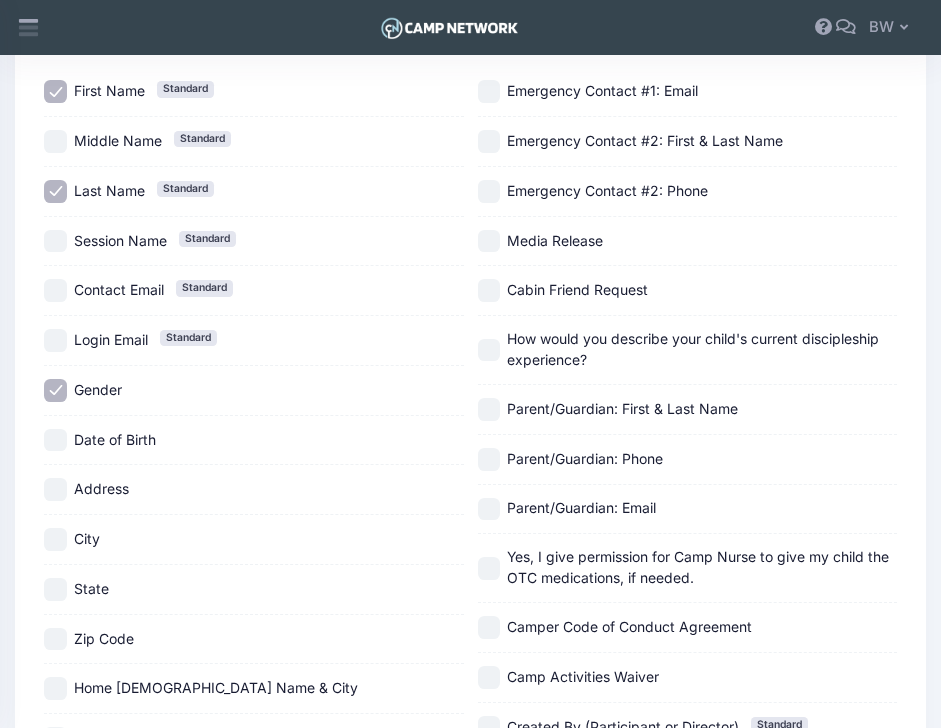 click on "Date of Birth" at bounding box center [55, 440] 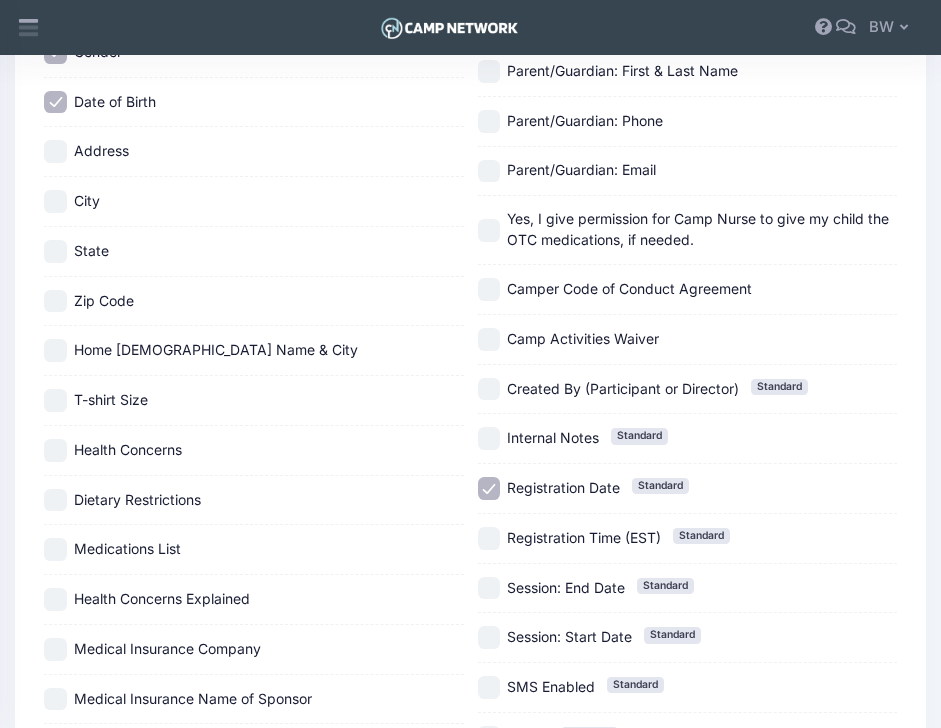 scroll, scrollTop: 581, scrollLeft: 0, axis: vertical 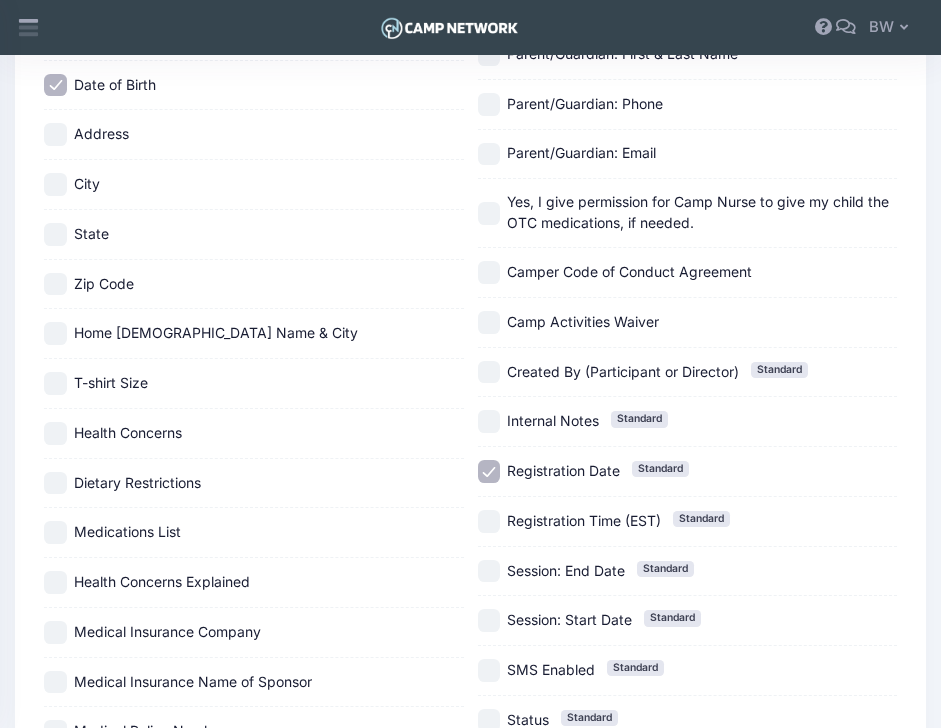 click on "Health Concerns" at bounding box center (55, 433) 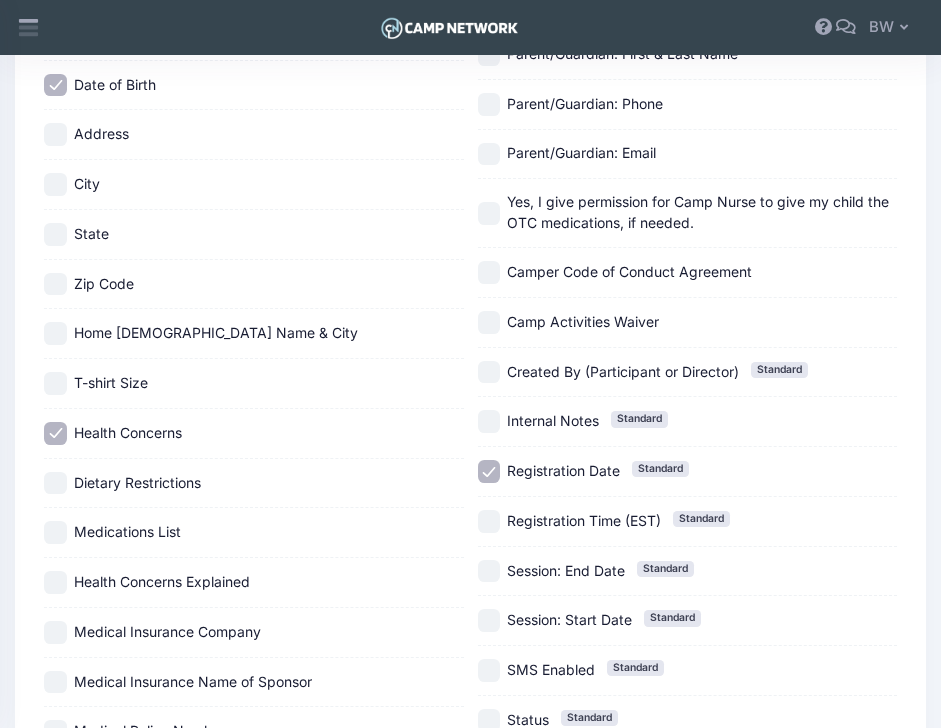 click on "Dietary Restrictions" at bounding box center [55, 483] 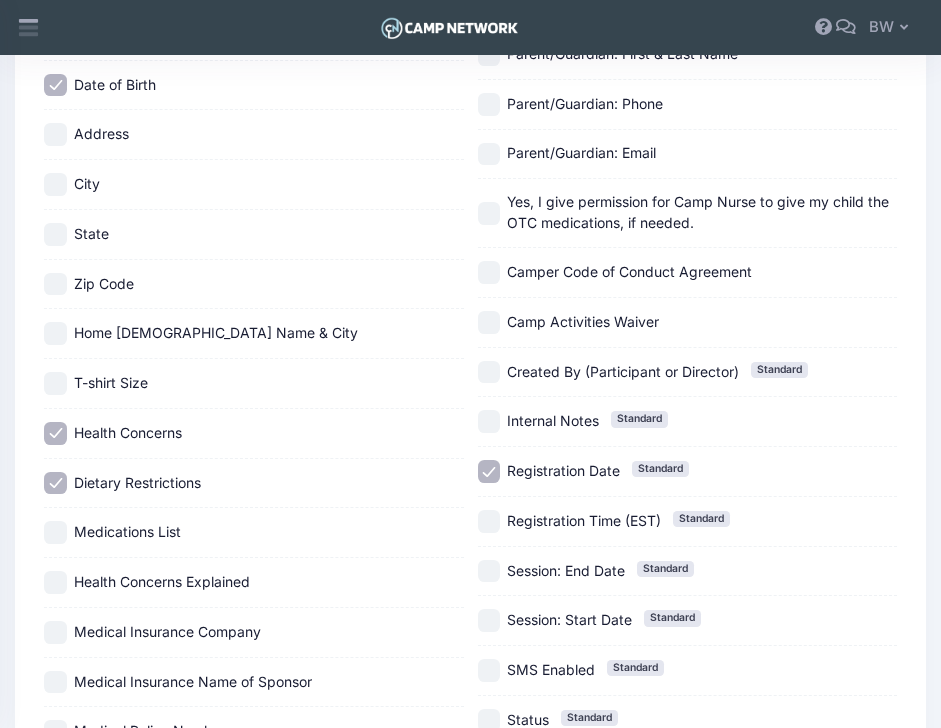 click on "Medications List" at bounding box center (55, 532) 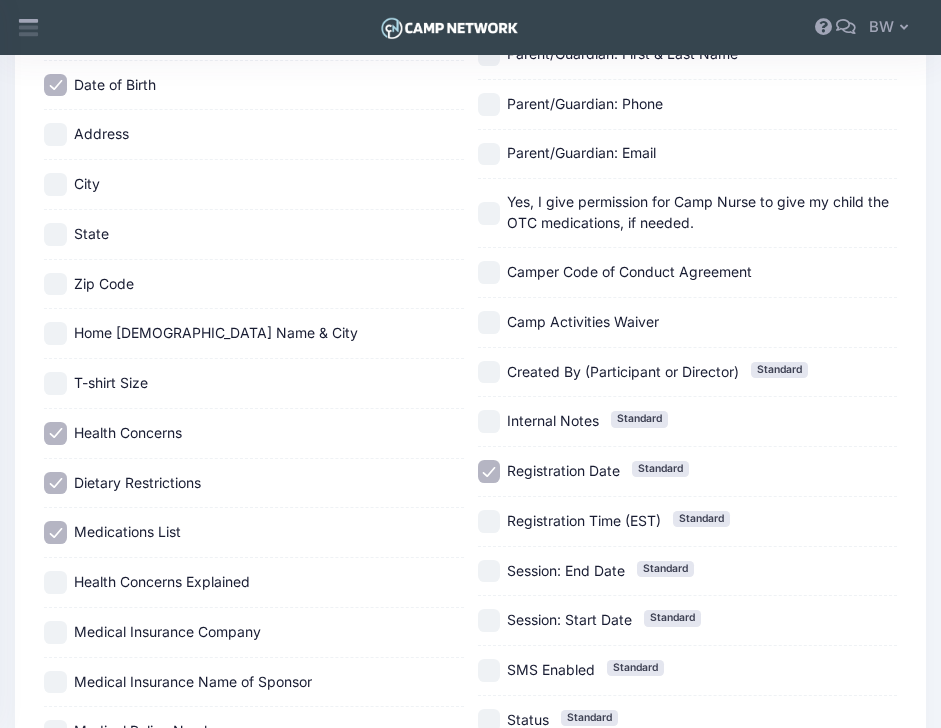 click on "Health Concerns Explained" at bounding box center (55, 582) 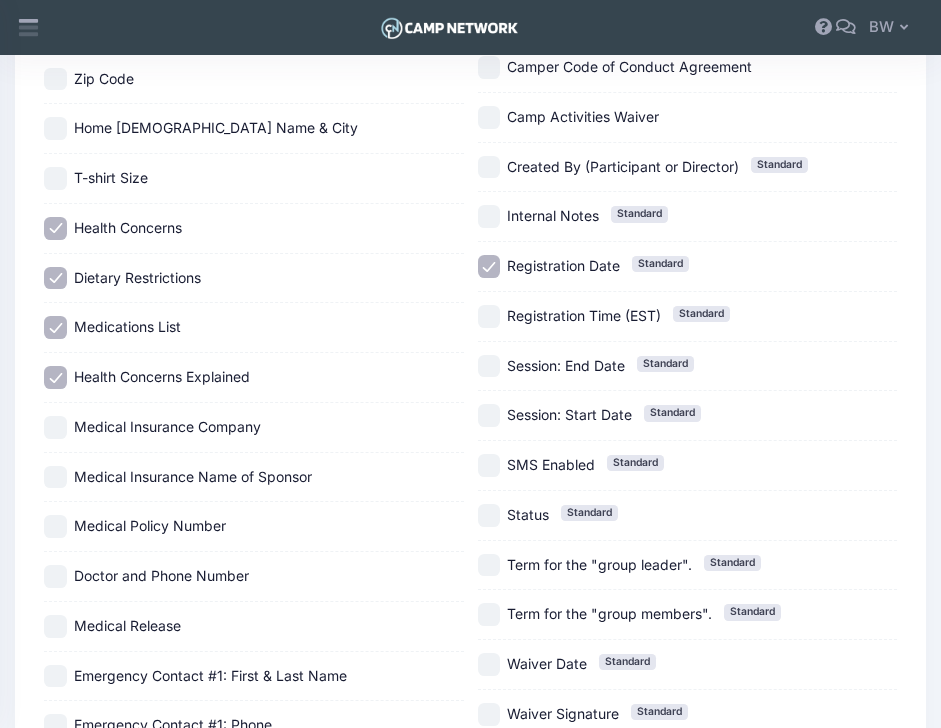 scroll, scrollTop: 787, scrollLeft: 0, axis: vertical 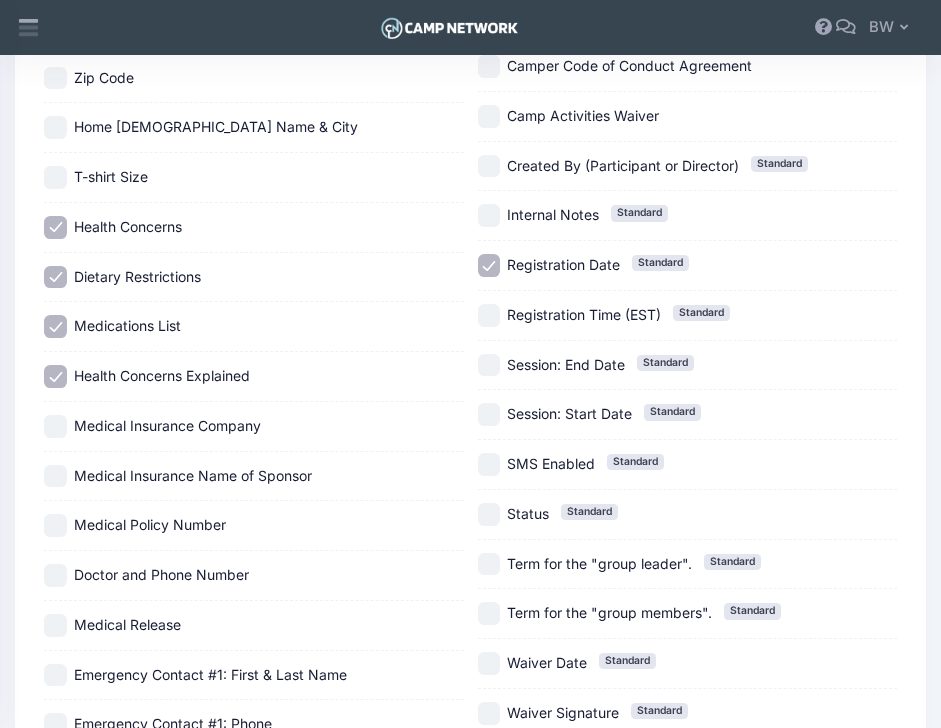 click on "Doctor and Phone Number" at bounding box center [55, 575] 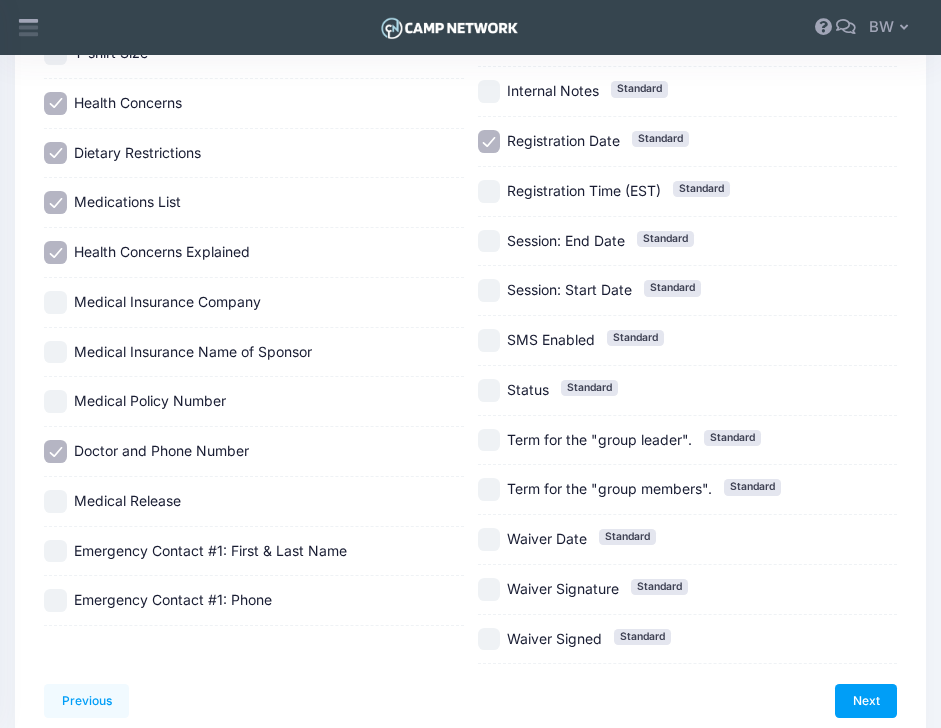 scroll, scrollTop: 912, scrollLeft: 0, axis: vertical 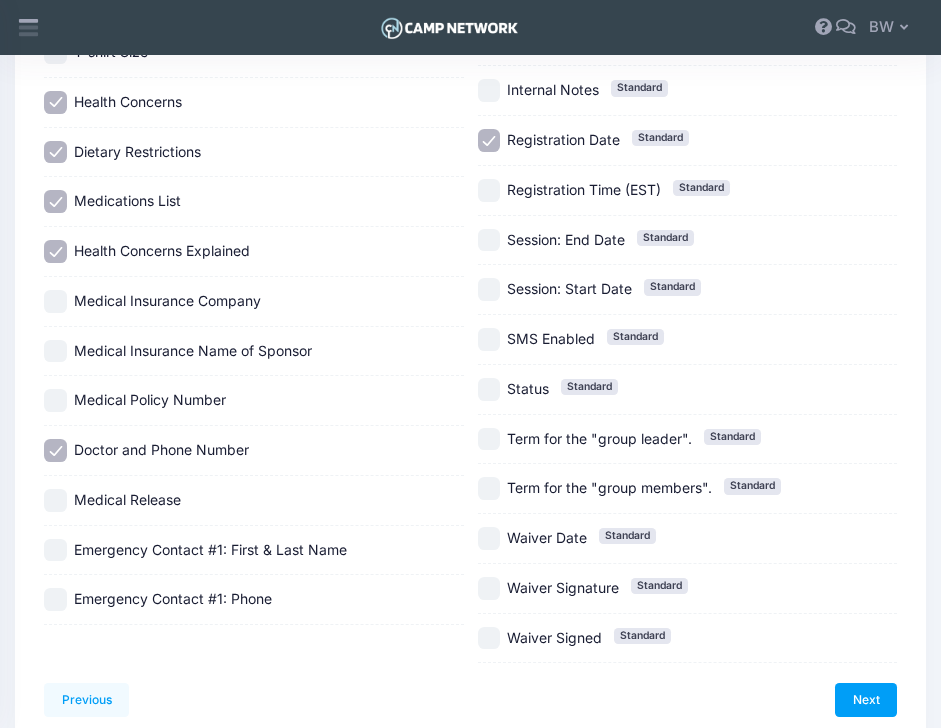 click on "Emergency Contact #1: First & Last Name" at bounding box center [55, 550] 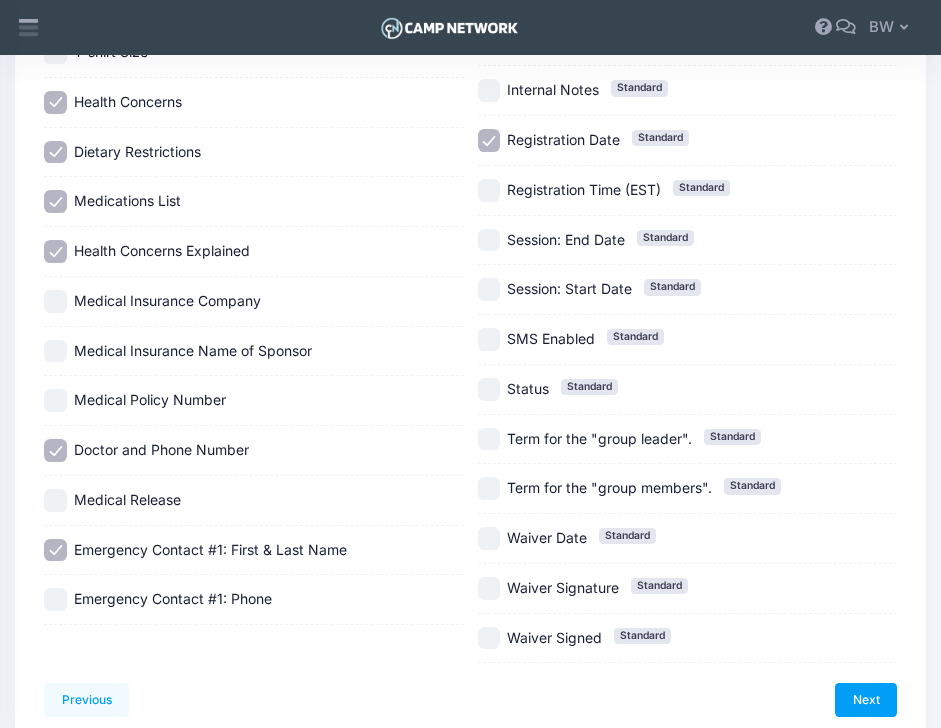 click on "Emergency Contact #1: Phone" at bounding box center (55, 599) 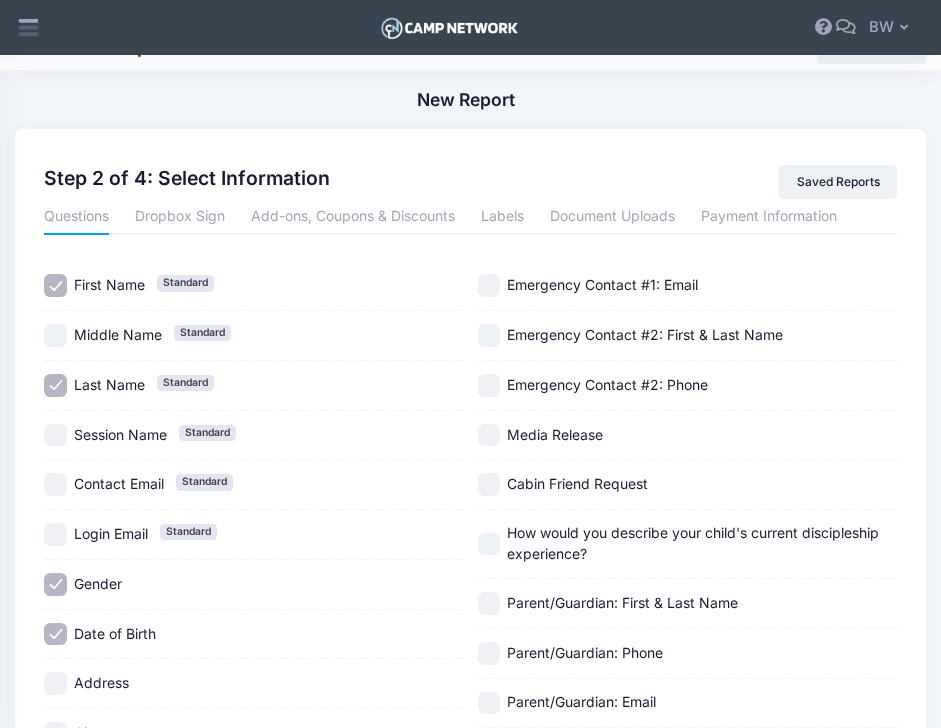 scroll, scrollTop: 0, scrollLeft: 0, axis: both 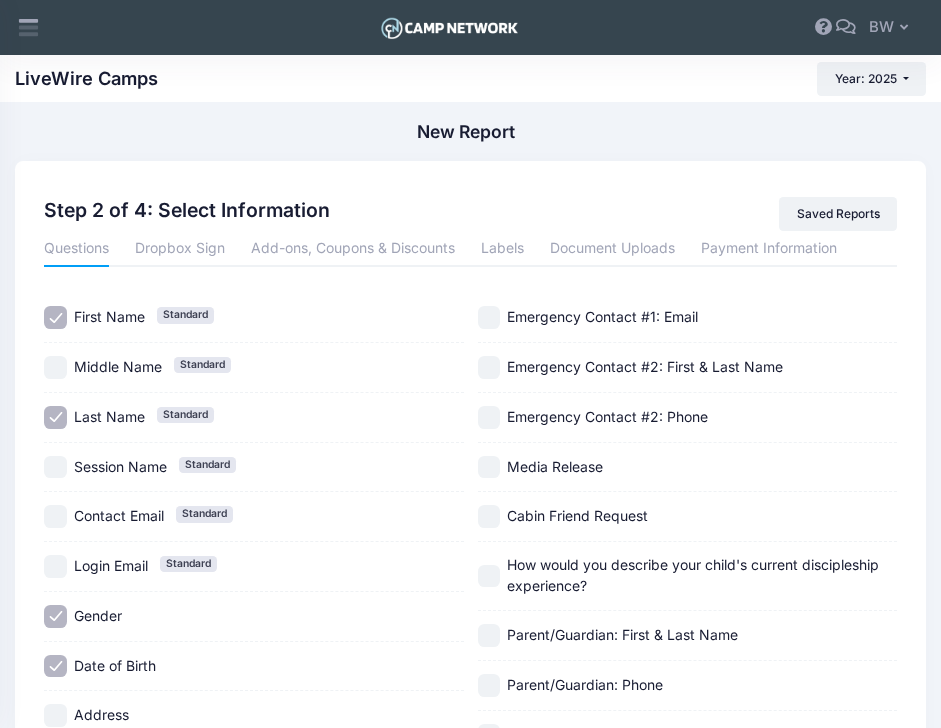 click on "Emergency Contact #2: First & Last Name" at bounding box center [489, 367] 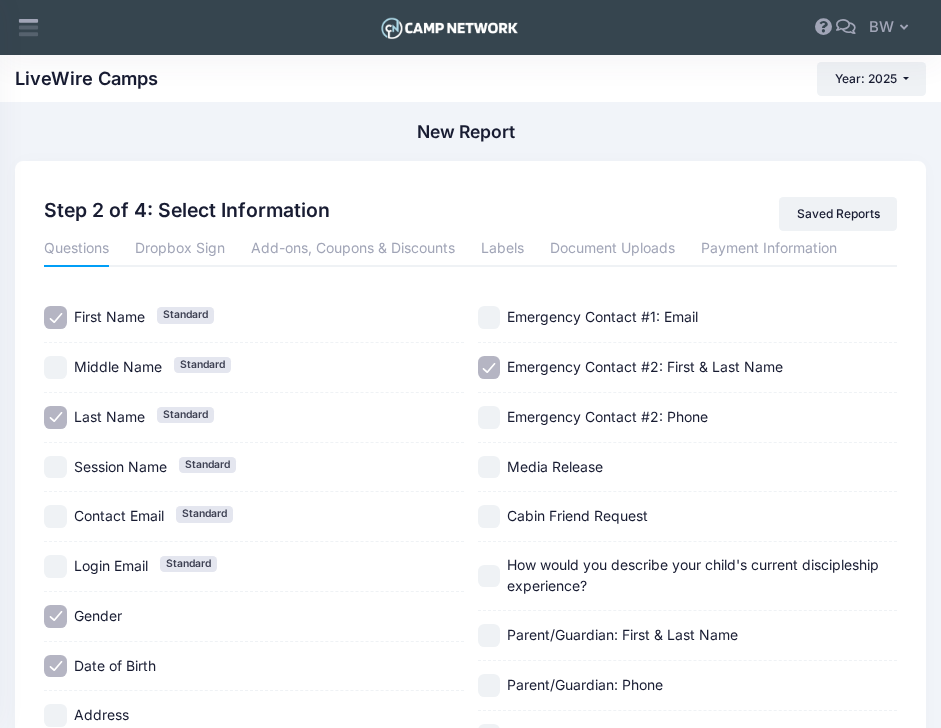 click on "Emergency Contact #2: Phone" at bounding box center [489, 417] 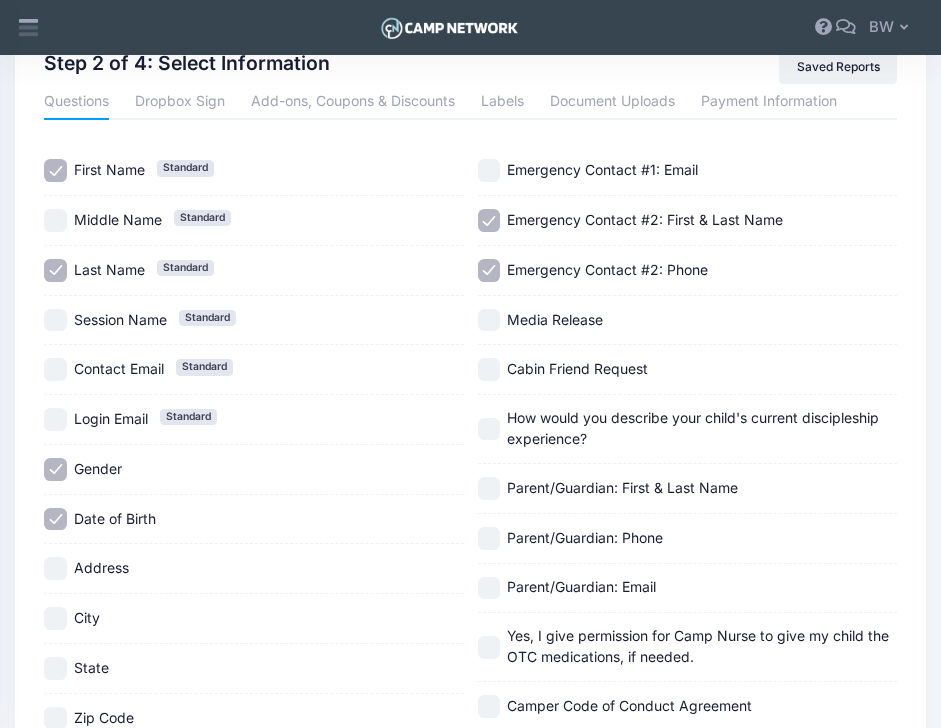 scroll, scrollTop: 156, scrollLeft: 0, axis: vertical 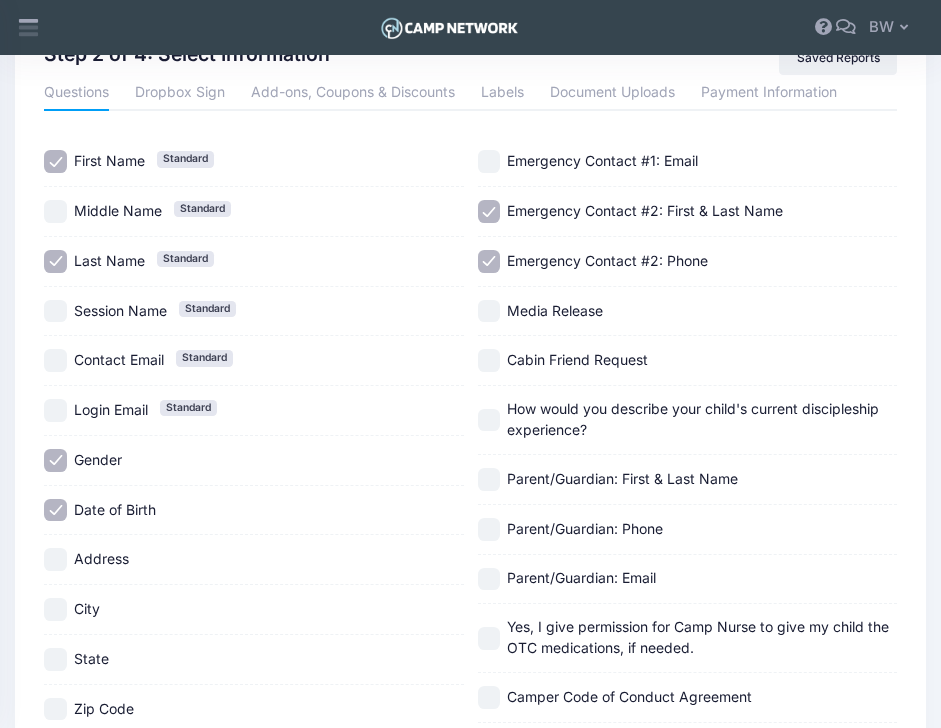 click on "Parent/Guardian: First & Last Name" at bounding box center [489, 479] 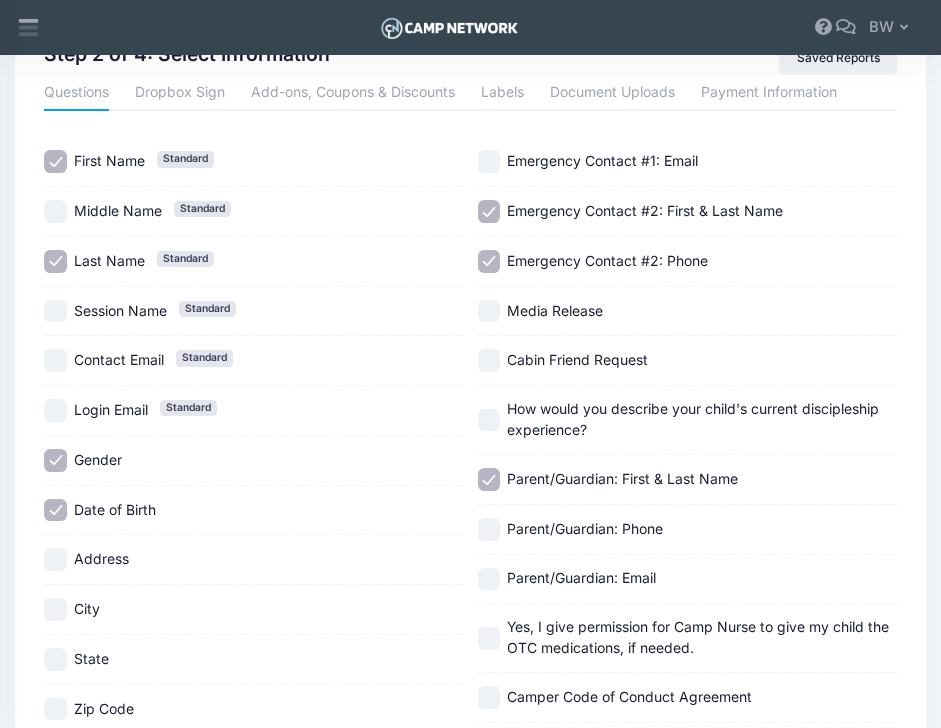 click on "Parent/Guardian: Phone" at bounding box center [489, 529] 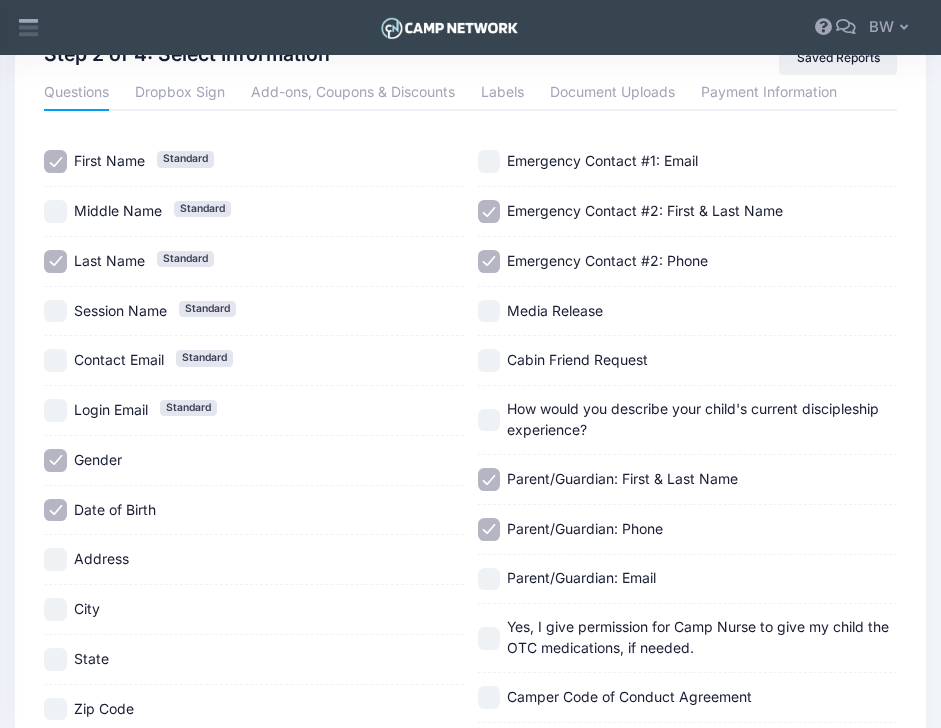 scroll, scrollTop: 233, scrollLeft: 0, axis: vertical 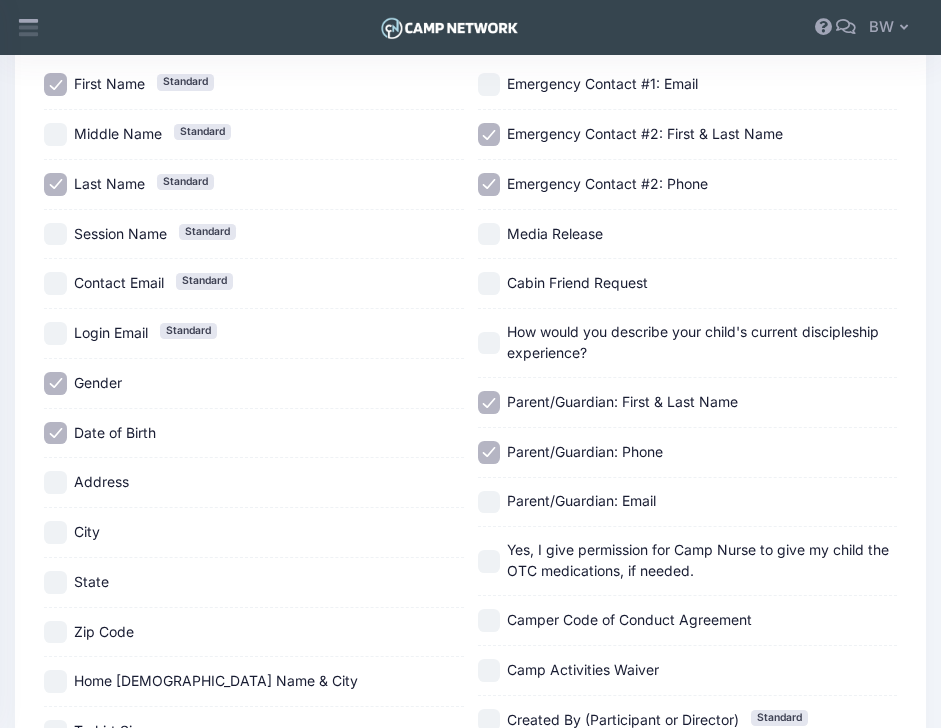 click on "Yes, I give permission for Camp Nurse to give my child the OTC medications, if needed." at bounding box center (489, 561) 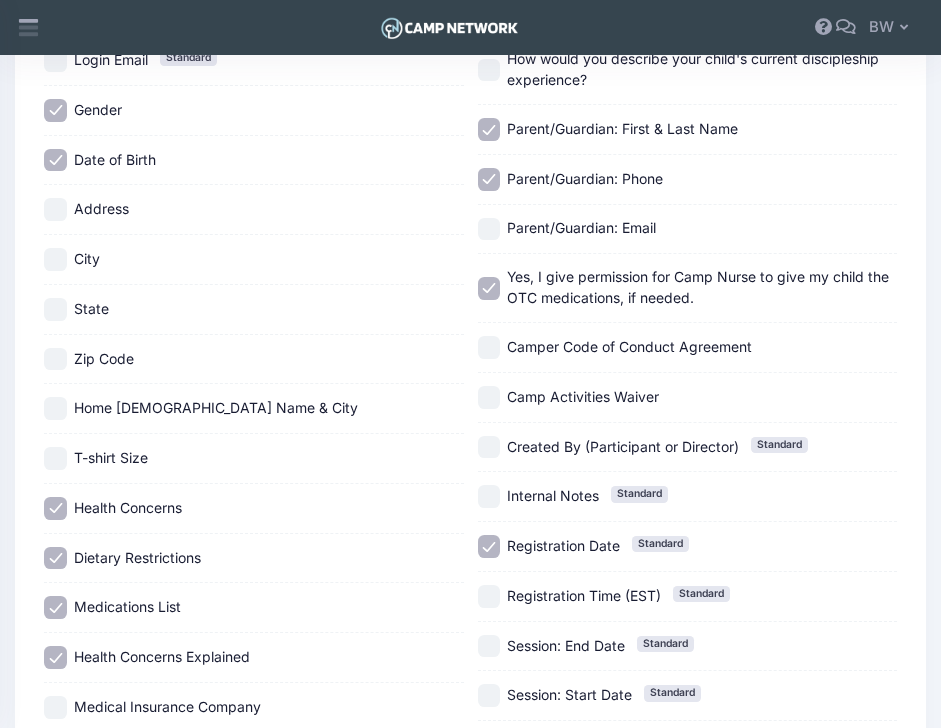 scroll, scrollTop: 510, scrollLeft: 0, axis: vertical 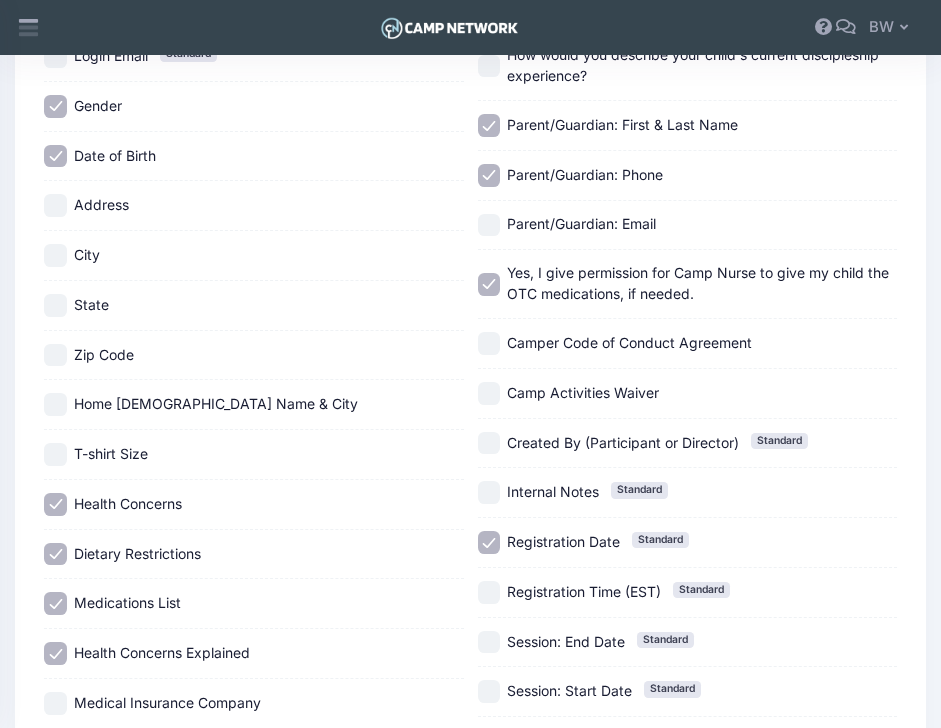 click on "Internal Notes Standard" at bounding box center (489, 492) 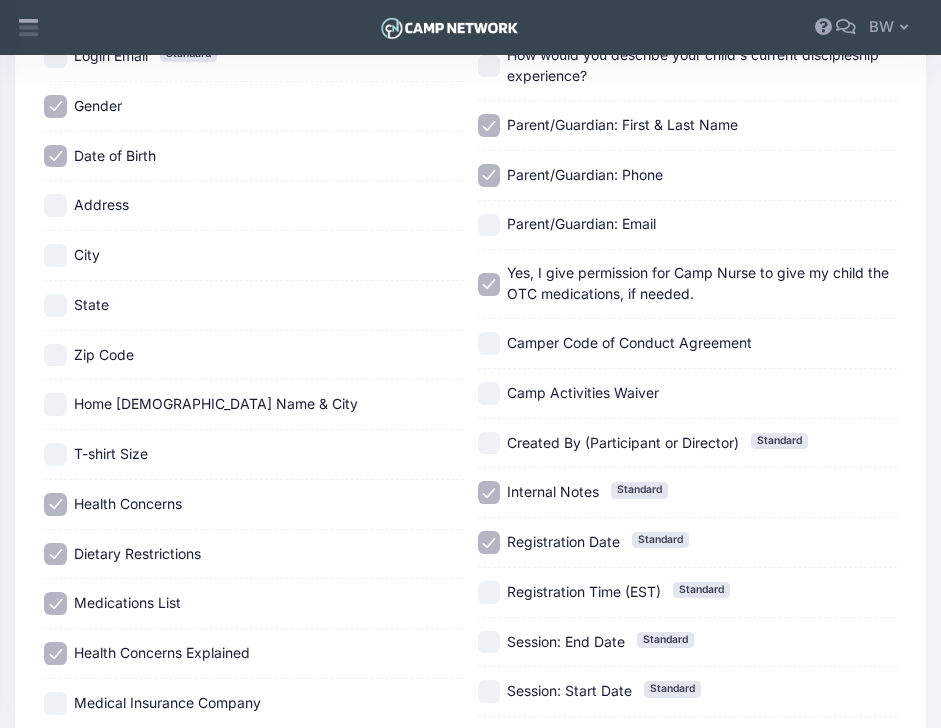 click on "Registration Date Standard" at bounding box center (489, 542) 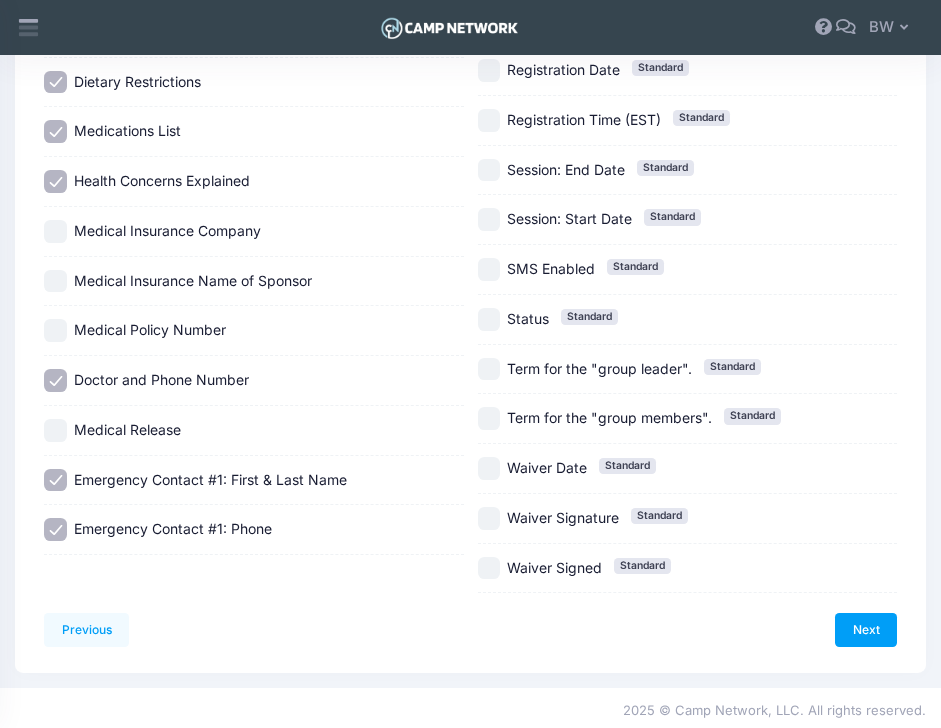 scroll, scrollTop: 984, scrollLeft: 0, axis: vertical 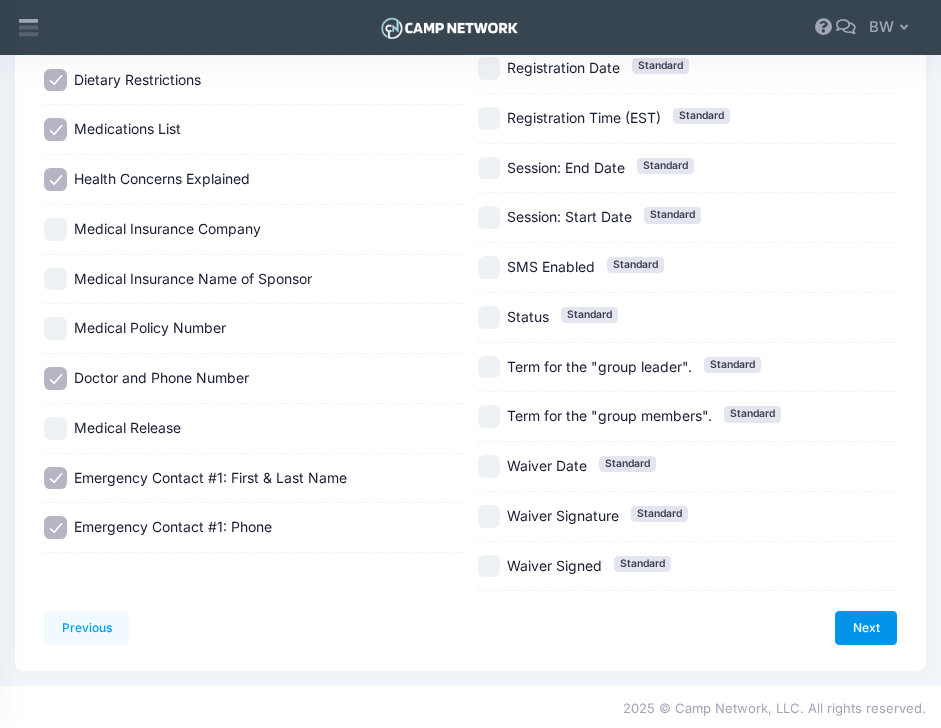 click on "Next" at bounding box center [866, 628] 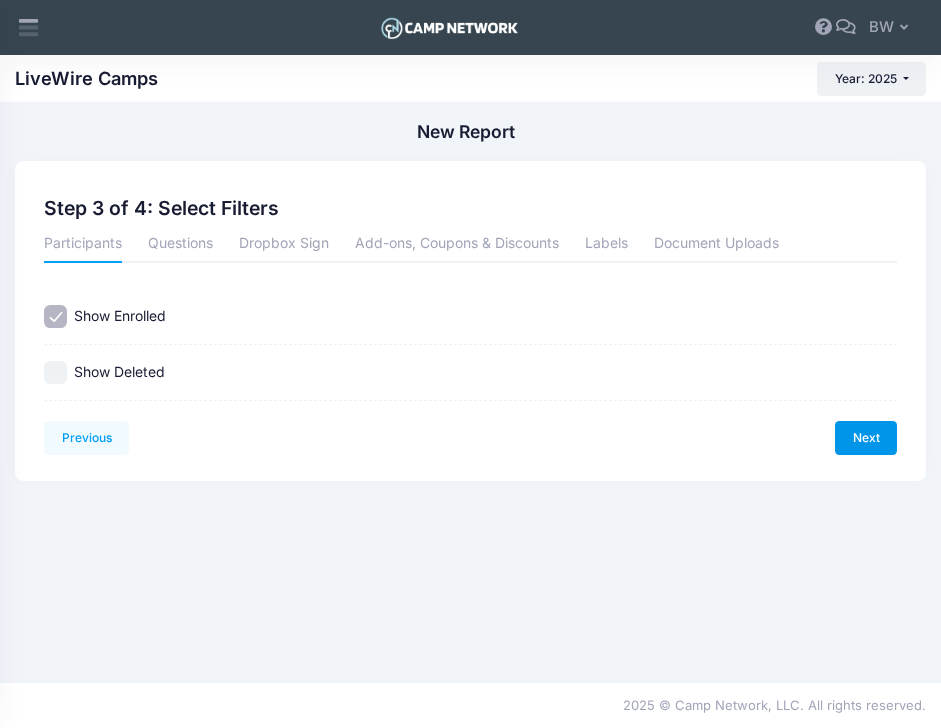 scroll, scrollTop: 0, scrollLeft: 0, axis: both 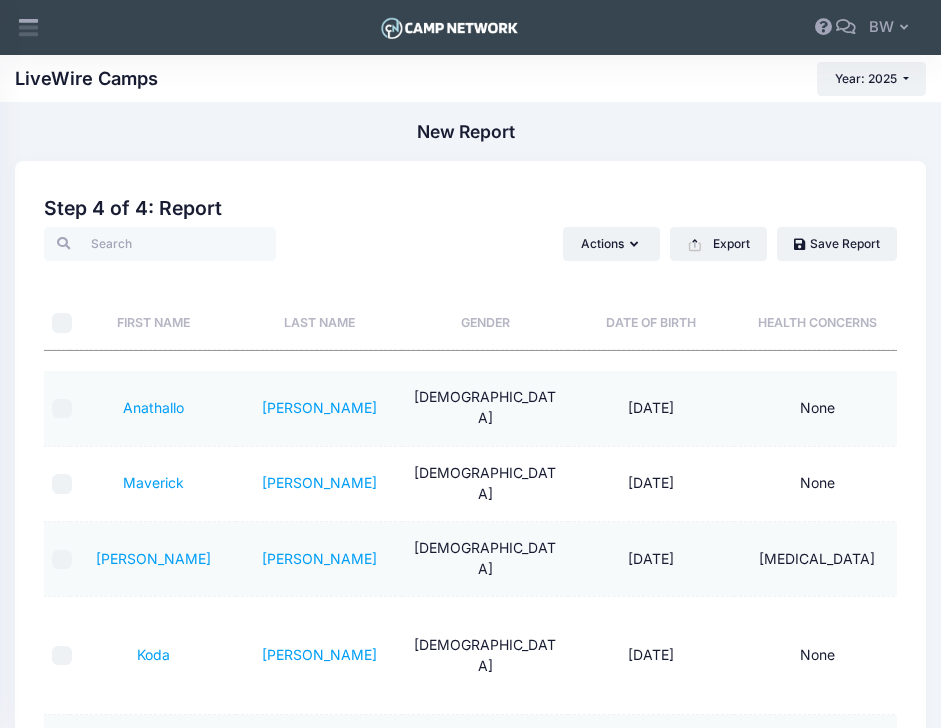 click on "Last Name" at bounding box center [319, 305] 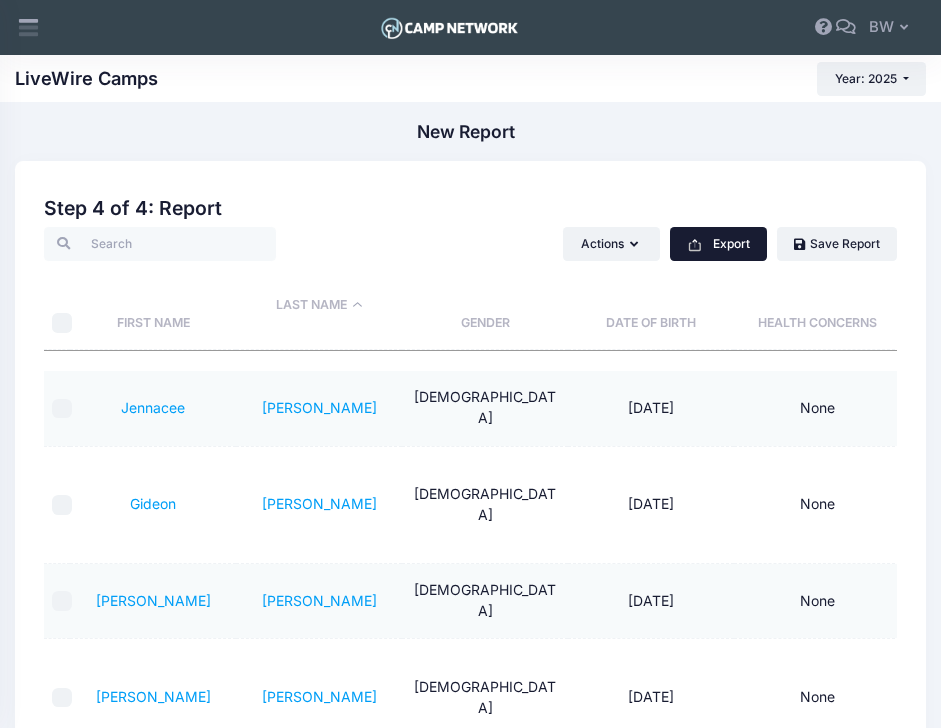 click on "Export" at bounding box center [718, 244] 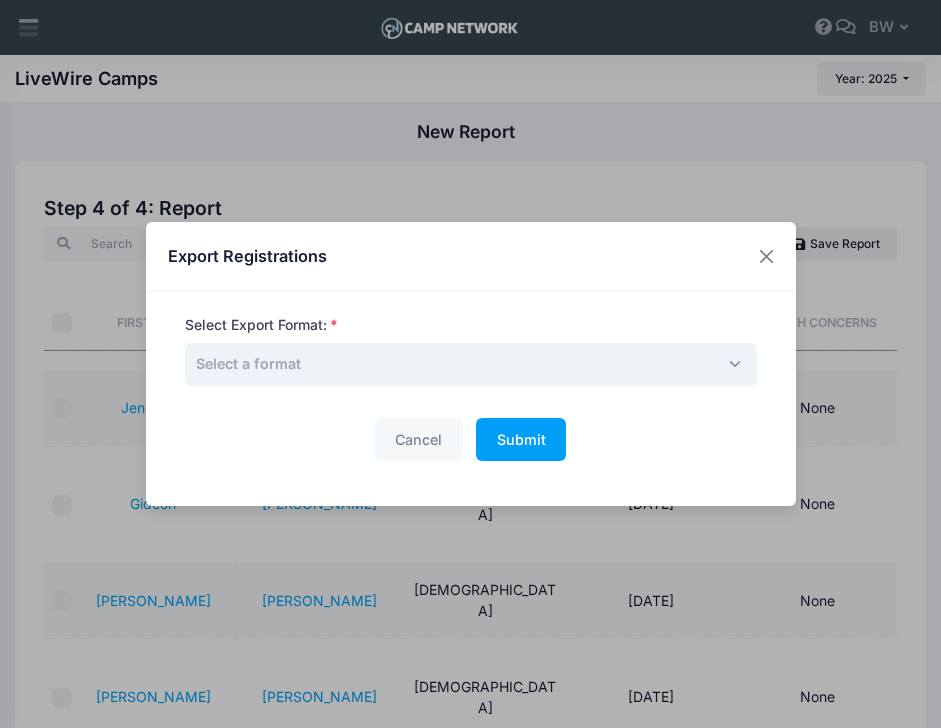 click on "Select a format" at bounding box center [471, 364] 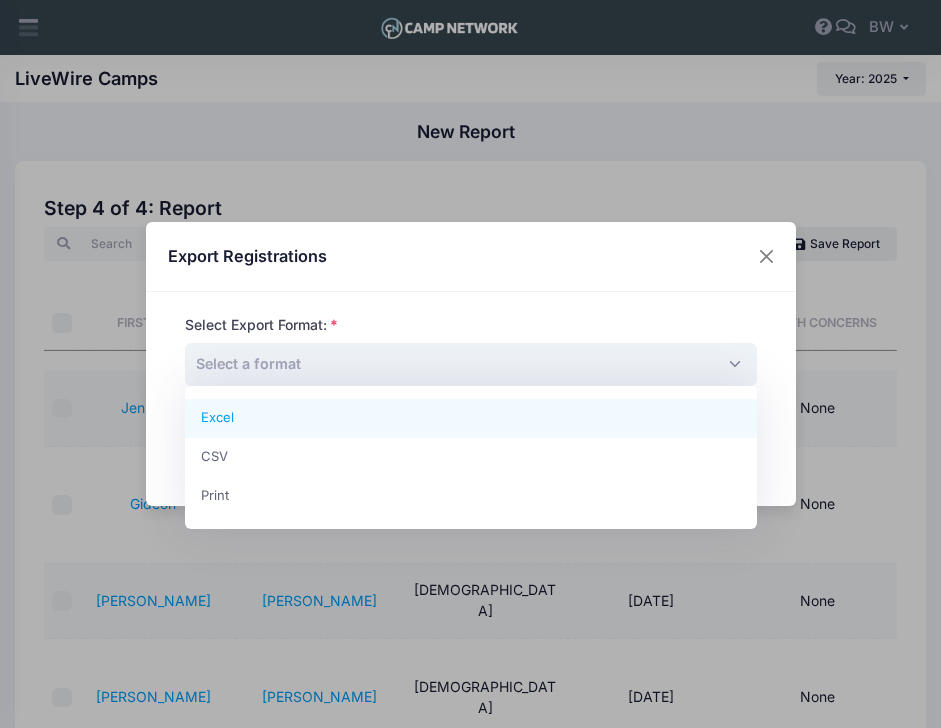 select on "excel" 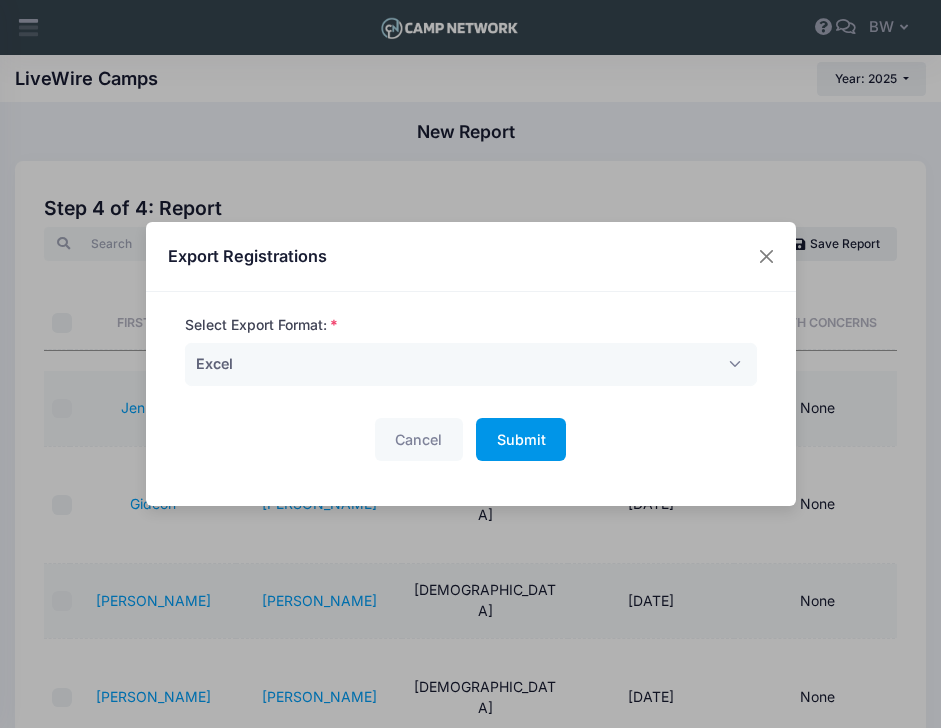 click on "Submit" at bounding box center [521, 439] 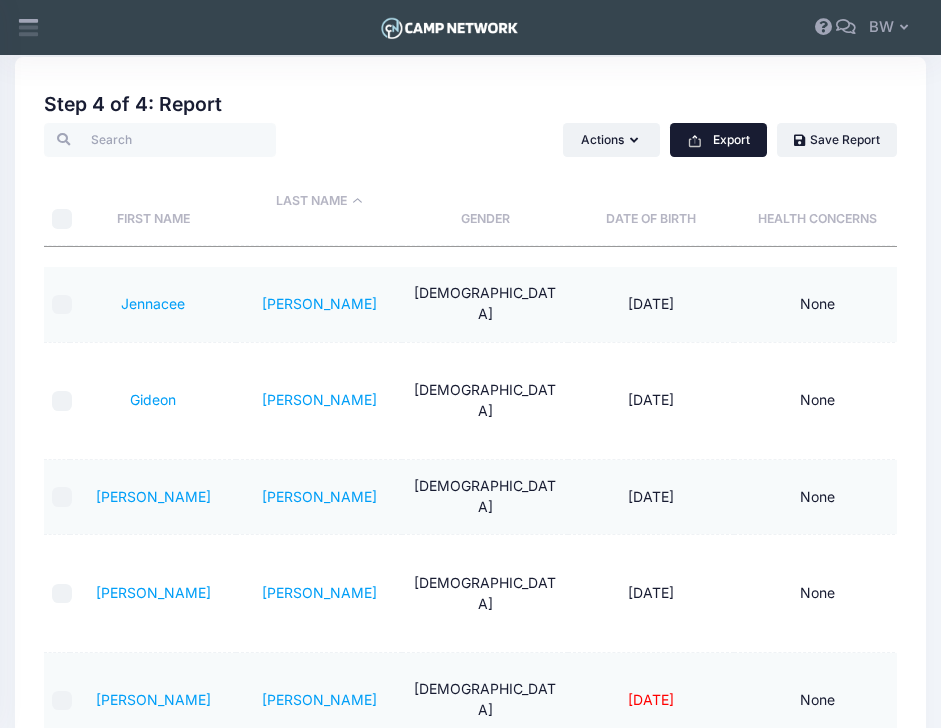 scroll, scrollTop: 0, scrollLeft: 0, axis: both 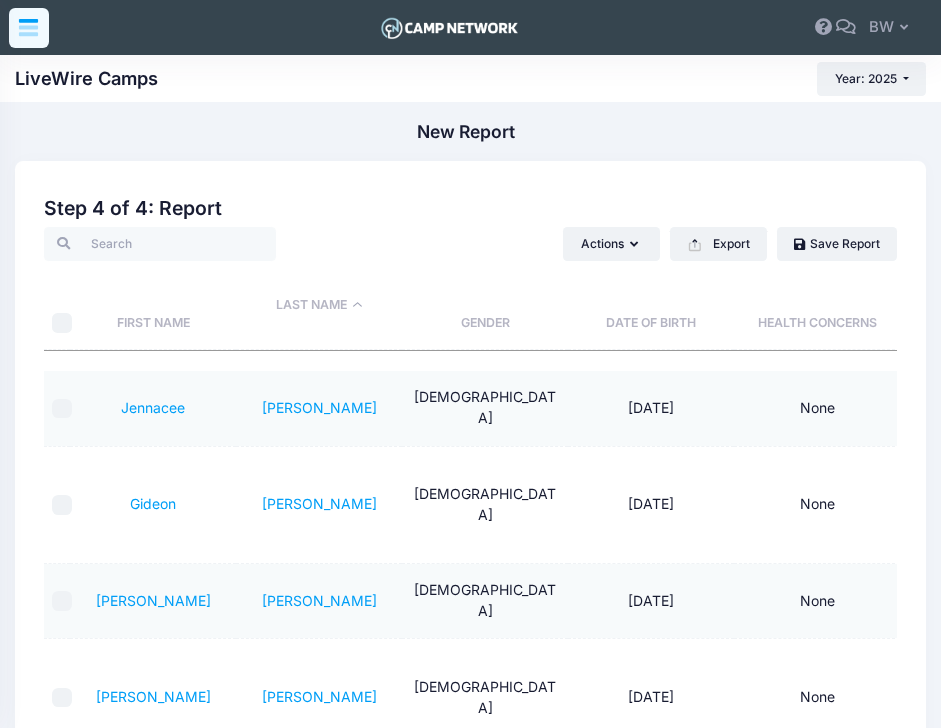 click 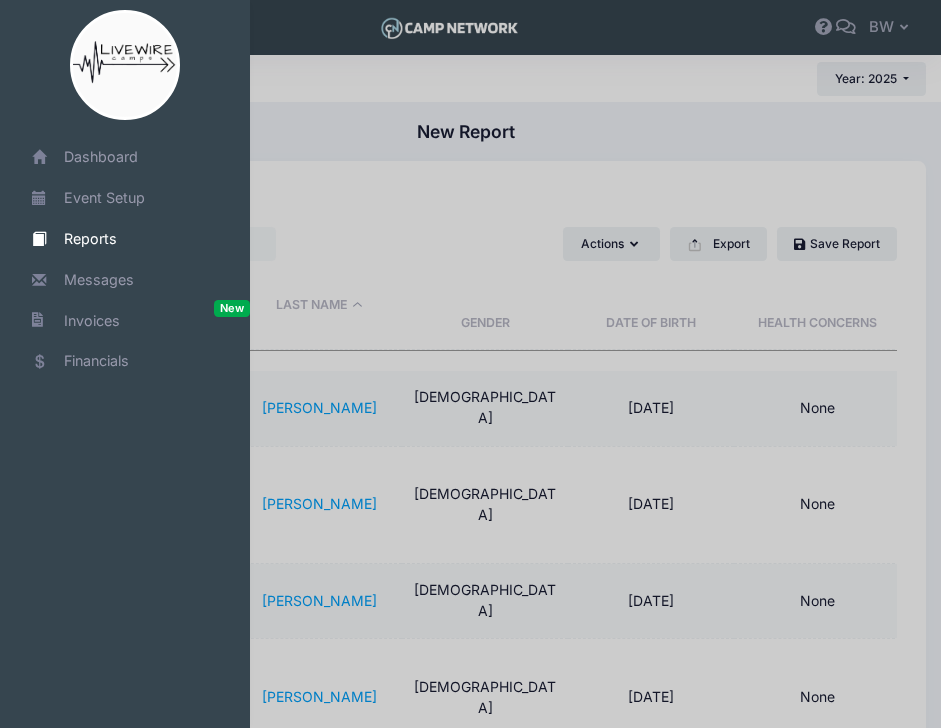 click on "Reports" at bounding box center (137, 238) 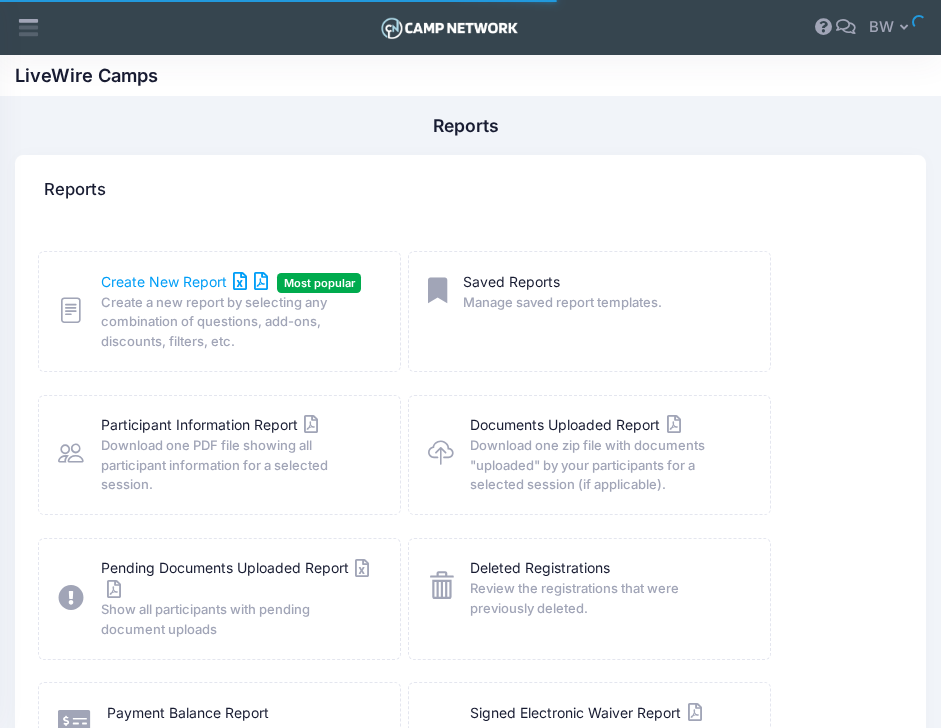 scroll, scrollTop: 0, scrollLeft: 0, axis: both 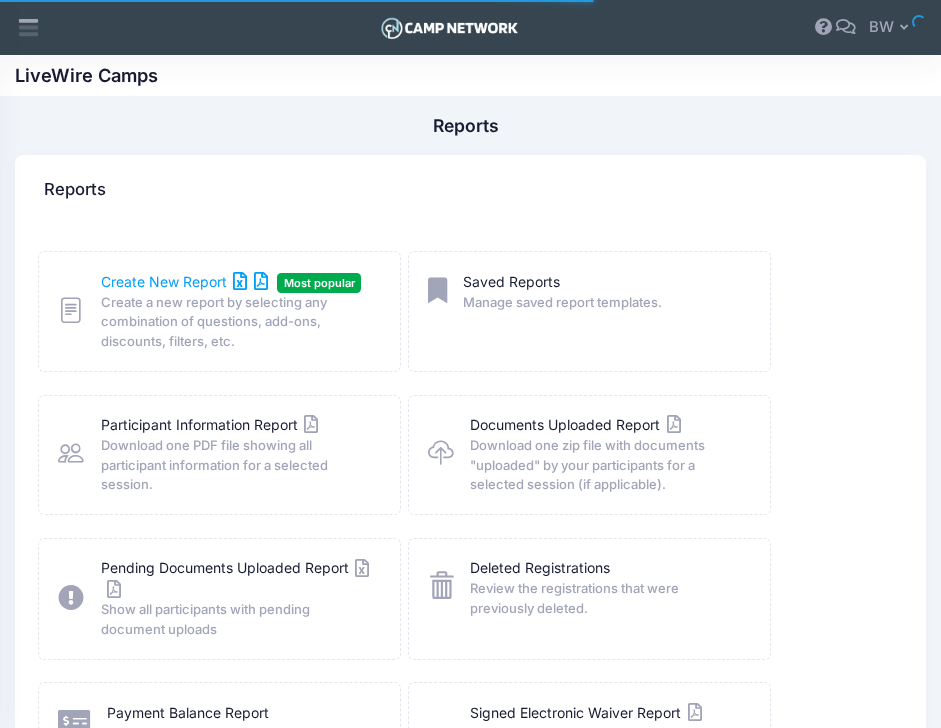 click on "Create New Report" at bounding box center (184, 281) 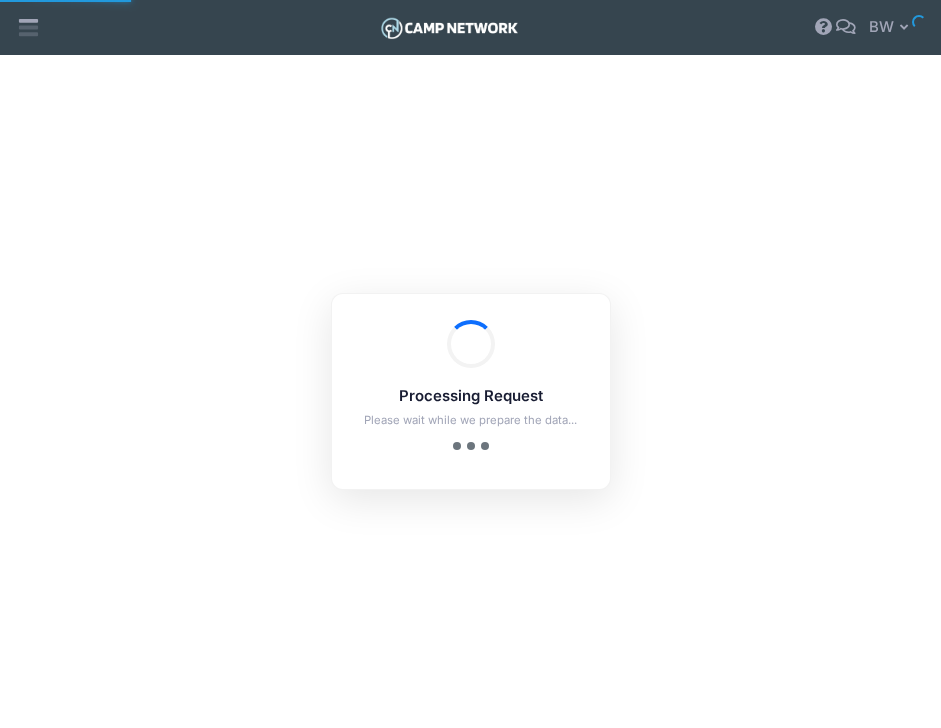 scroll, scrollTop: 0, scrollLeft: 0, axis: both 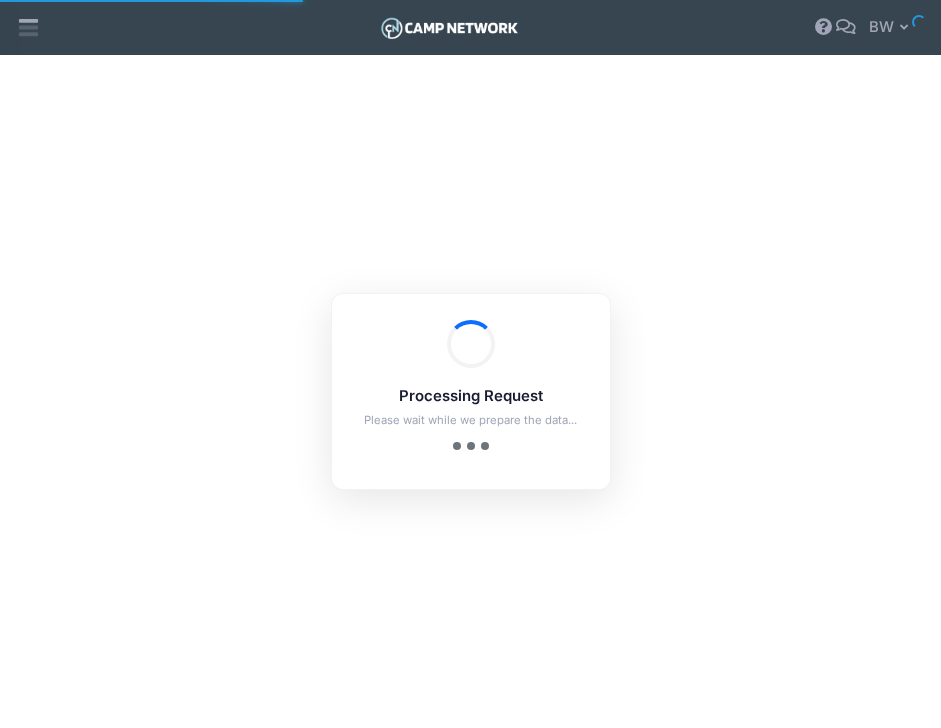 checkbox on "true" 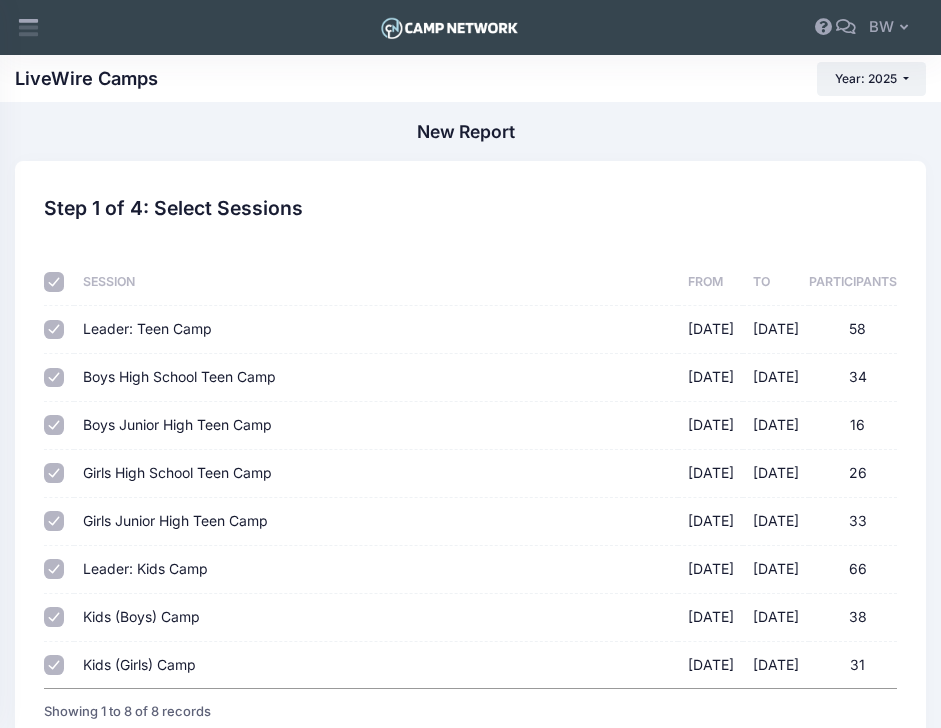 click at bounding box center [54, 282] 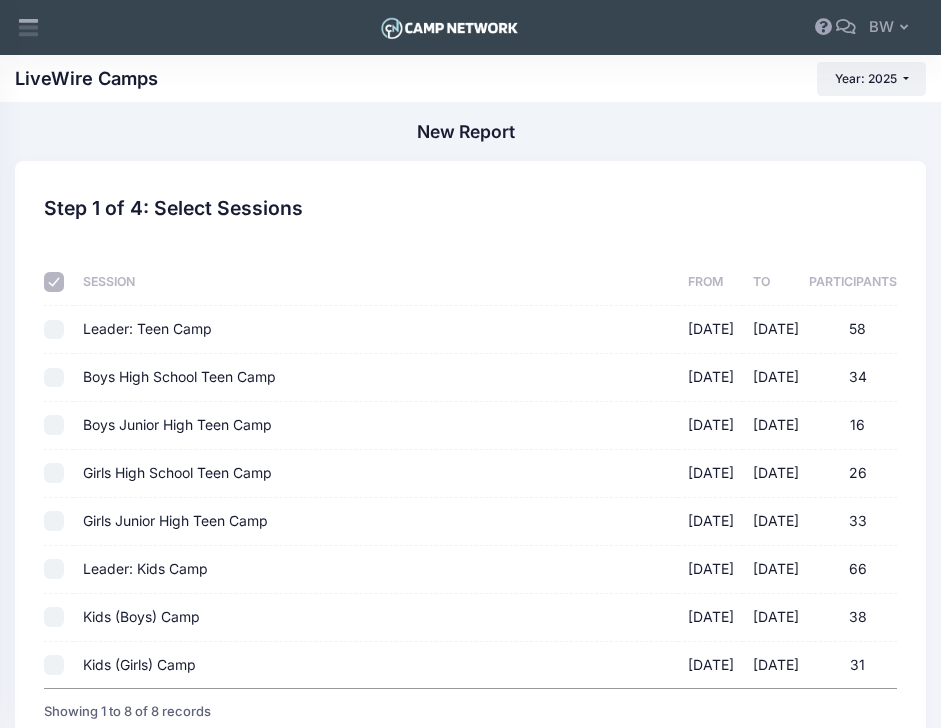 checkbox on "false" 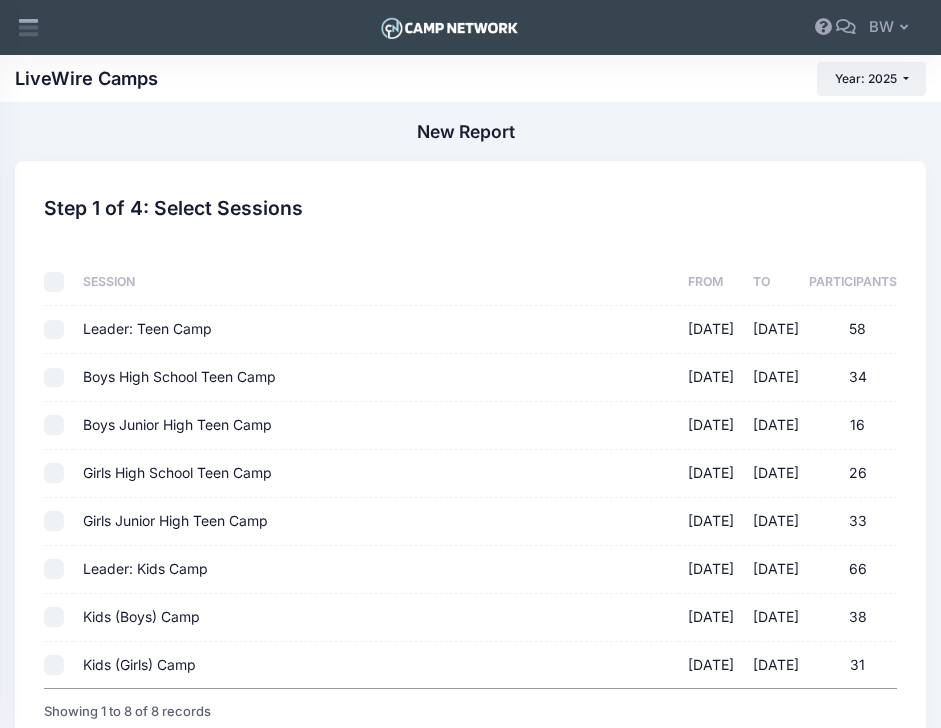 checkbox on "false" 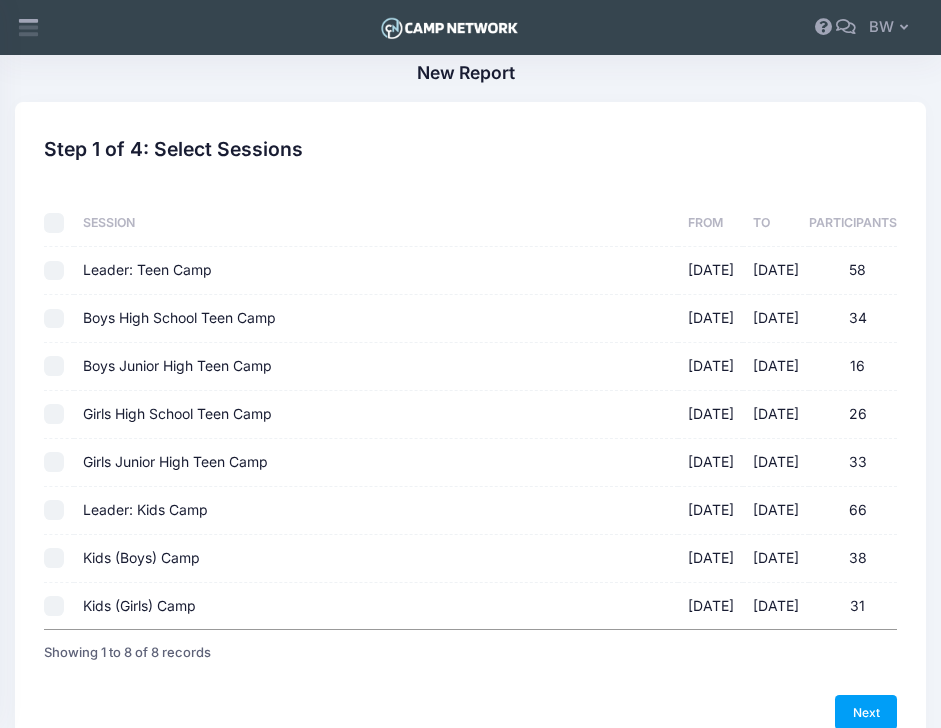 scroll, scrollTop: 60, scrollLeft: 0, axis: vertical 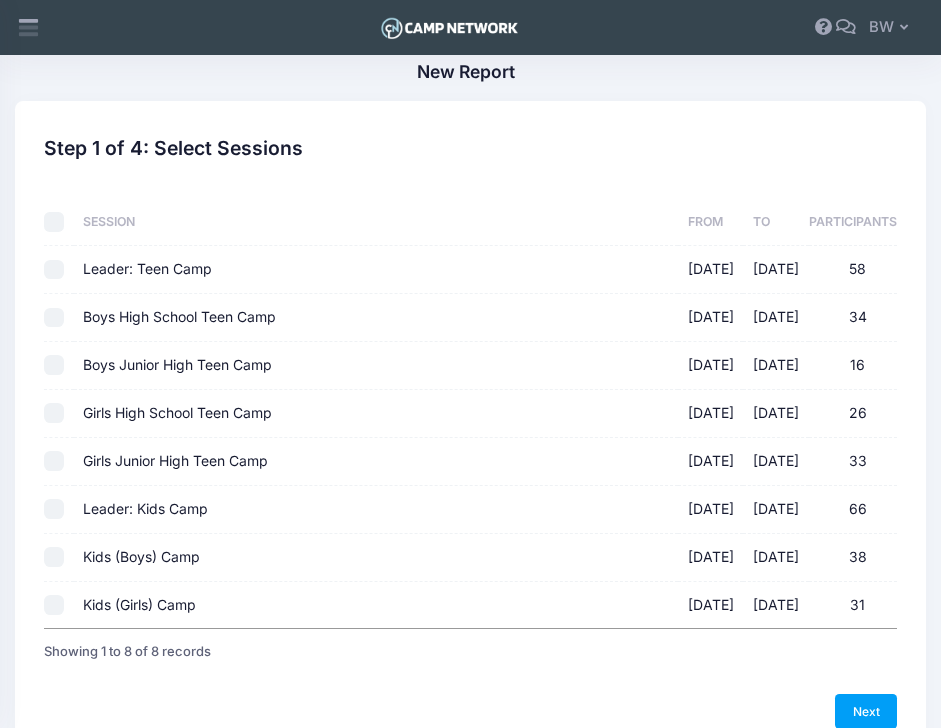 click on "Leader: Kids Camp 07/20/2025 - 07/25/2025  66" at bounding box center (54, 509) 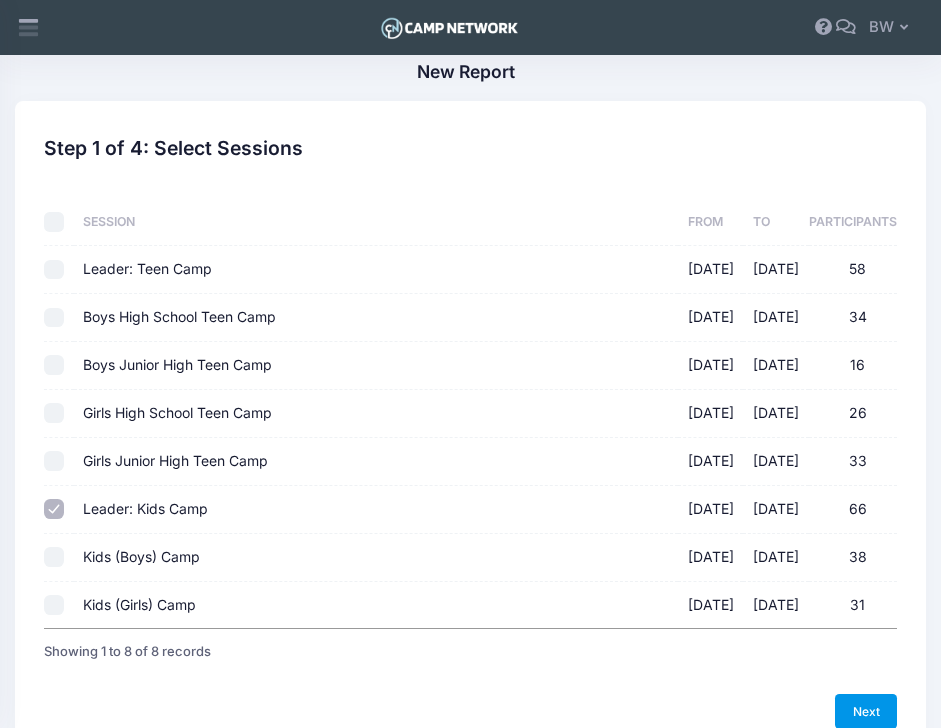 click on "Next" at bounding box center [866, 711] 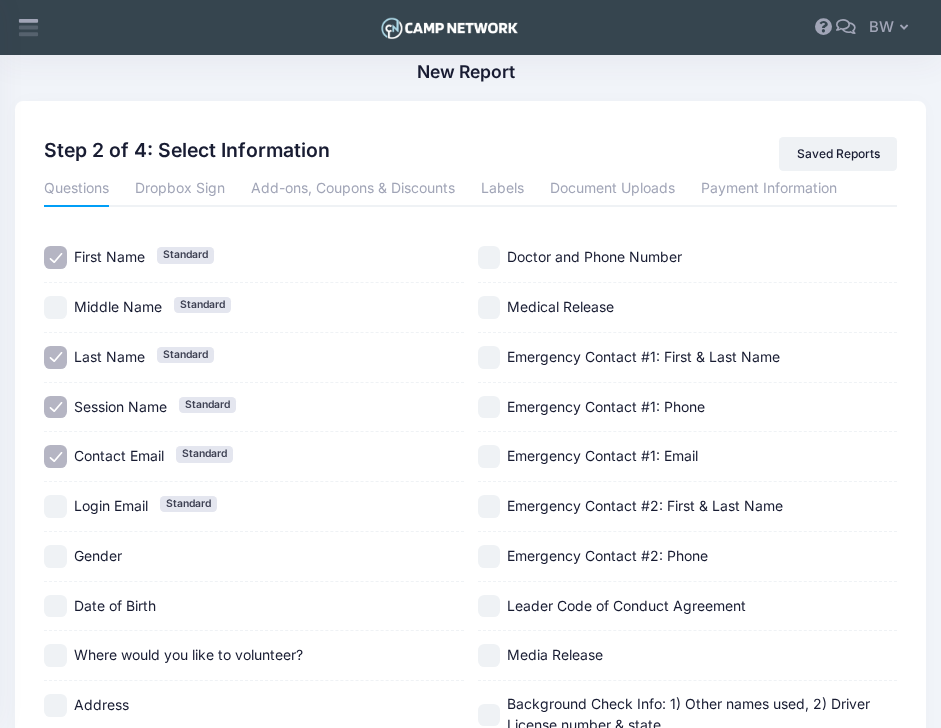 scroll, scrollTop: 0, scrollLeft: 0, axis: both 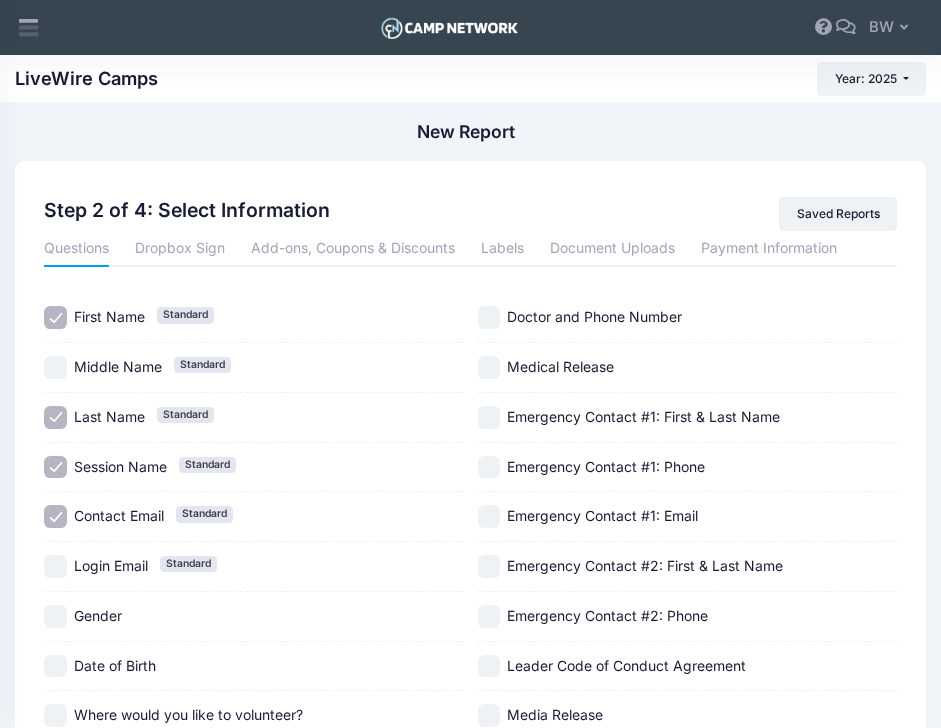 click on "Session Name Standard" at bounding box center (55, 467) 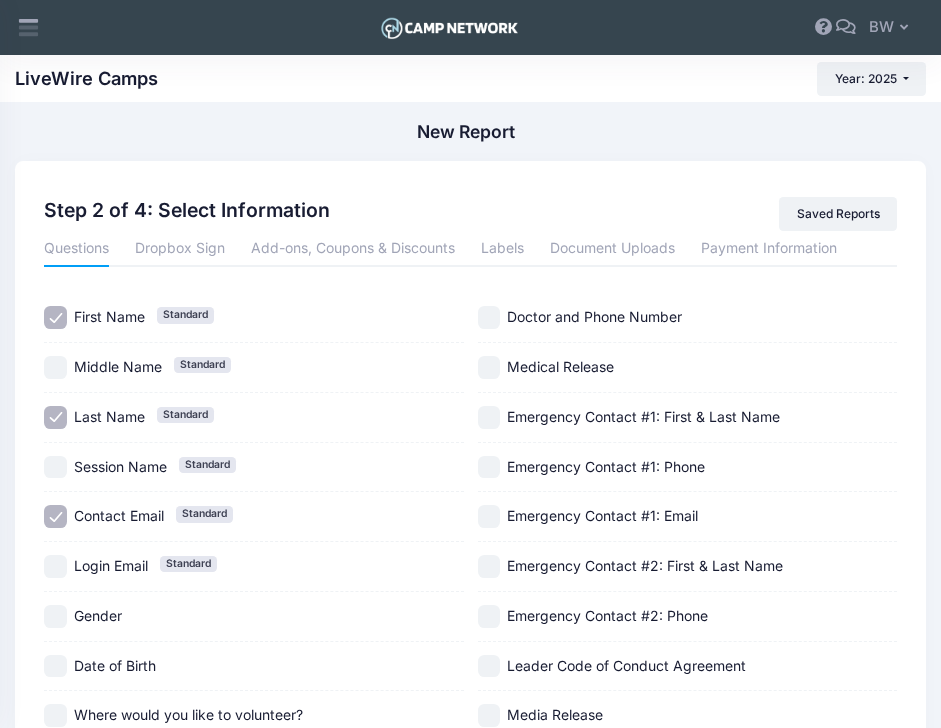 click on "Contact Email Standard" at bounding box center (55, 516) 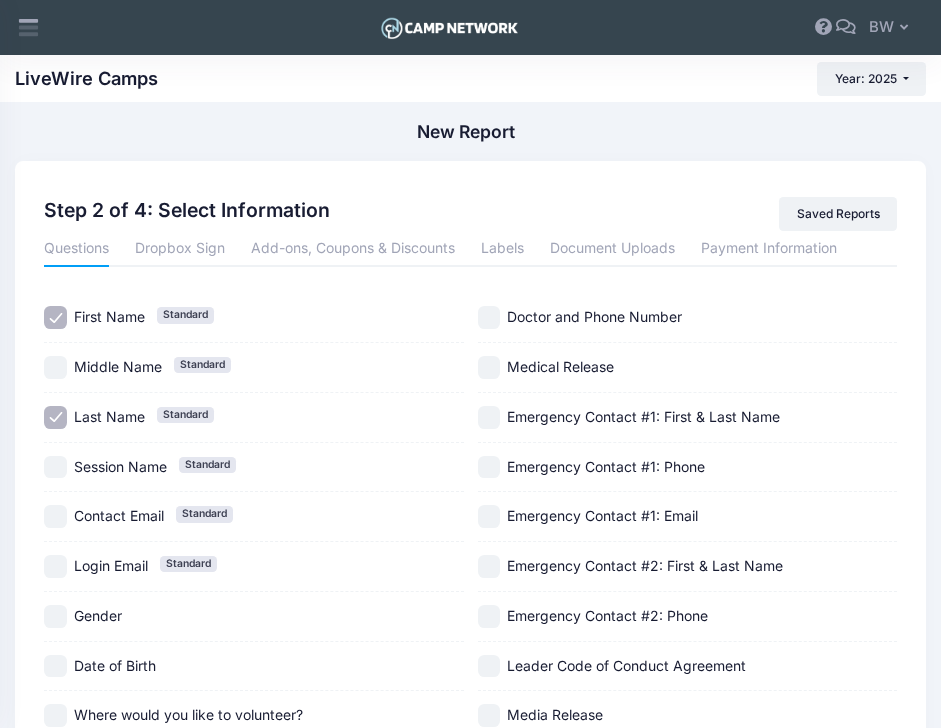 click on "Gender" at bounding box center [55, 616] 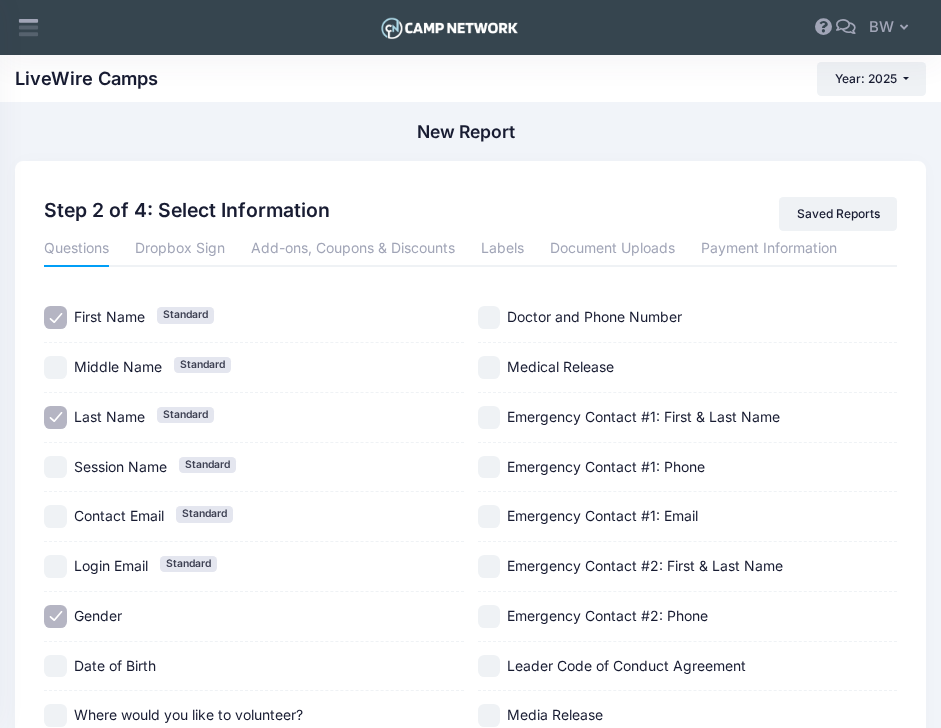 click on "Date of Birth" at bounding box center (55, 666) 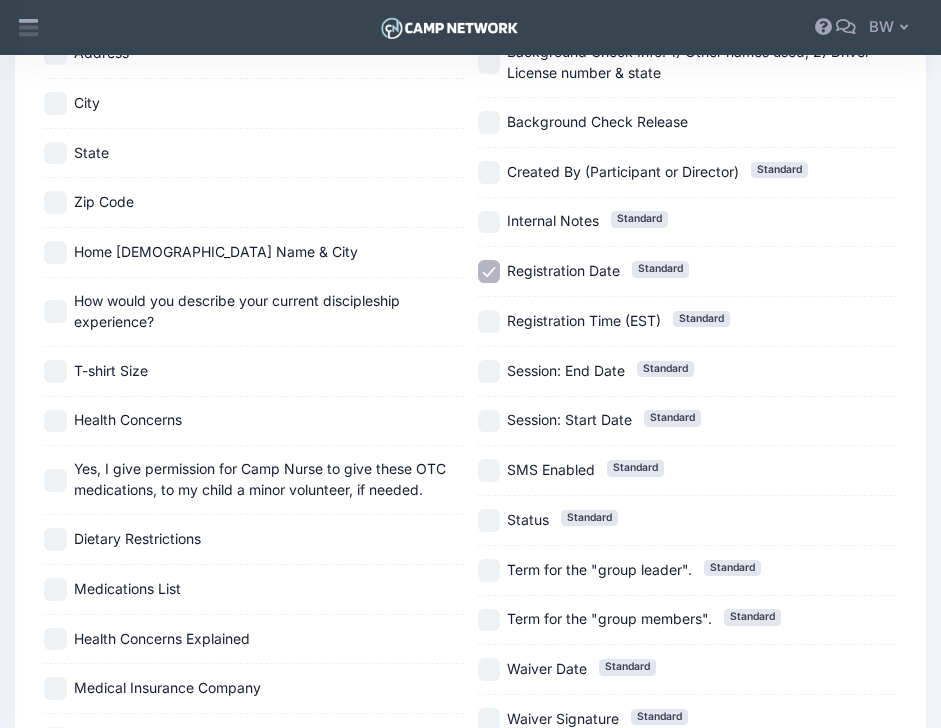 scroll, scrollTop: 719, scrollLeft: 0, axis: vertical 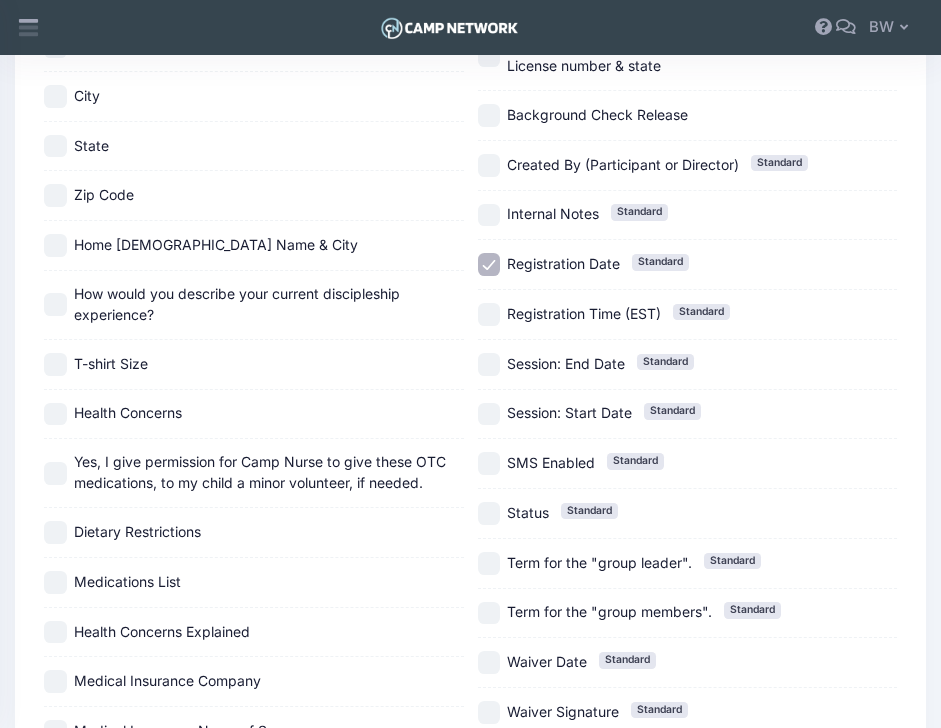 click on "Health Concerns" at bounding box center (55, 414) 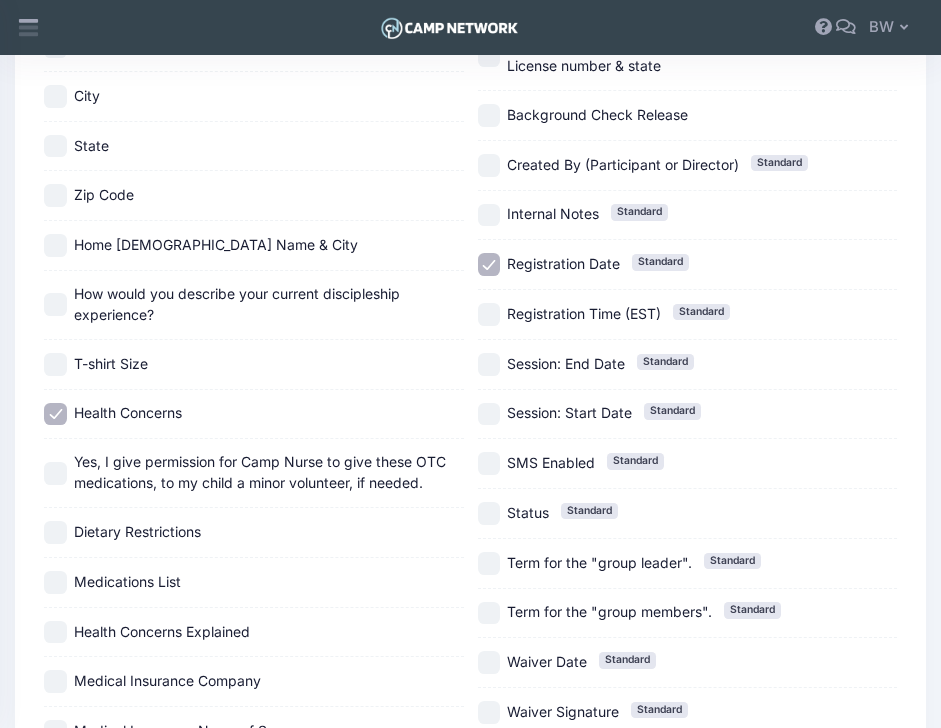 click on "Dietary Restrictions" at bounding box center (55, 532) 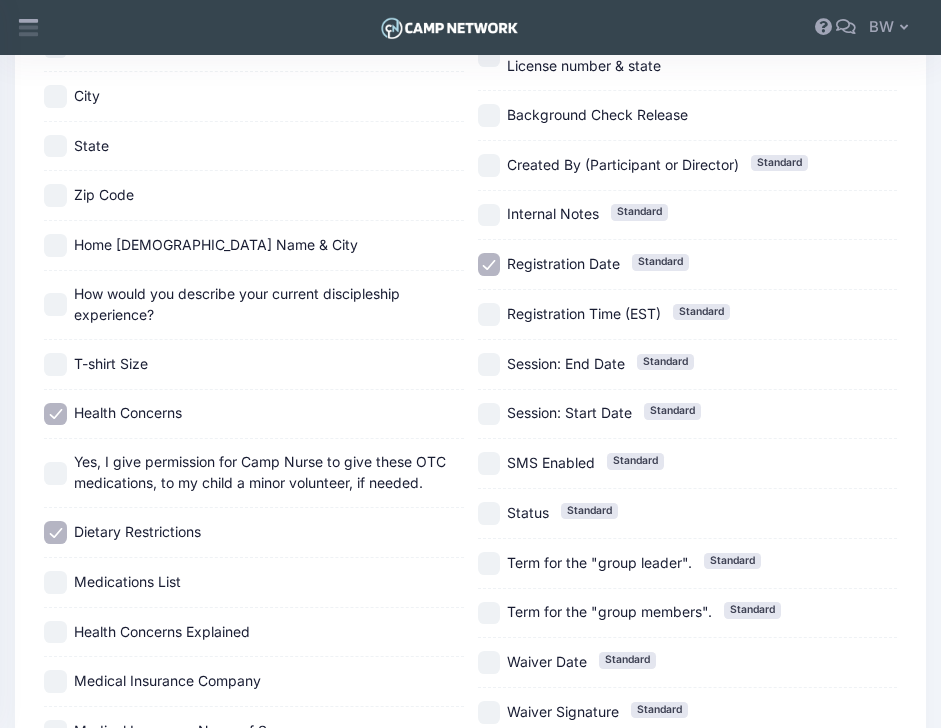 click on "Medications List" at bounding box center (55, 582) 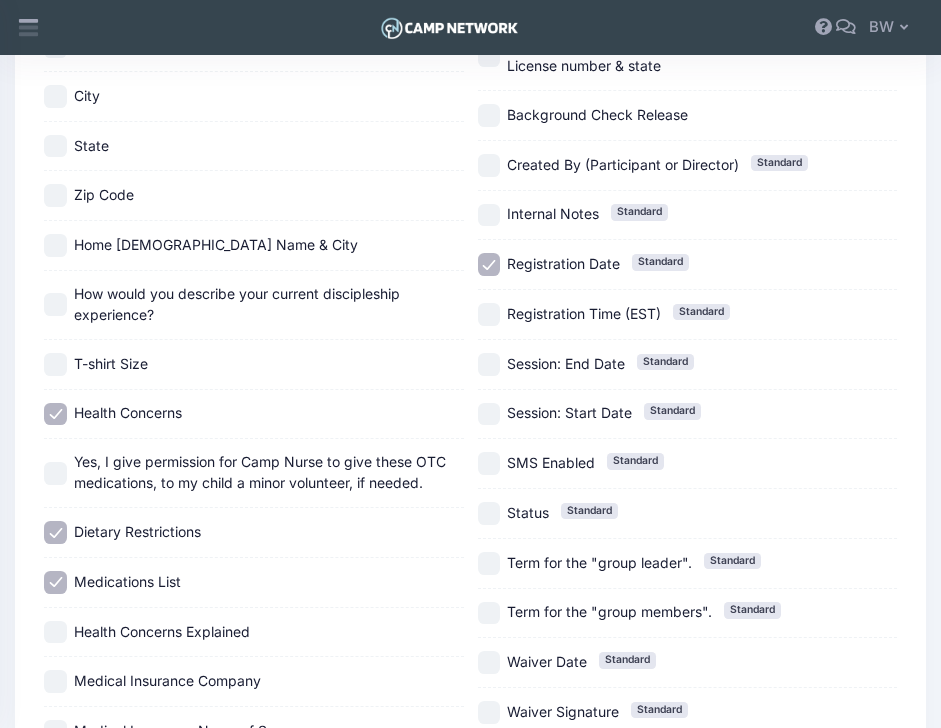 click on "Health Concerns Explained" at bounding box center (55, 632) 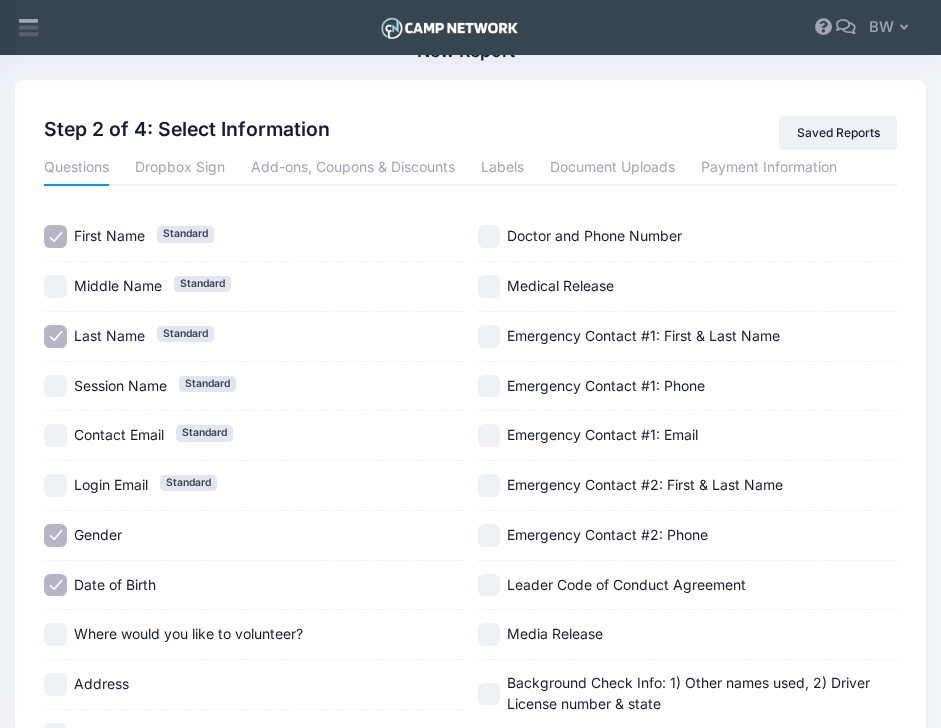 scroll, scrollTop: 71, scrollLeft: 0, axis: vertical 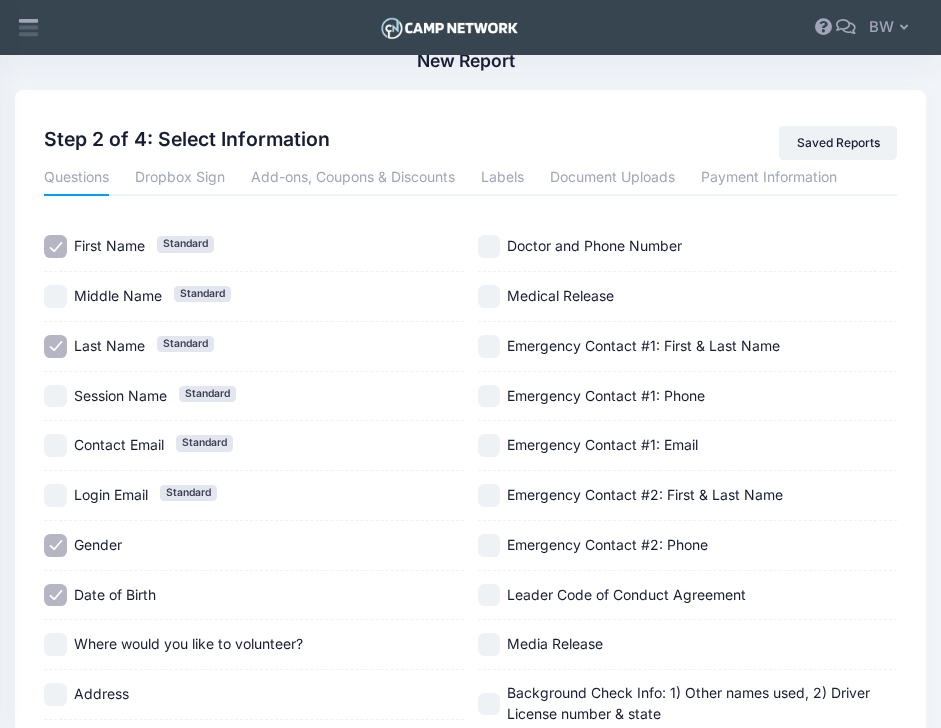 click on "Doctor and Phone Number" at bounding box center (489, 246) 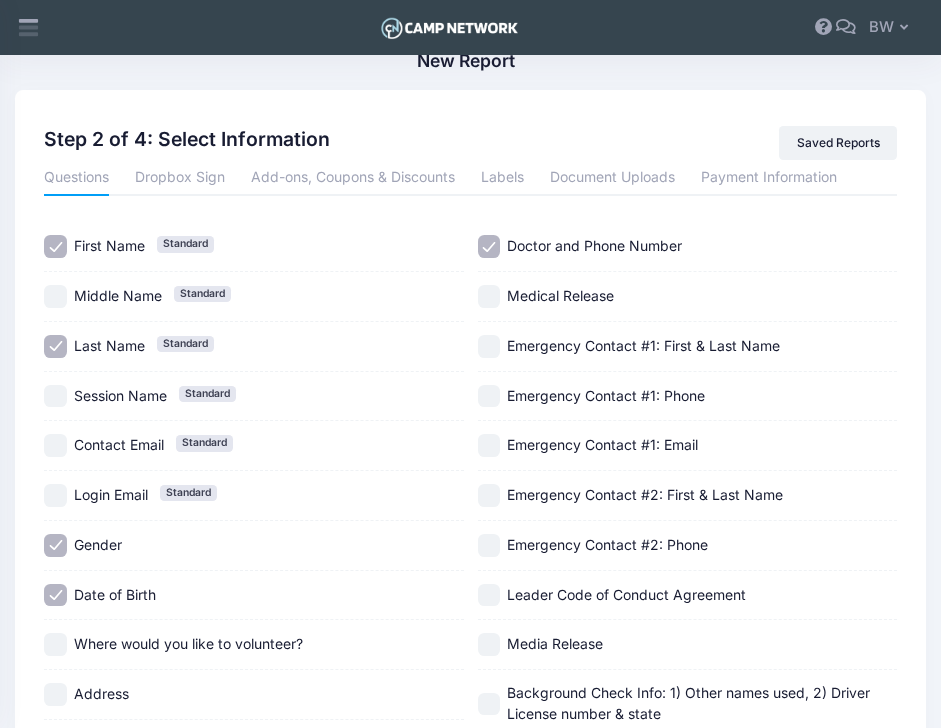 click on "Emergency Contact #1: First & Last Name" at bounding box center (489, 346) 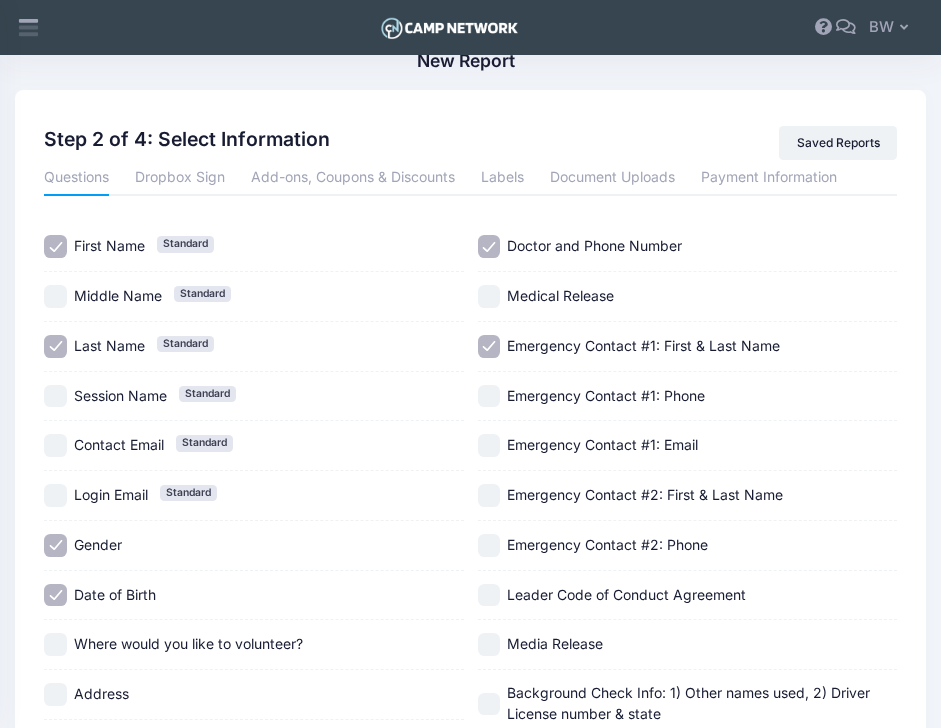 click on "Emergency Contact #1: Phone" at bounding box center [489, 396] 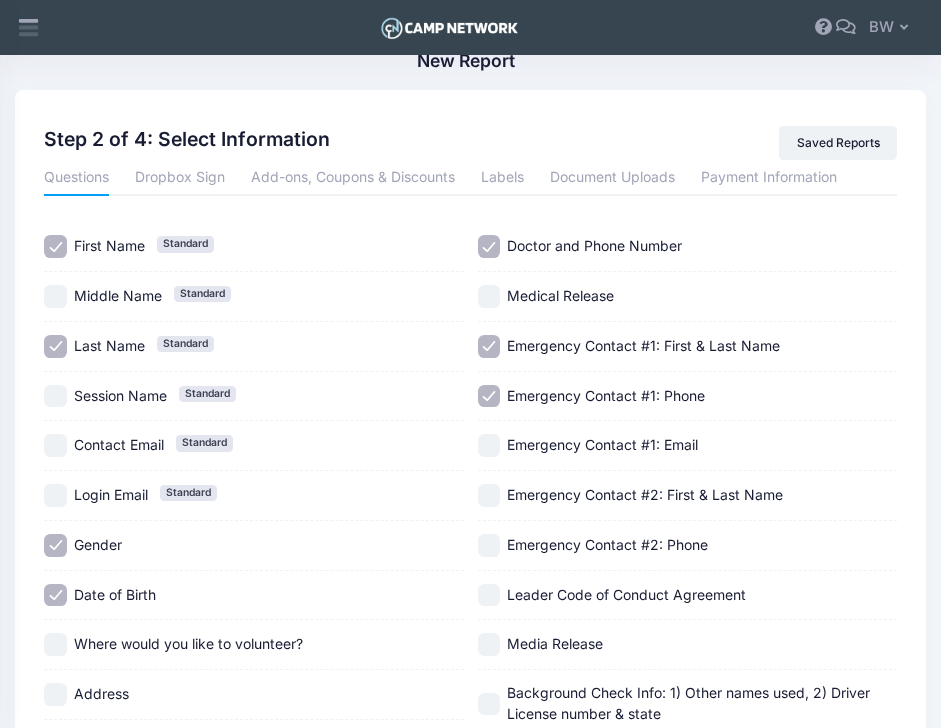 click on "Emergency Contact #2: First & Last Name" at bounding box center (489, 495) 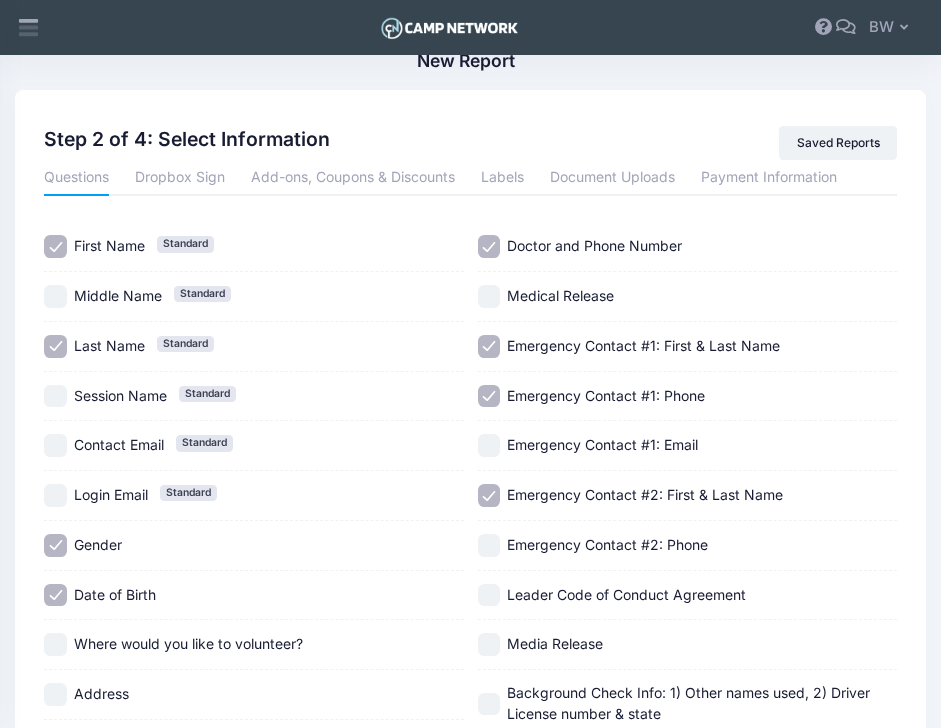 click on "Emergency Contact #2: Phone" at bounding box center (489, 545) 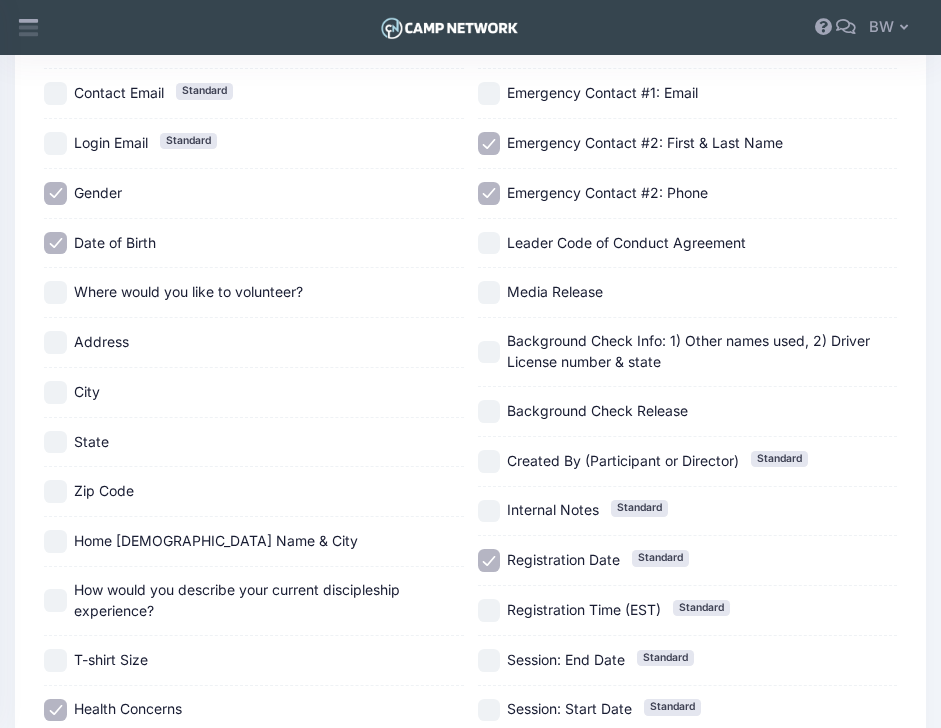 scroll, scrollTop: 437, scrollLeft: 0, axis: vertical 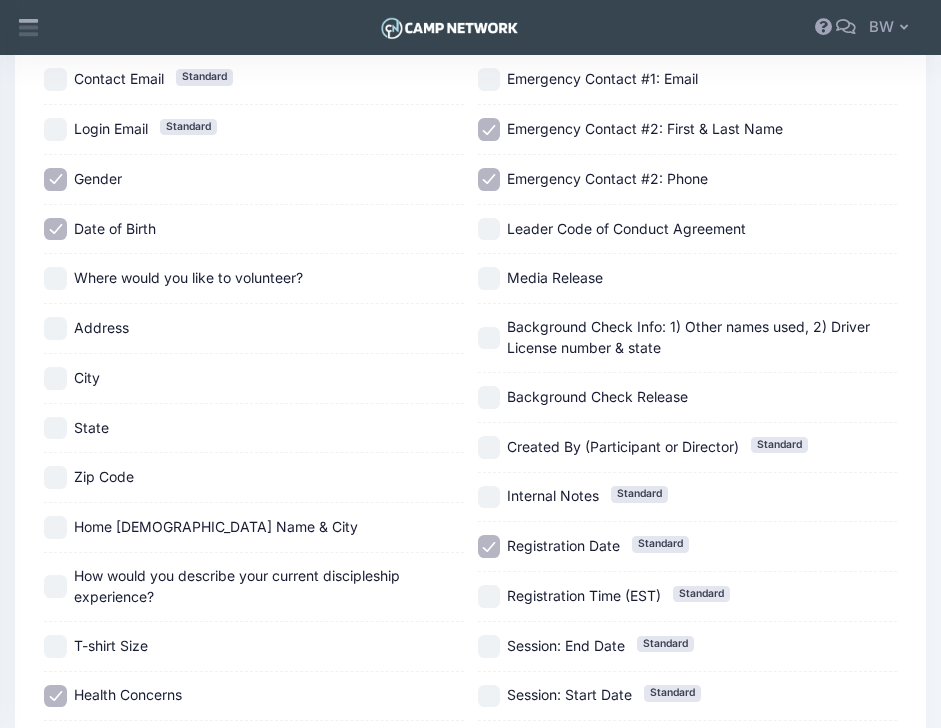 click on "Internal Notes Standard" at bounding box center (489, 497) 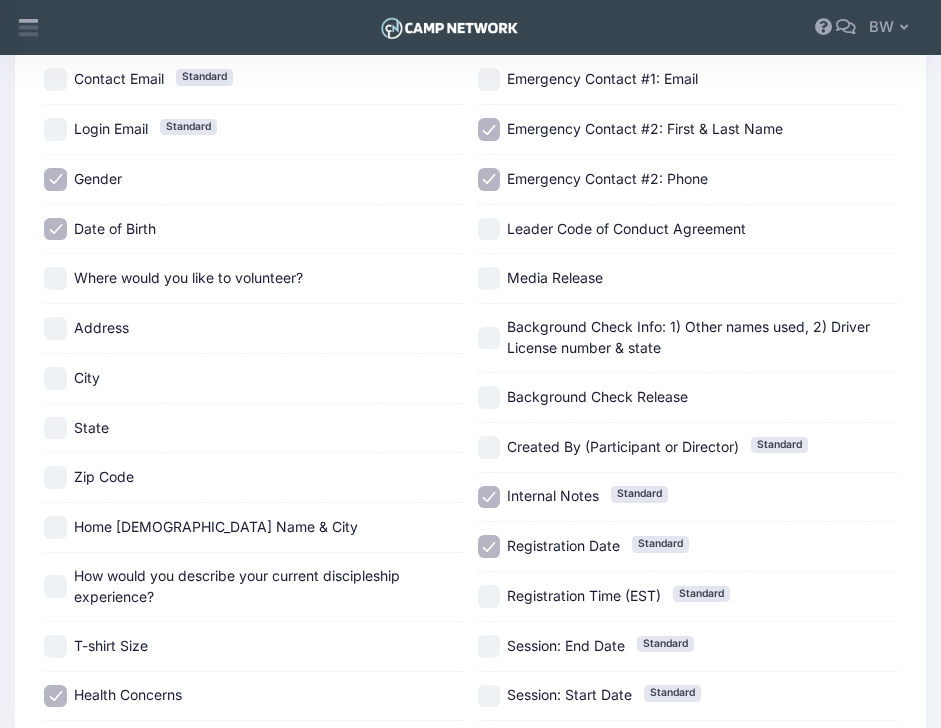 click on "Registration Date Standard" at bounding box center (489, 546) 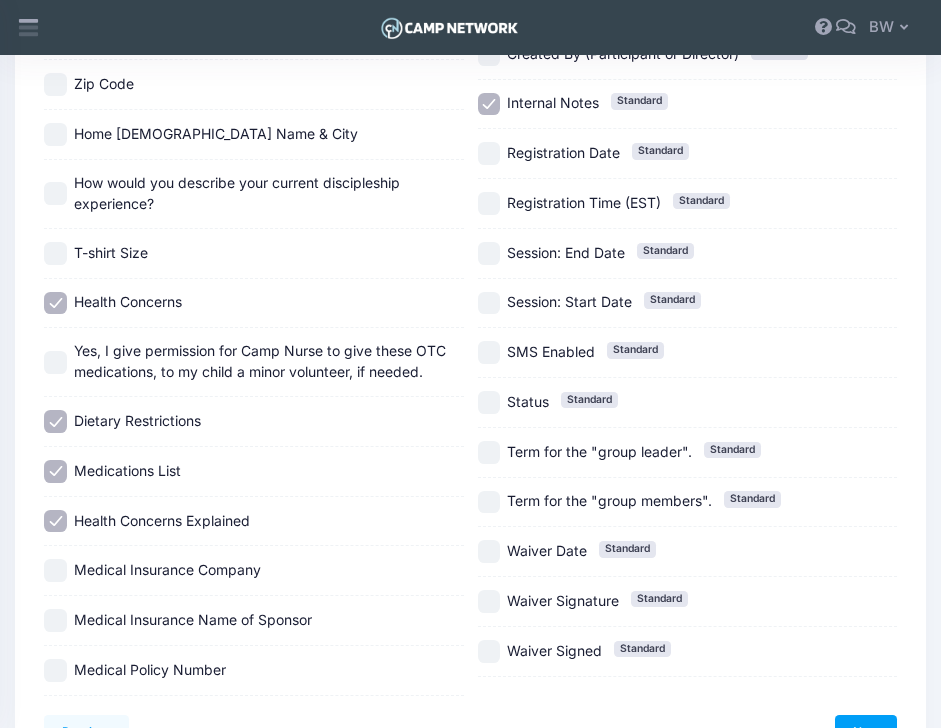 scroll, scrollTop: 938, scrollLeft: 0, axis: vertical 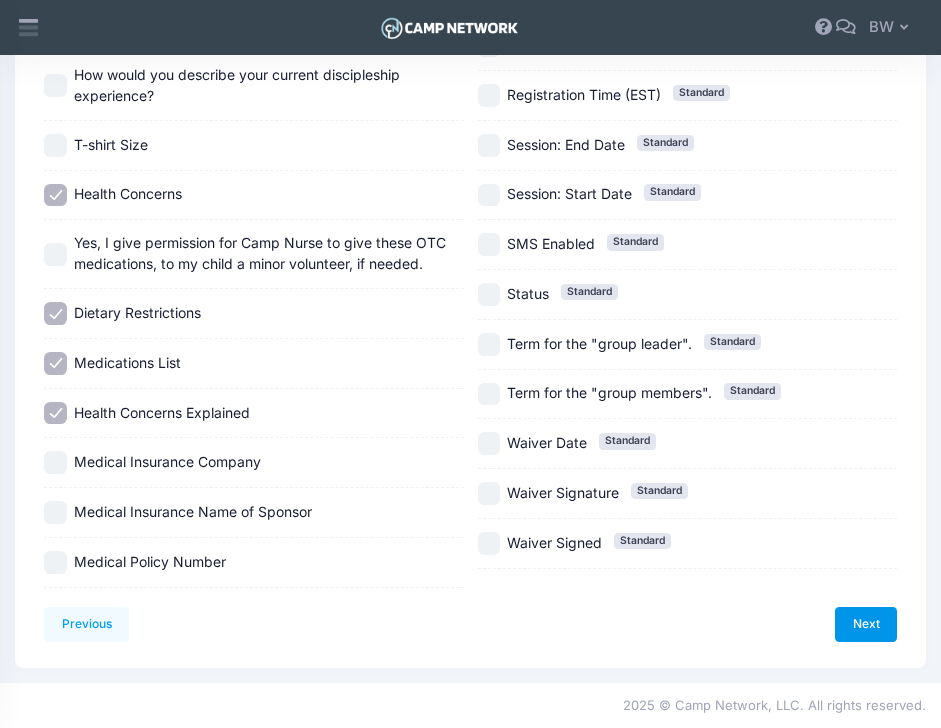 click on "Next" at bounding box center [866, 624] 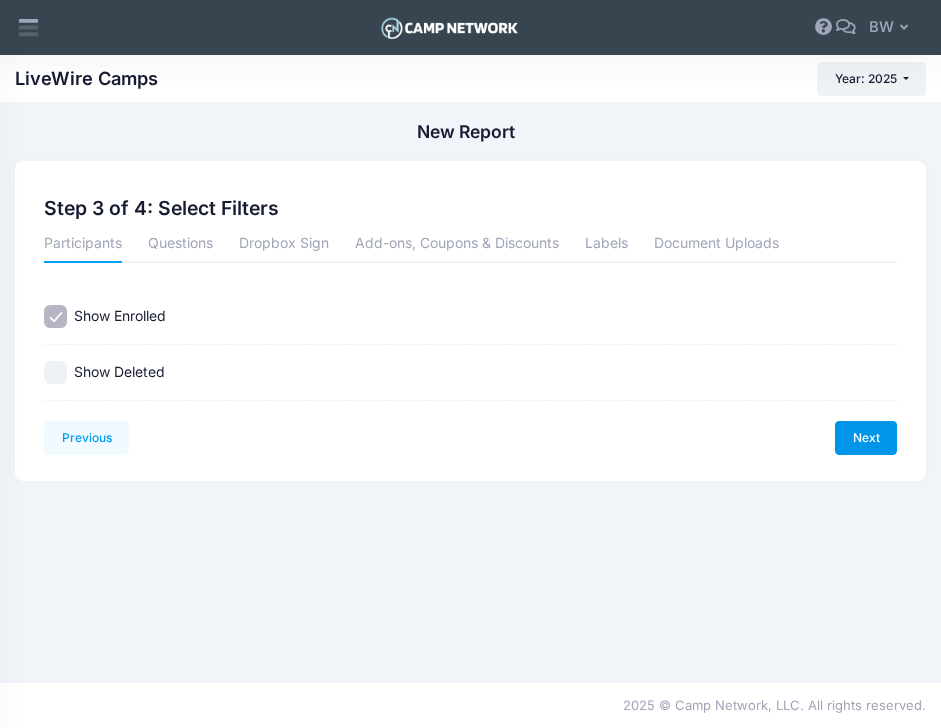 scroll, scrollTop: 0, scrollLeft: 0, axis: both 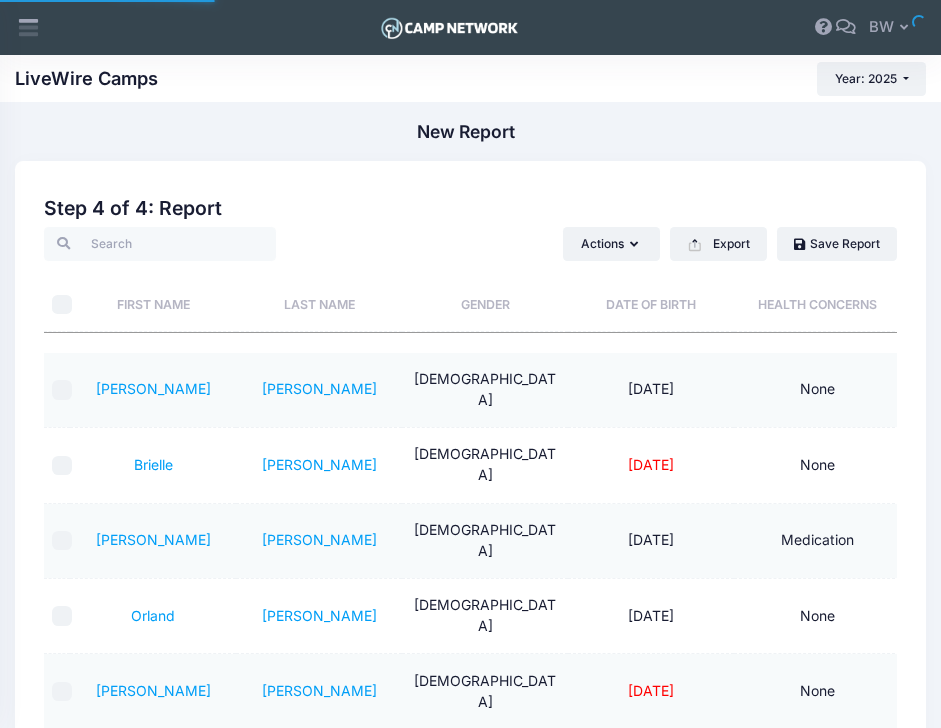 click on "Last Name" at bounding box center [319, 296] 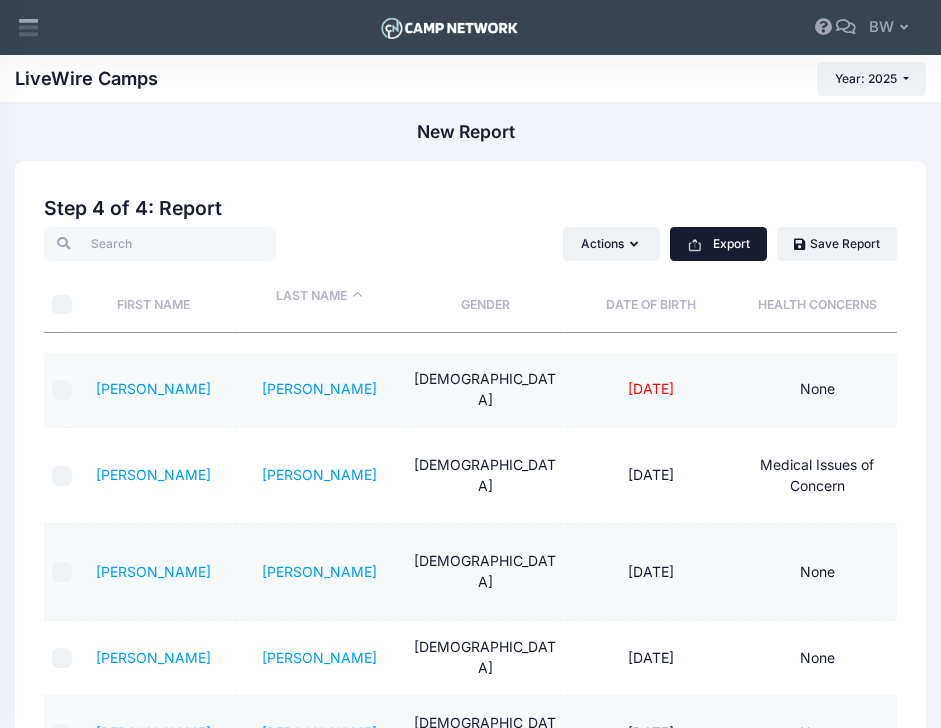 click on "Export" at bounding box center [718, 244] 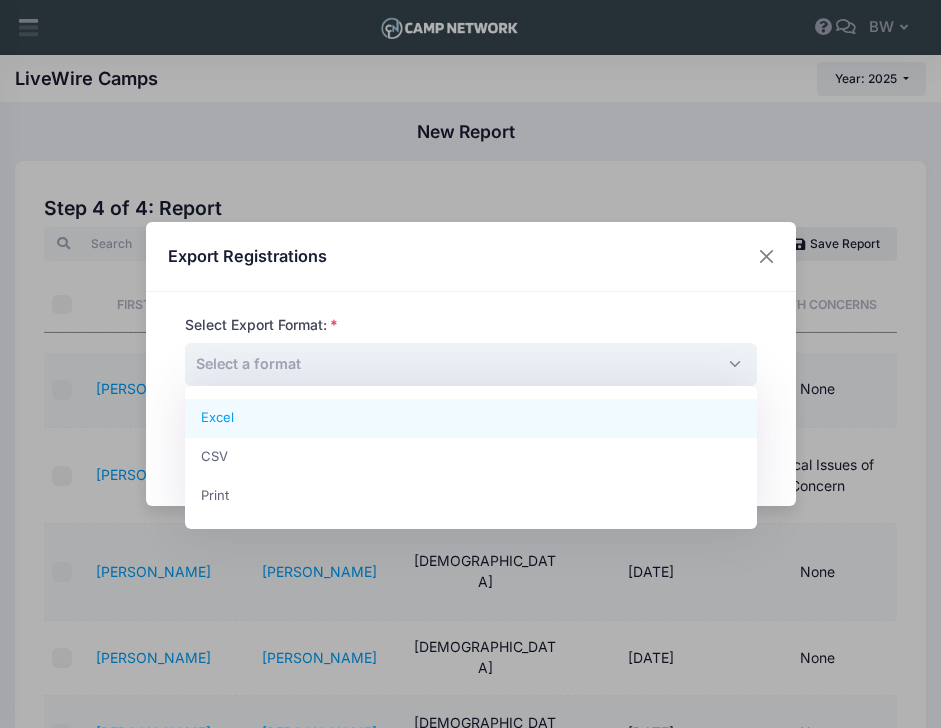 click on "Select a format" at bounding box center (471, 364) 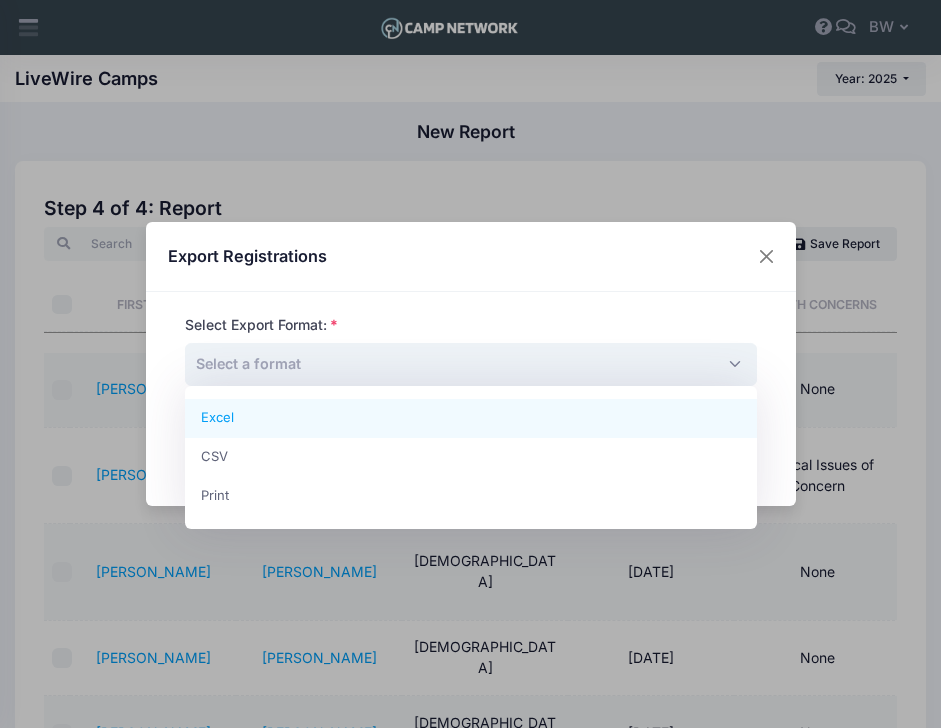 select on "excel" 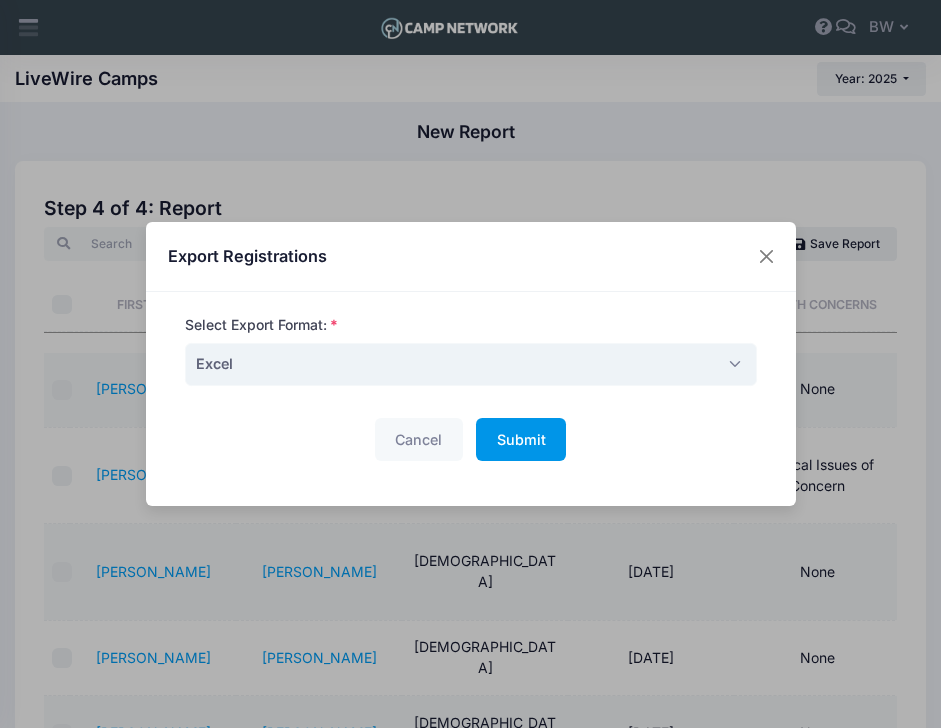 click on "Submit" at bounding box center (521, 439) 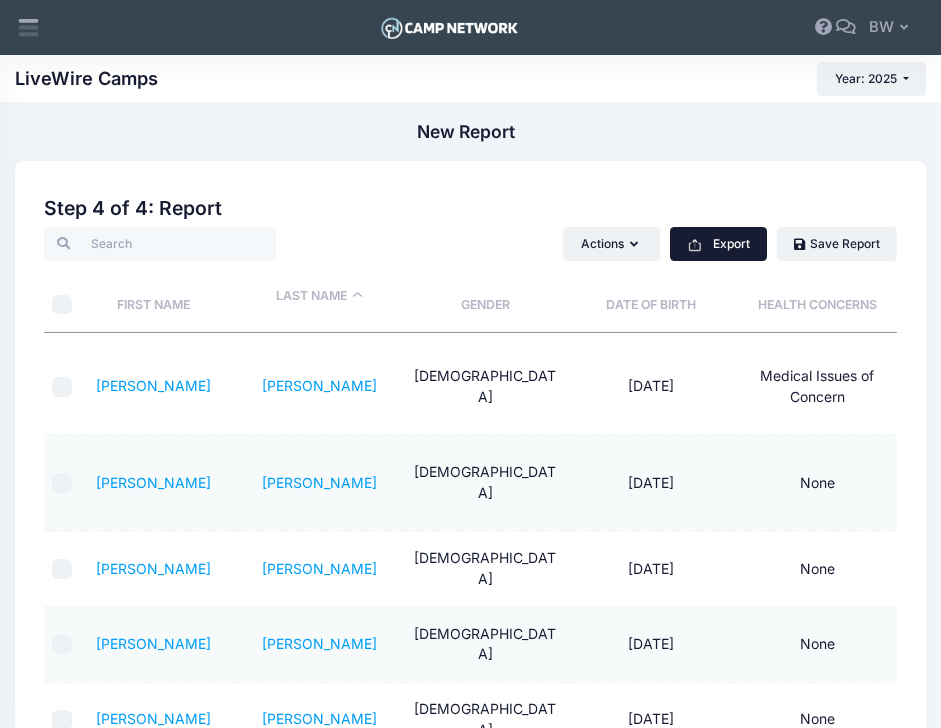 scroll, scrollTop: 80, scrollLeft: 4, axis: both 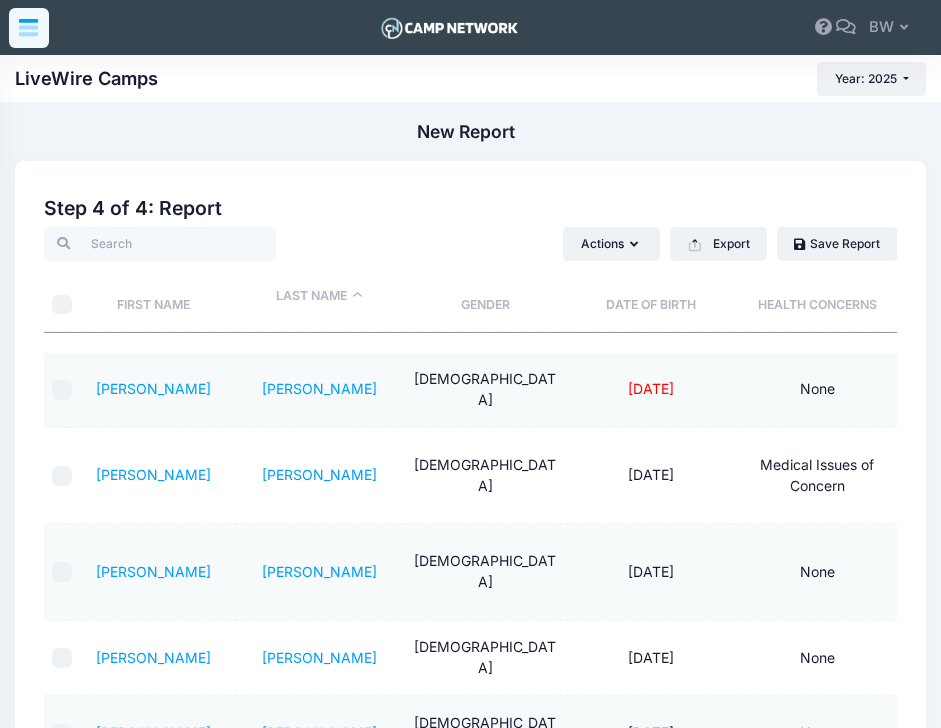 click 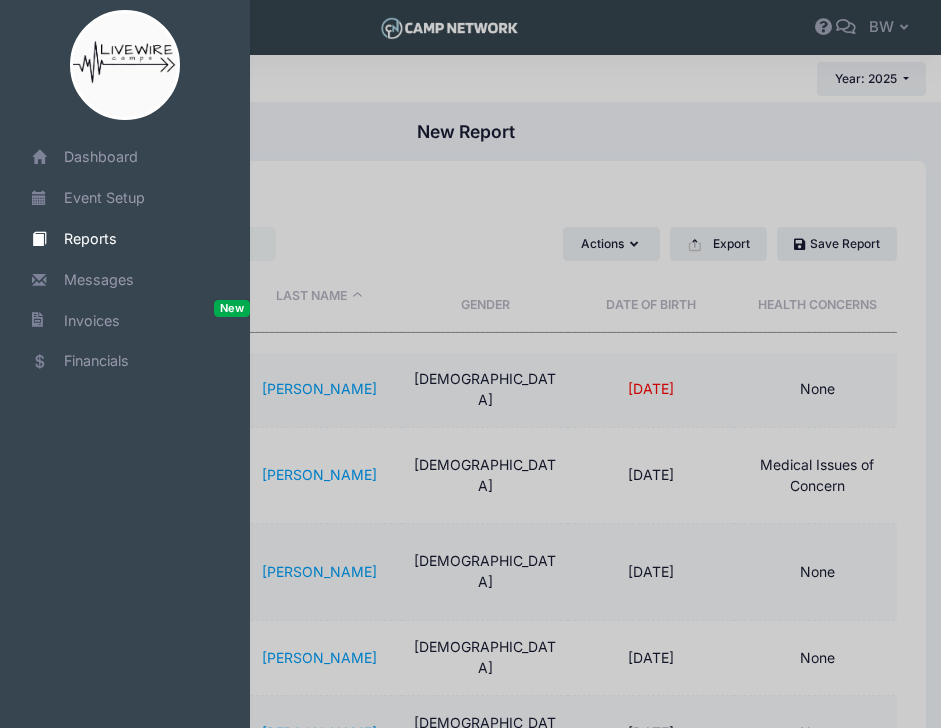 click on "Reports" at bounding box center (137, 238) 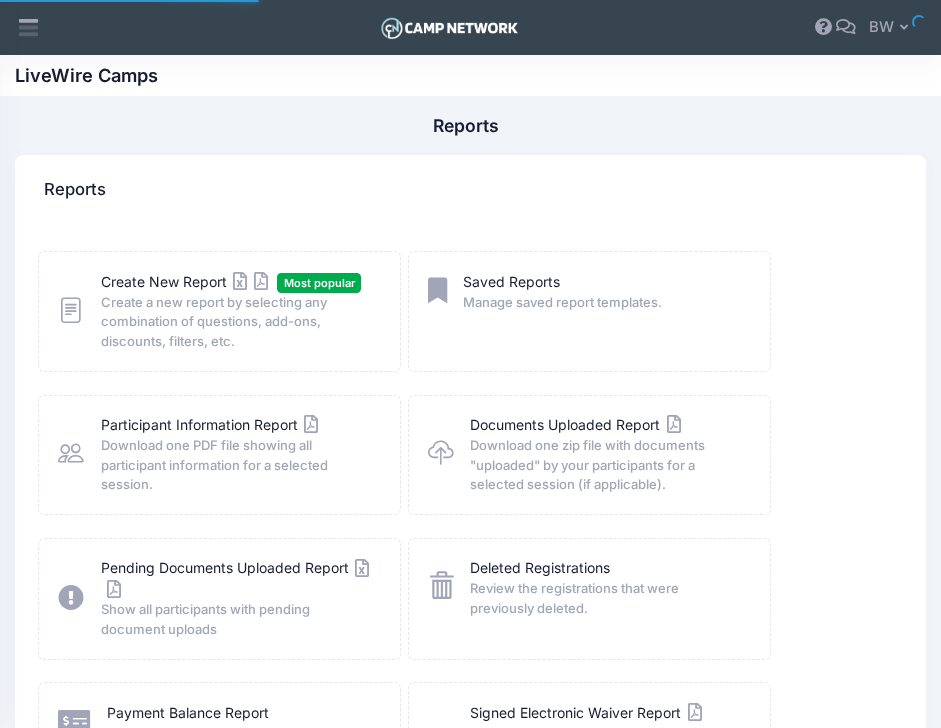 scroll, scrollTop: 0, scrollLeft: 0, axis: both 